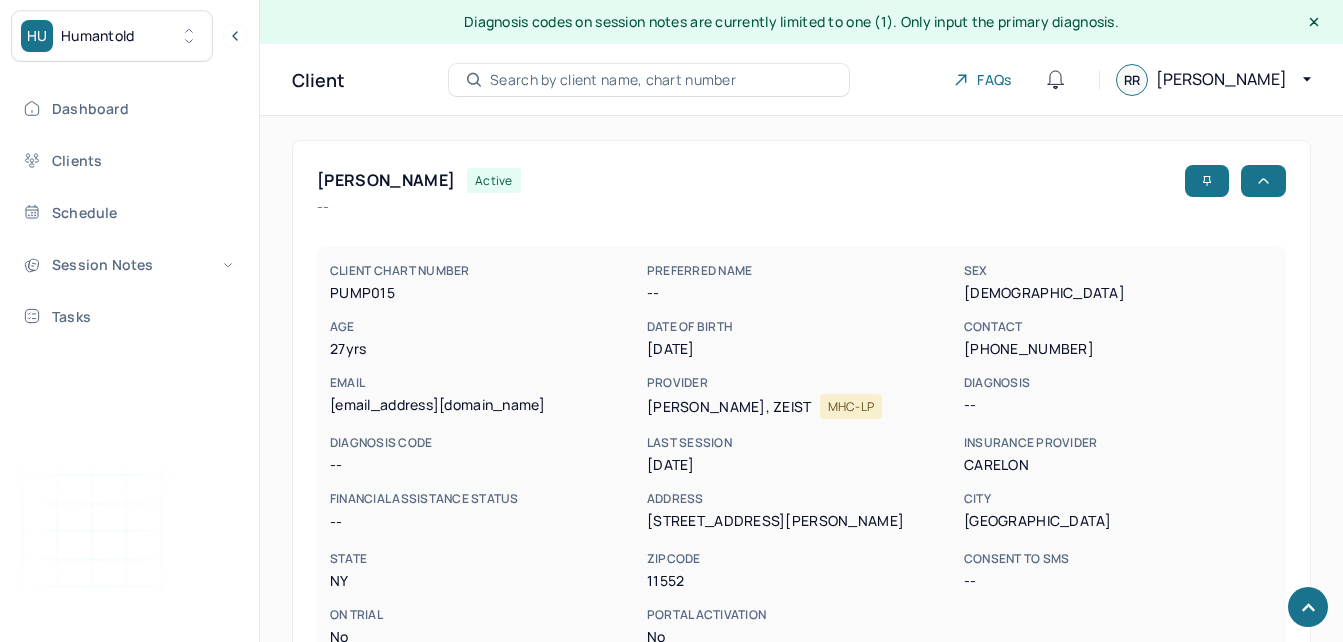 scroll, scrollTop: 819, scrollLeft: 0, axis: vertical 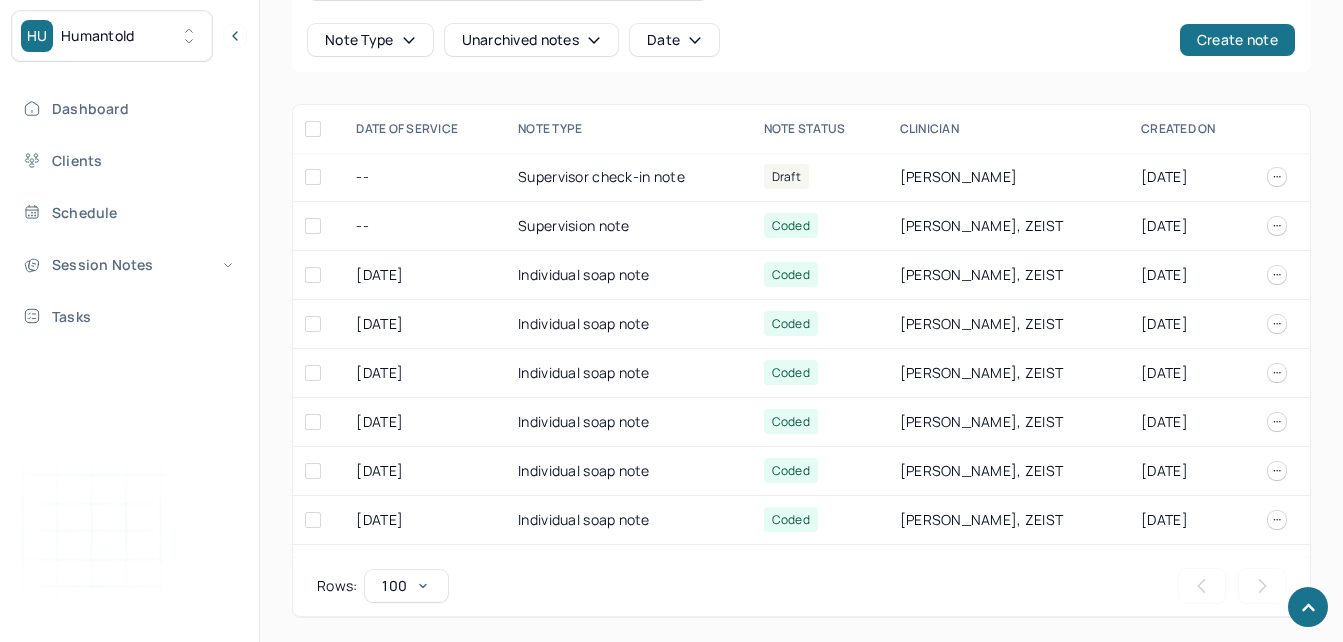 click on "Session Notes" at bounding box center (128, 264) 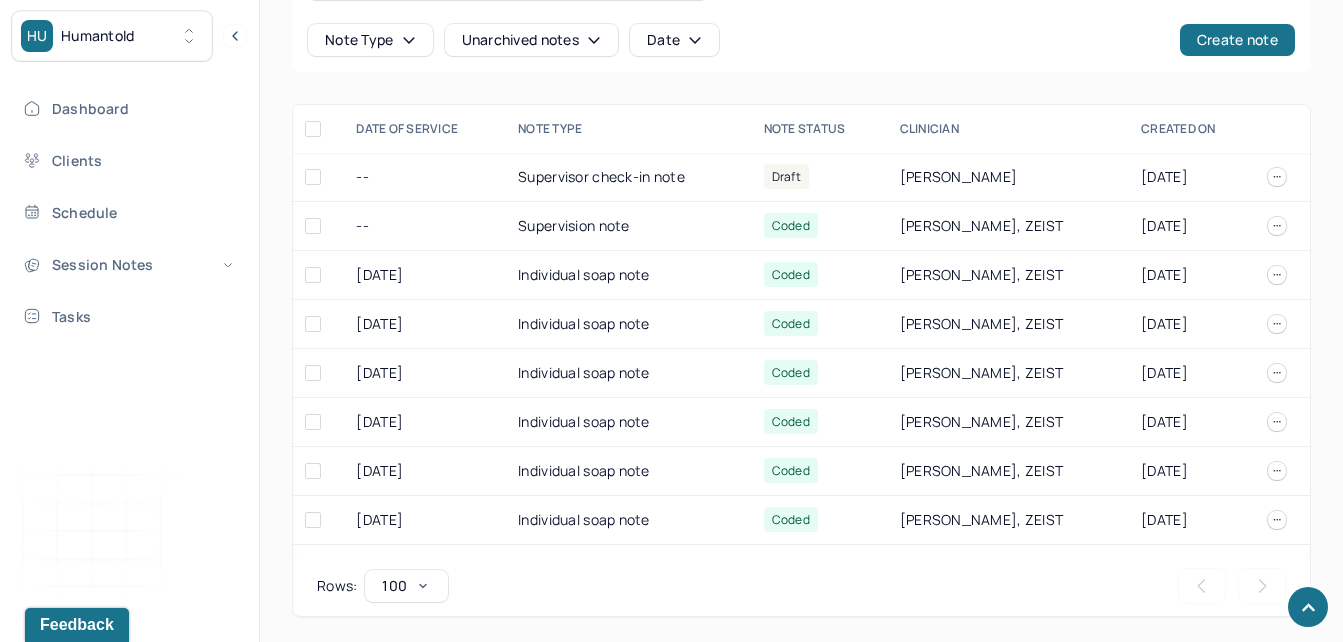 scroll, scrollTop: 0, scrollLeft: 0, axis: both 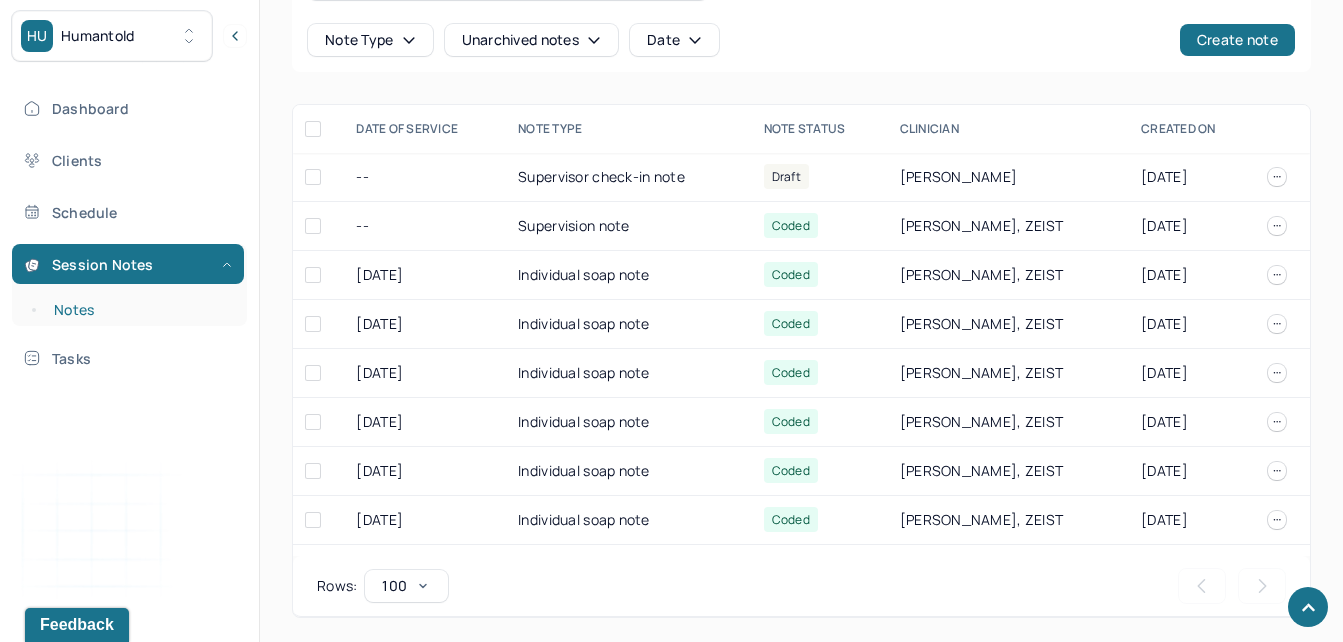 click on "Notes" at bounding box center [139, 310] 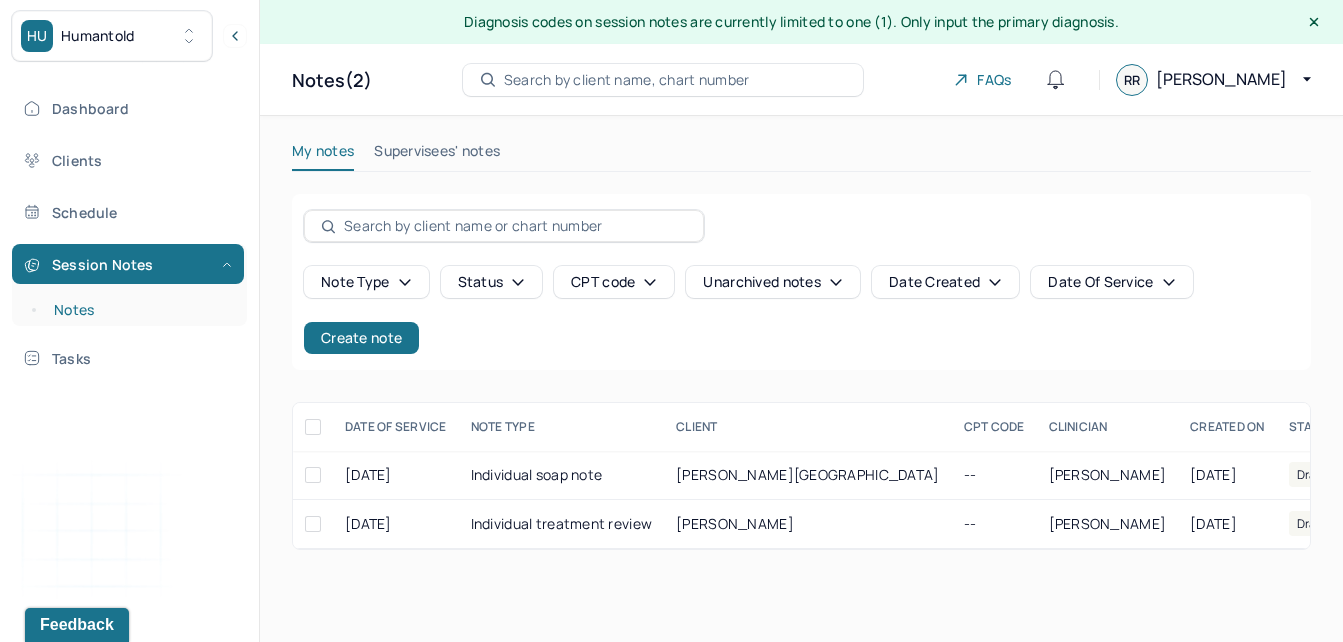 scroll, scrollTop: 0, scrollLeft: 0, axis: both 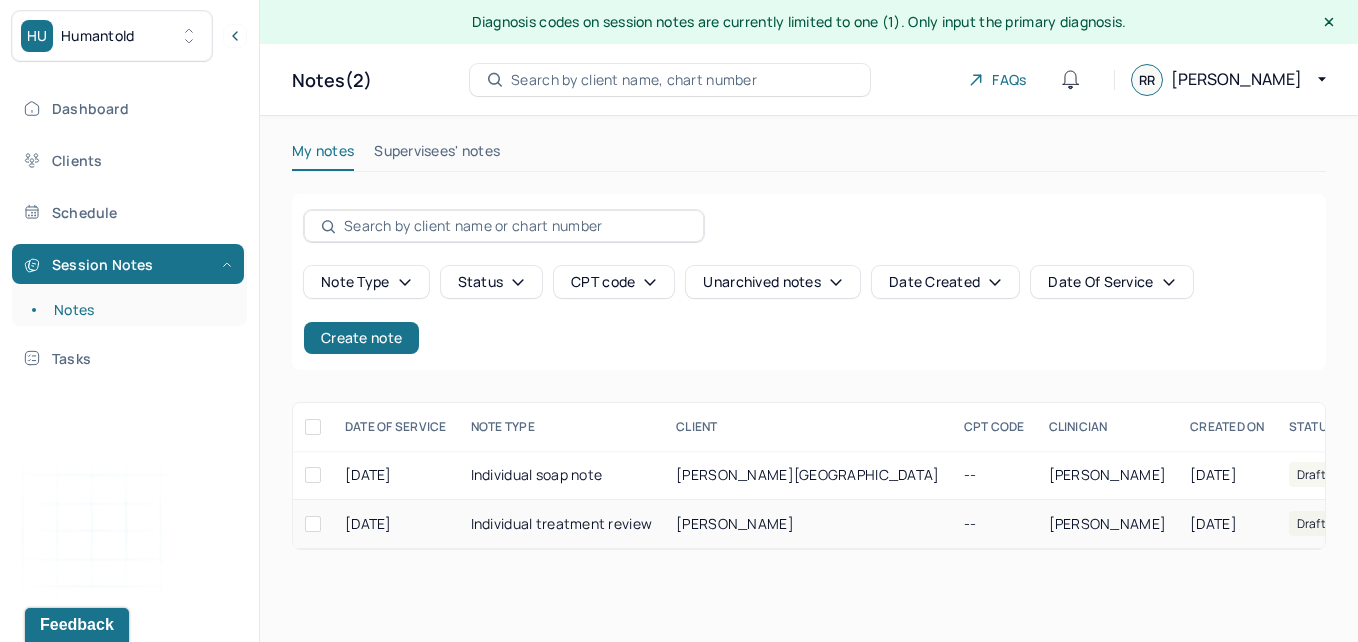 click on "Individual treatment review" at bounding box center (562, 524) 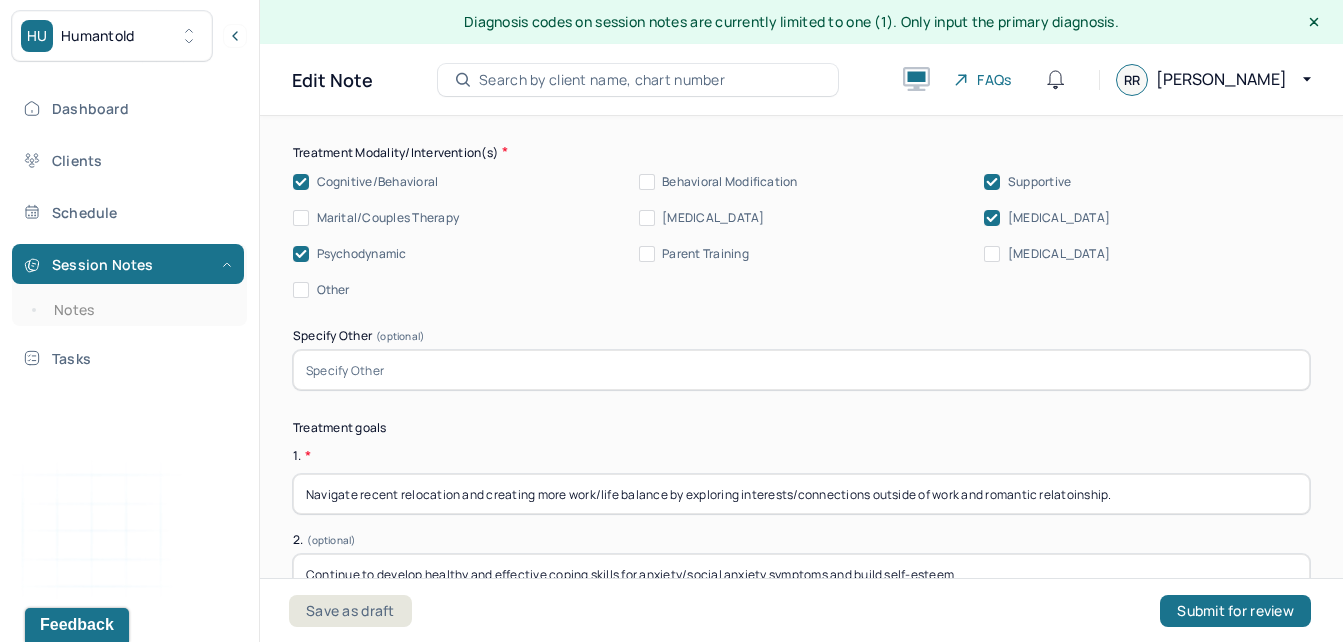 scroll, scrollTop: 6400, scrollLeft: 0, axis: vertical 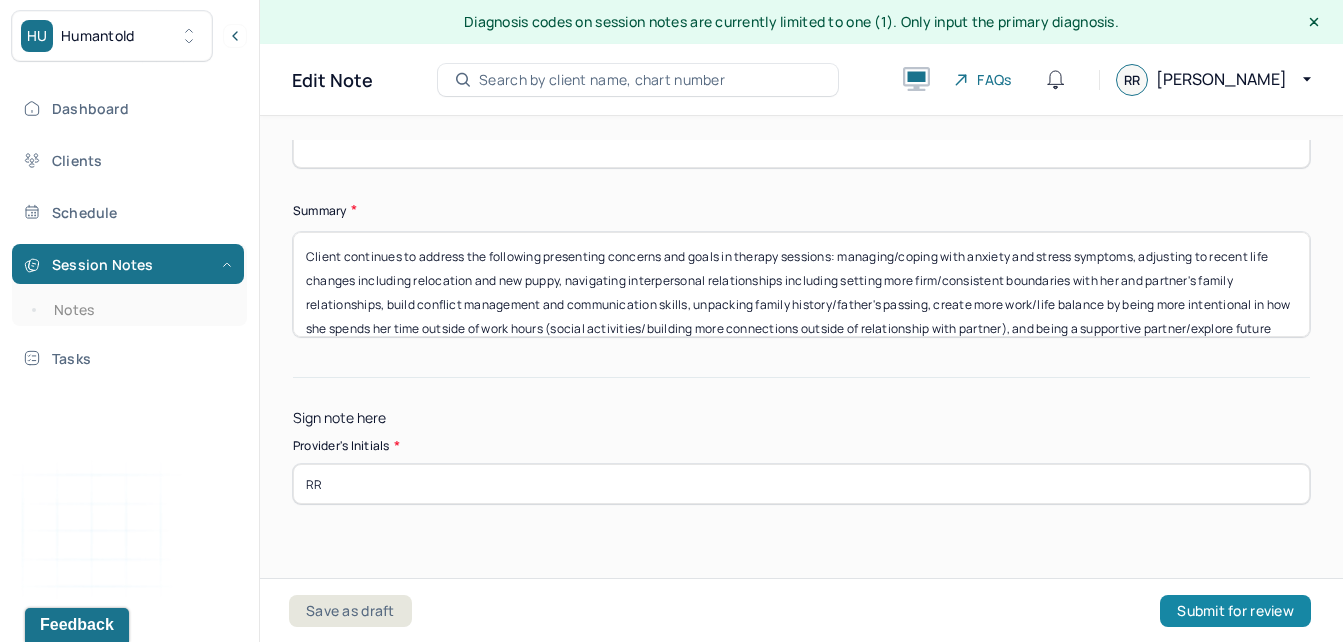 click on "Submit for review" at bounding box center [1235, 611] 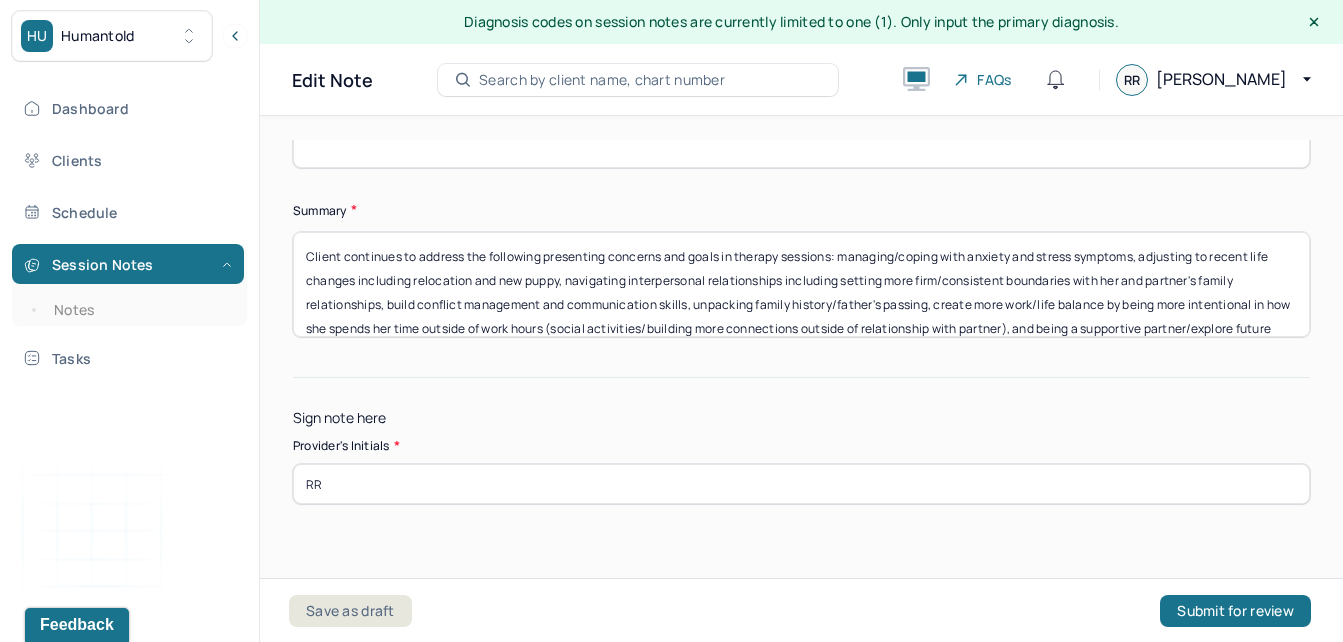 click on "Appointment Details     Client name [PERSON_NAME] Date of service [DATE] Time 1:00pm - 1:55pm Duration 55mins Appointment type individual therapy Provider name [PERSON_NAME] Modifier 1 95 Telemedicine Note type Individual treatment review Appointment Details     Client name [PERSON_NAME] Date of service [DATE] Time 1:00pm - 1:55pm Duration 55mins Appointment type individual therapy Provider name [PERSON_NAME] Modifier 1 95 Telemedicine Note type Individual treatment review   Load previous session note   Instructions The fields marked with an asterisk ( * ) are required before you can submit your notes. Before you can submit your session notes, they must be signed. You have the option to save your notes as a draft before making a submission. Appointment location * Teletherapy Client Teletherapy Location Home Office Other Provider Teletherapy Location Home Office Other Consent was received for the teletherapy session The teletherapy session was conducted via video Primary diagnosis * Secondary diagnosis Daily" at bounding box center [801, 397] 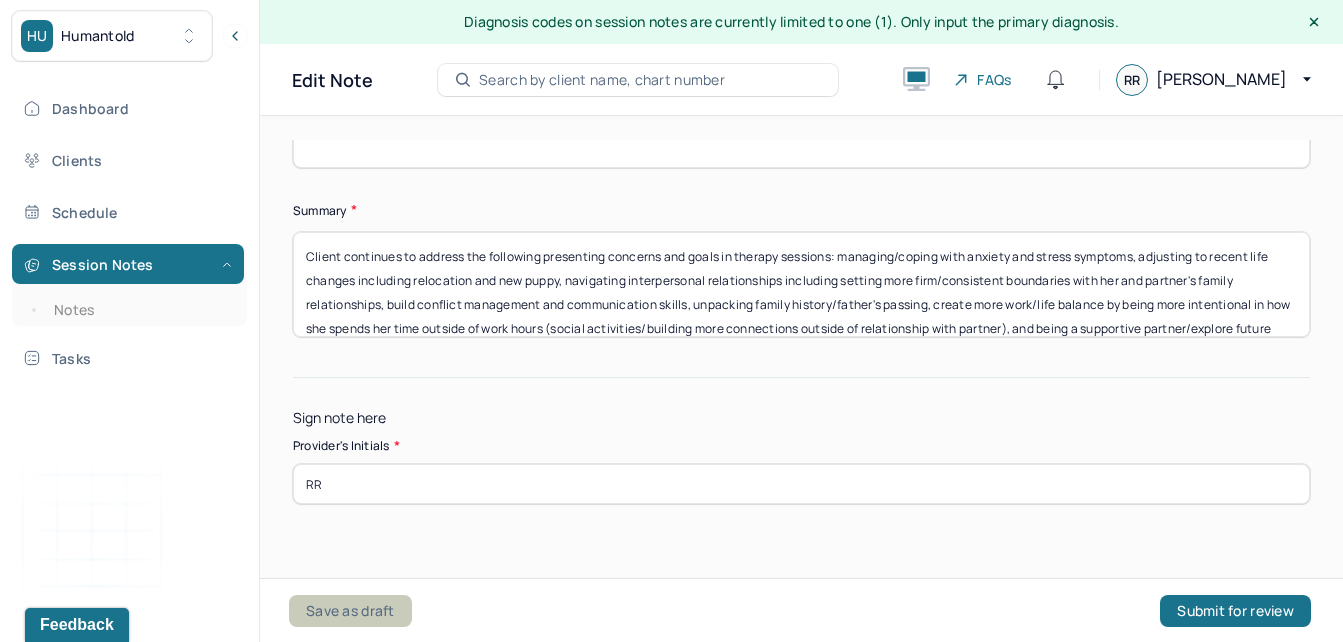 click on "Save as draft" at bounding box center (350, 611) 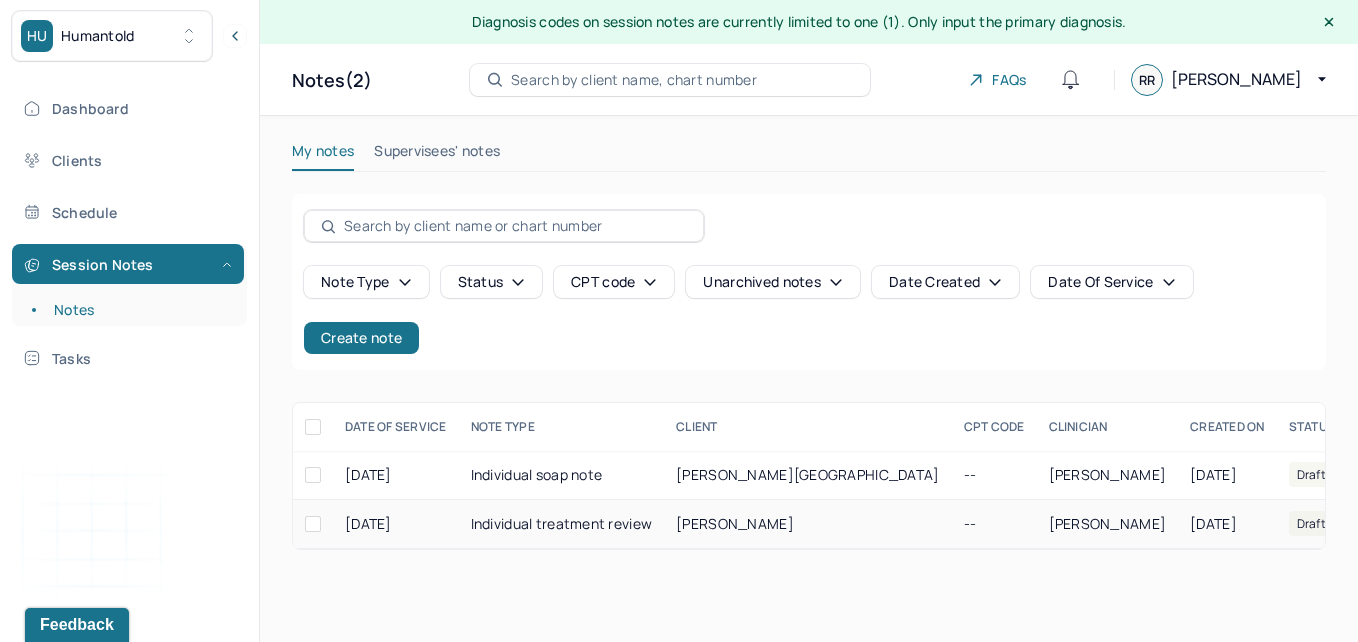 click at bounding box center (313, 524) 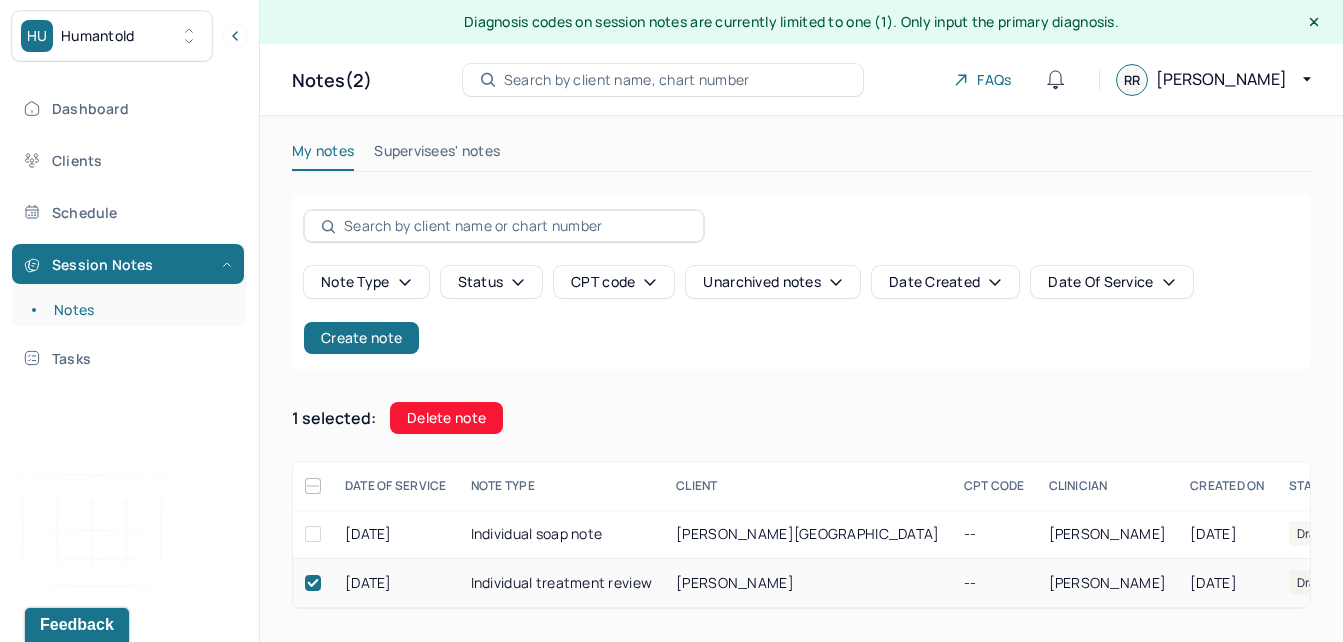click 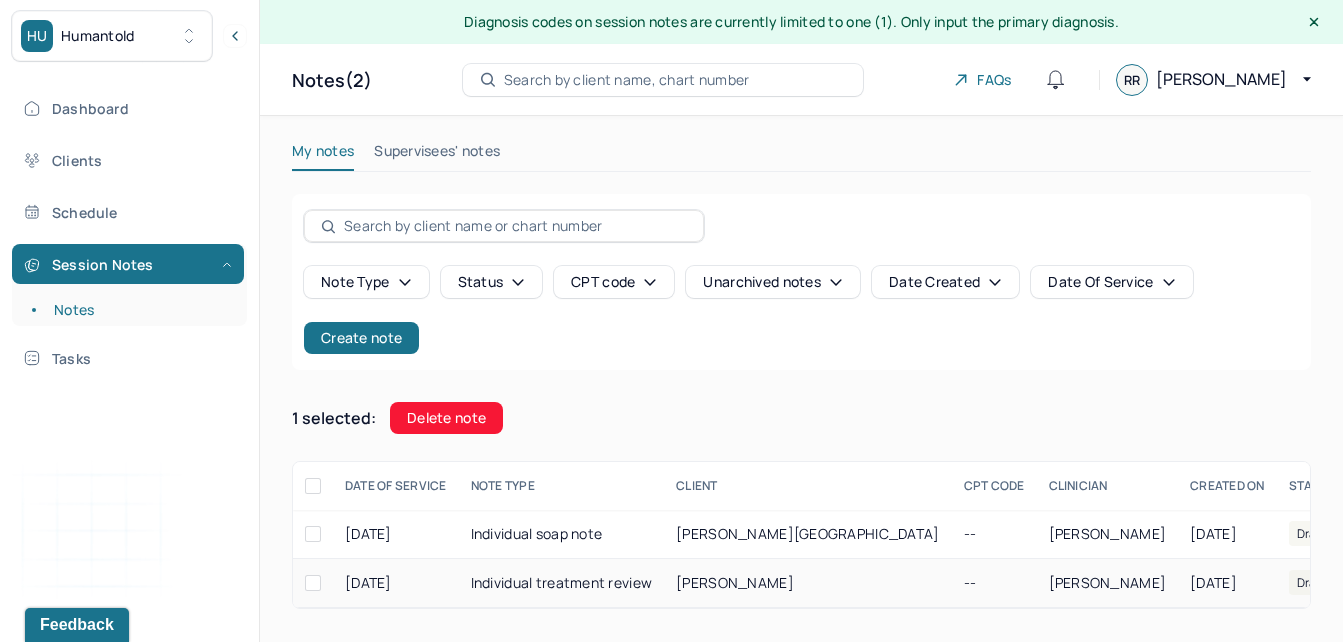 checkbox on "false" 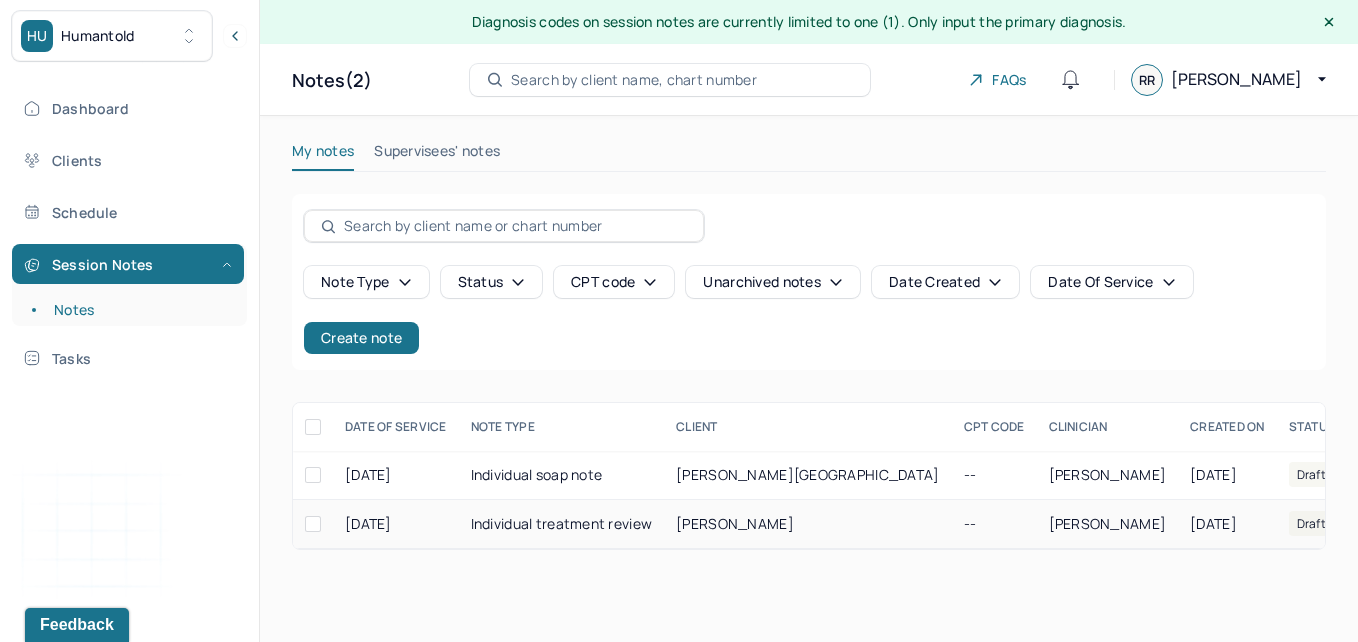 click on "Individual treatment review" at bounding box center [562, 524] 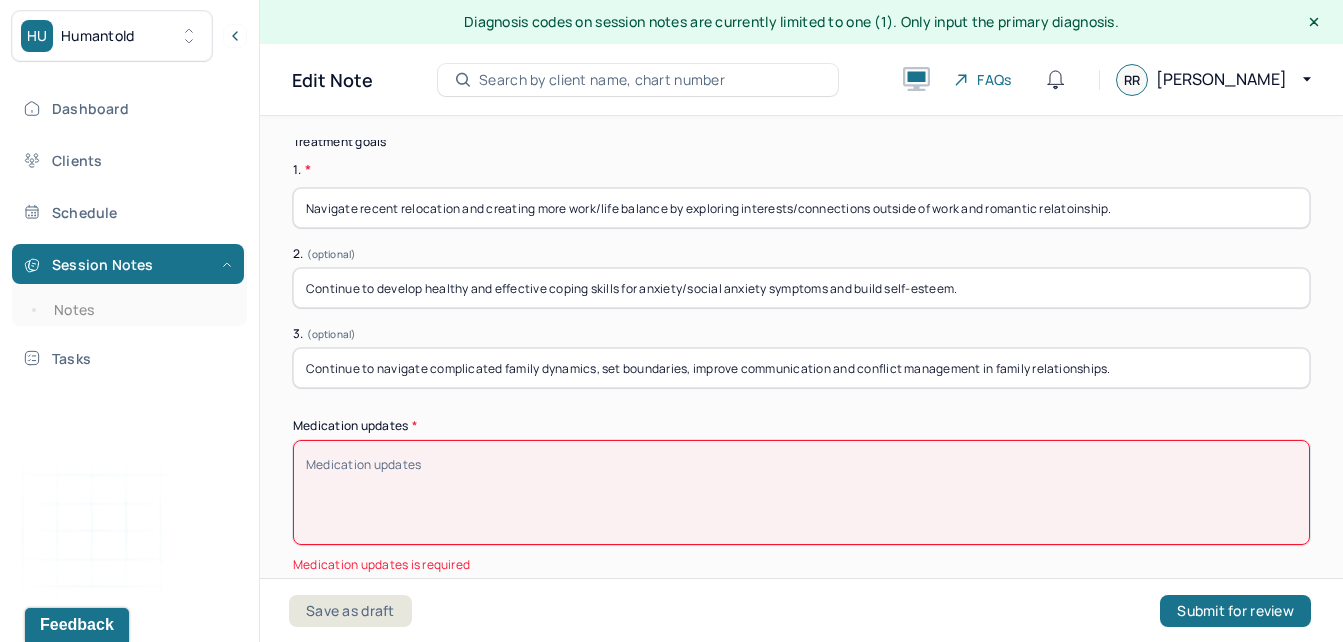 scroll, scrollTop: 5410, scrollLeft: 0, axis: vertical 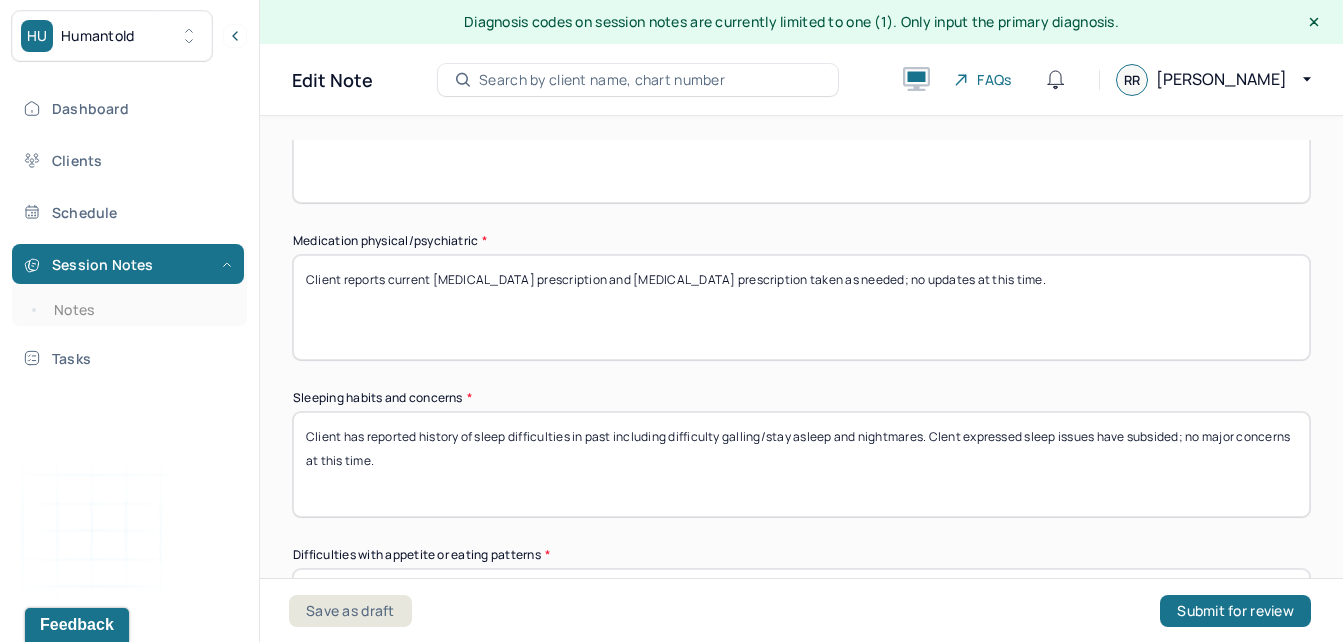drag, startPoint x: 975, startPoint y: 292, endPoint x: 247, endPoint y: 289, distance: 728.00616 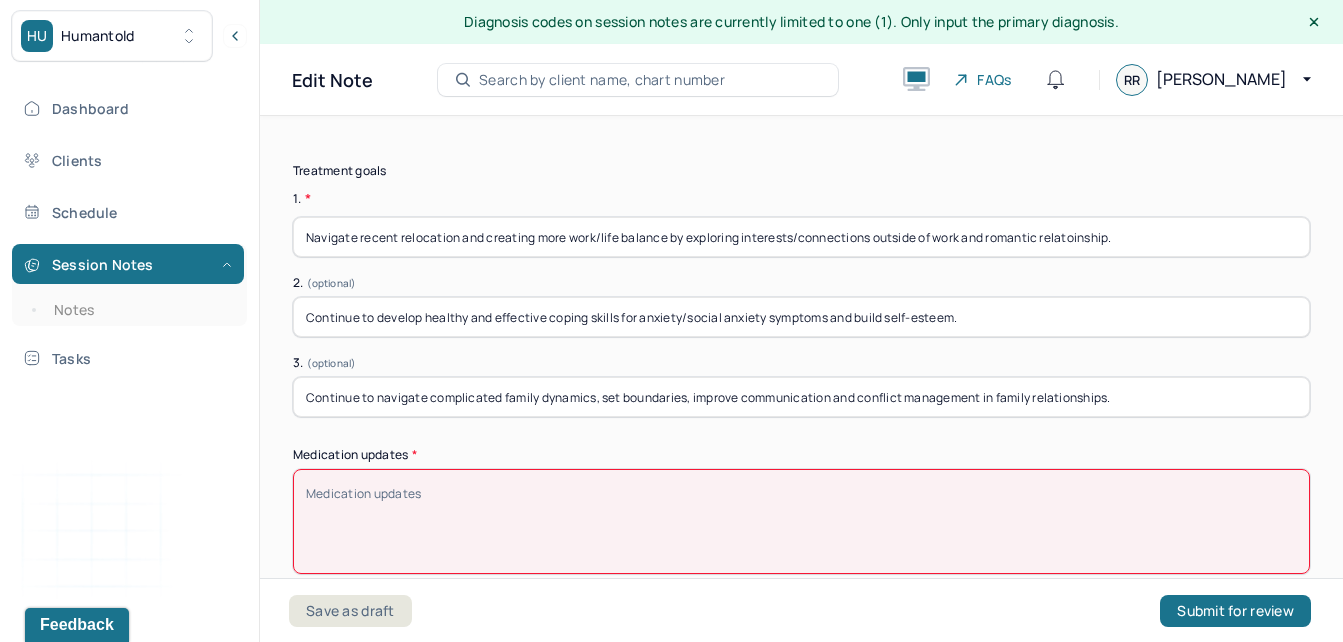 scroll, scrollTop: 5617, scrollLeft: 0, axis: vertical 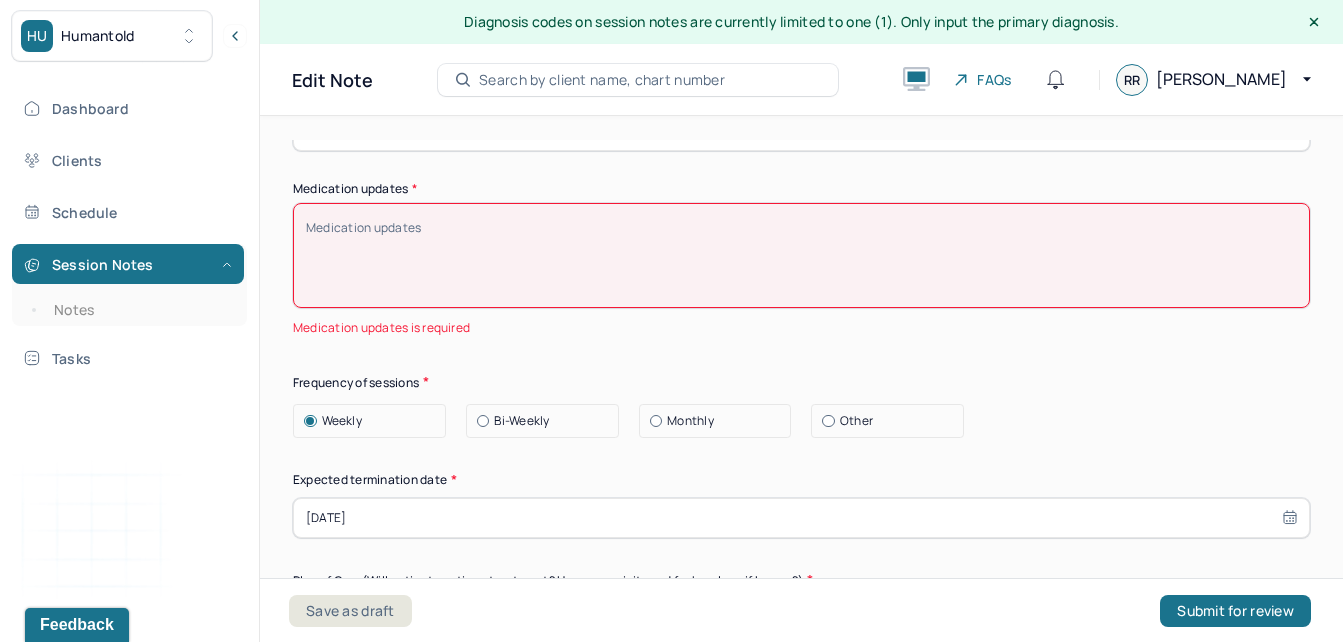 click on "Medication updates *" at bounding box center (801, 255) 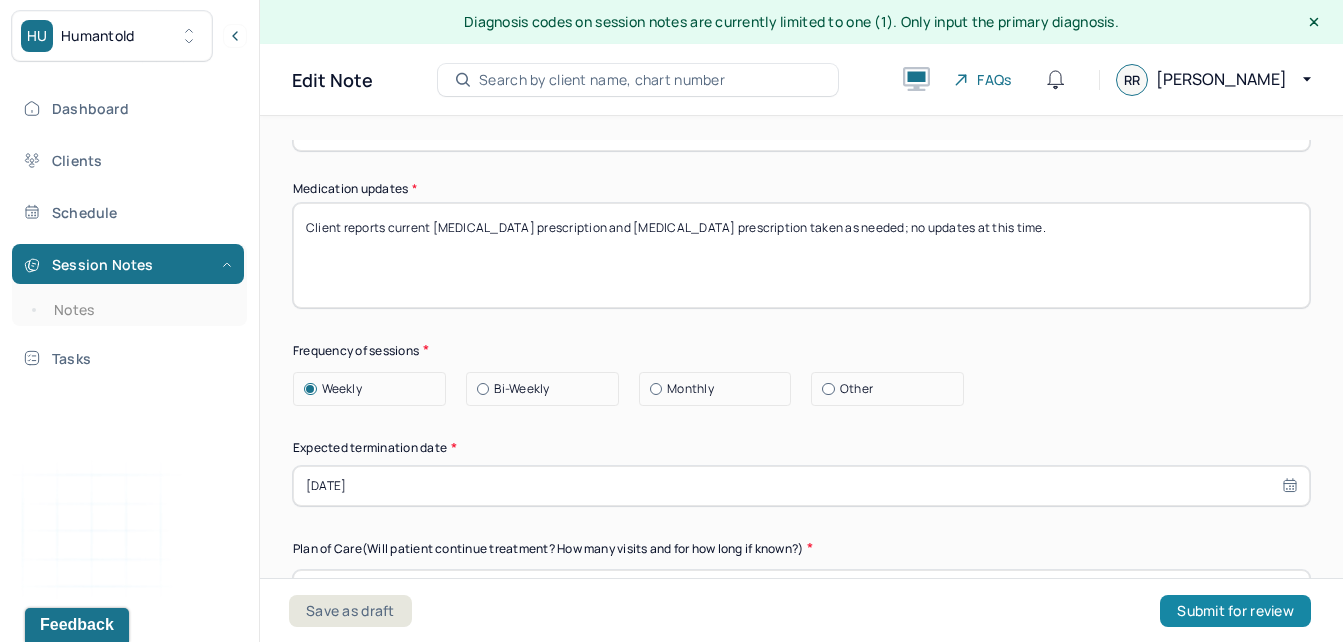 type on "Client reports current [MEDICAL_DATA] prescription and [MEDICAL_DATA] prescription taken as needed; no updates at this time." 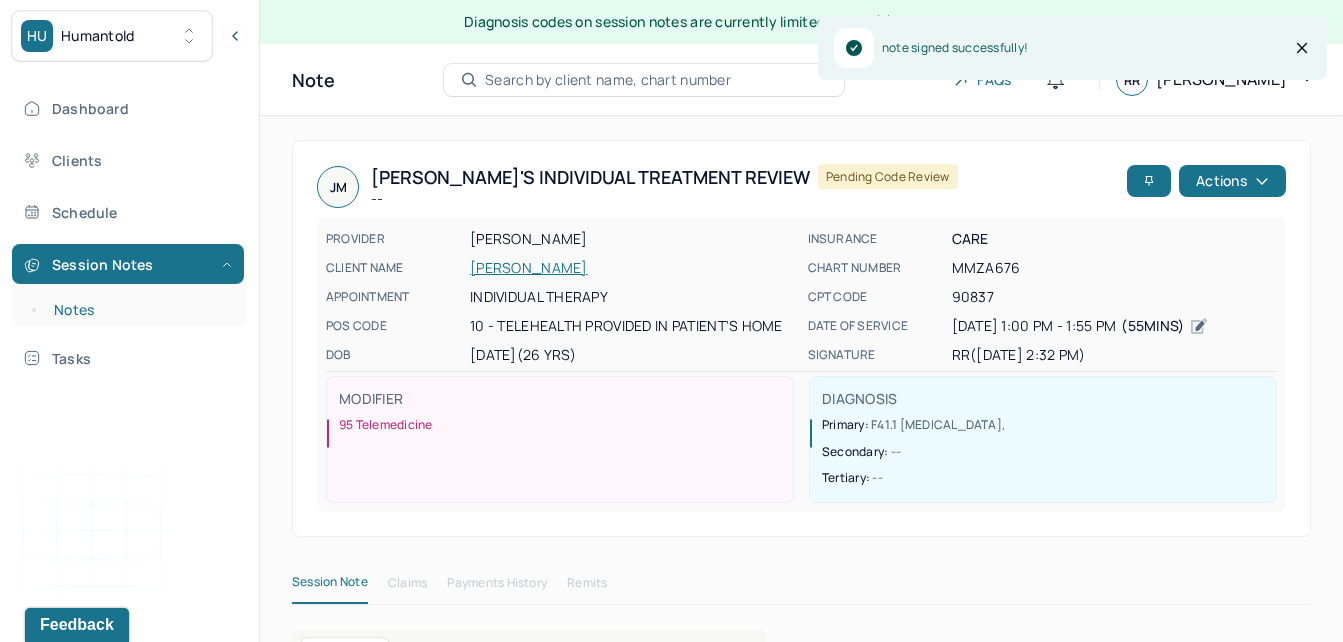 click on "Notes" at bounding box center (139, 310) 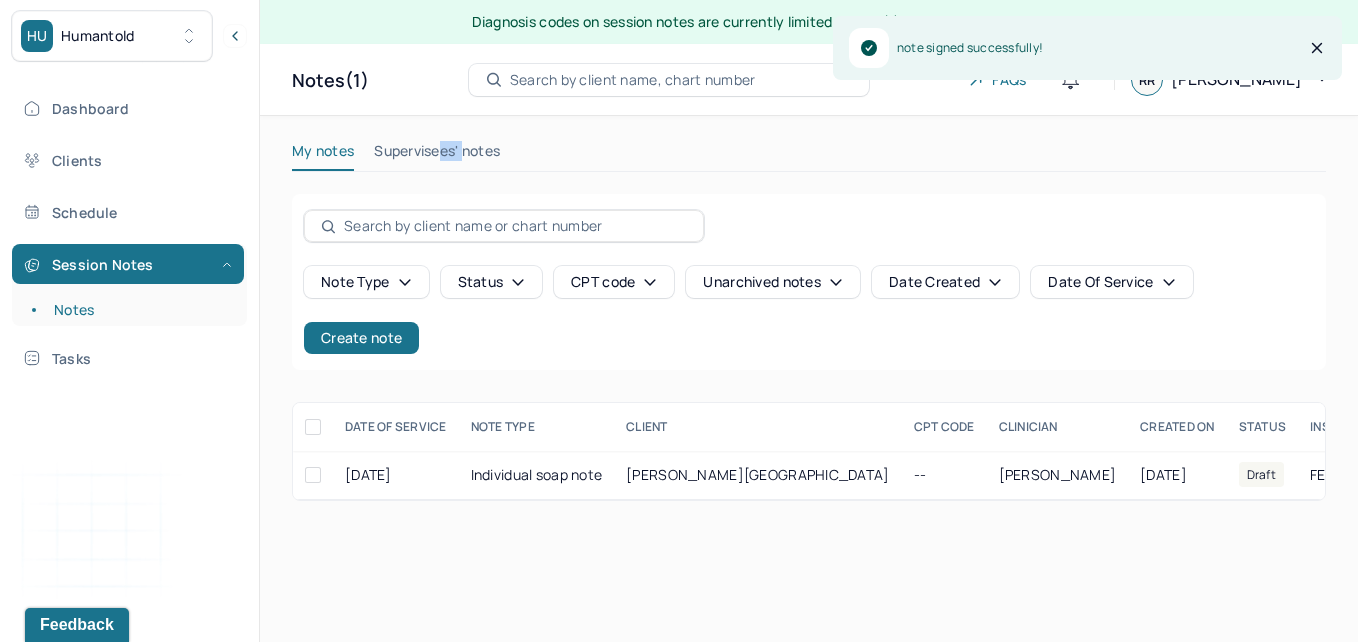 drag, startPoint x: 464, startPoint y: 138, endPoint x: 437, endPoint y: 147, distance: 28.460499 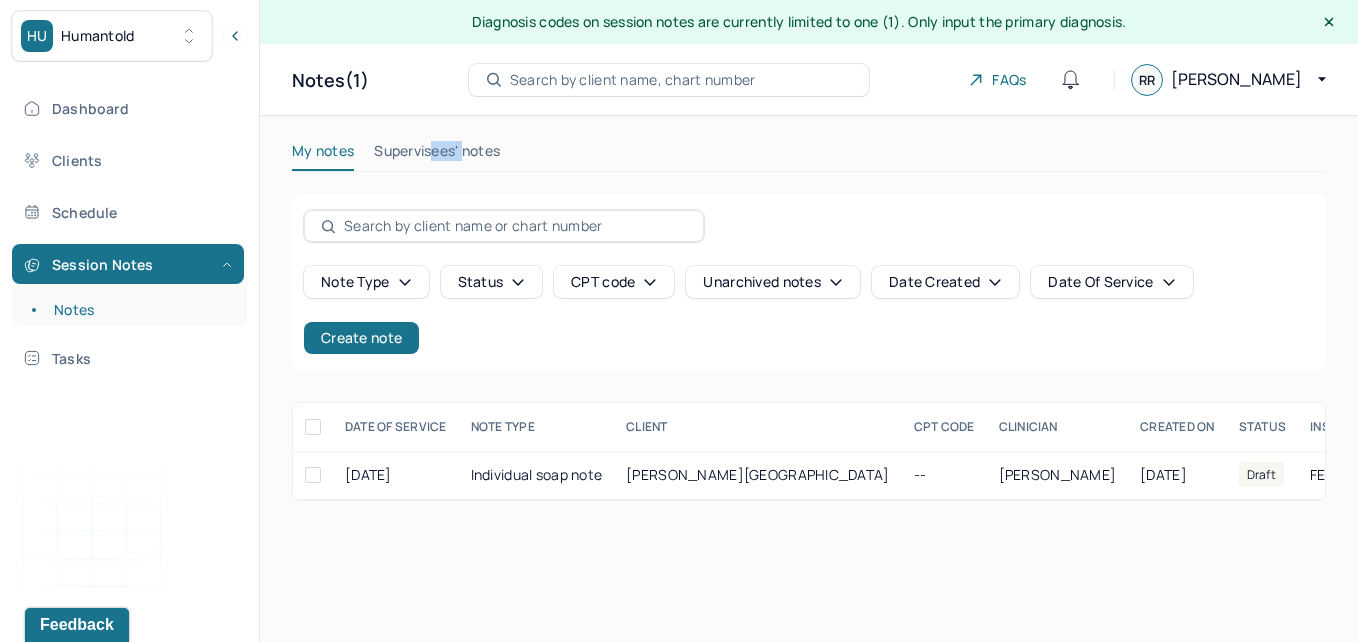 click on "Supervisees' notes" at bounding box center [437, 155] 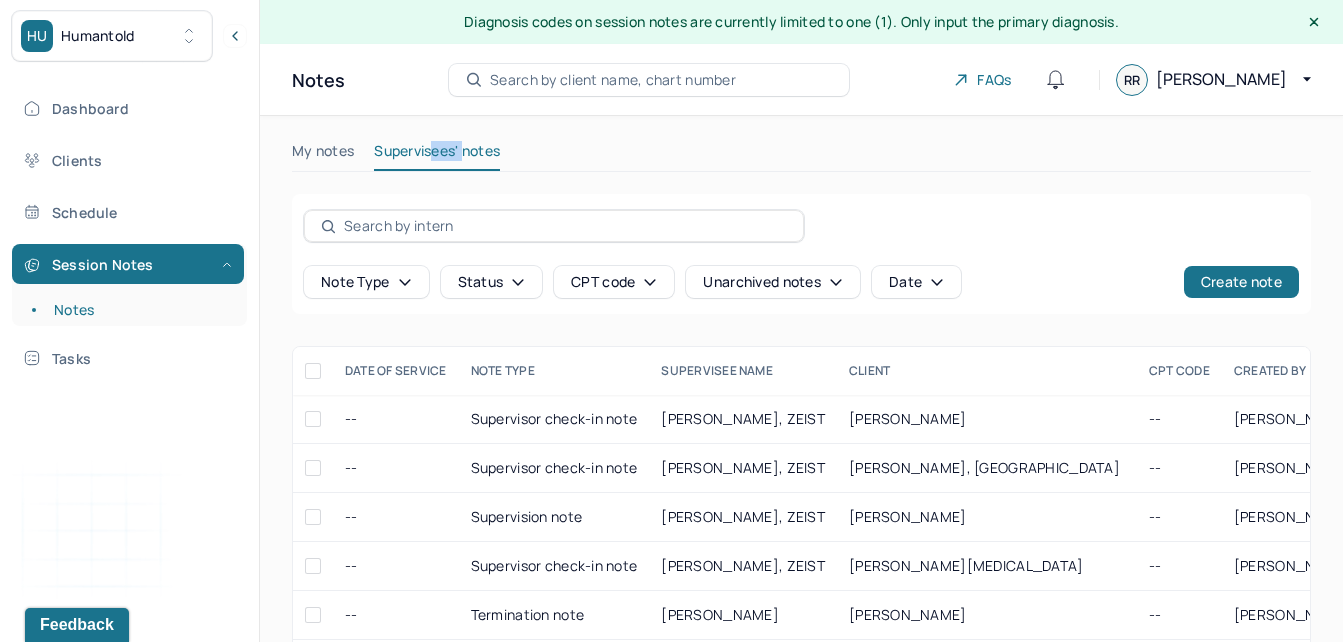 click on "Note type     Status     CPT code     Unarchived notes     Date     Create note" at bounding box center [801, 254] 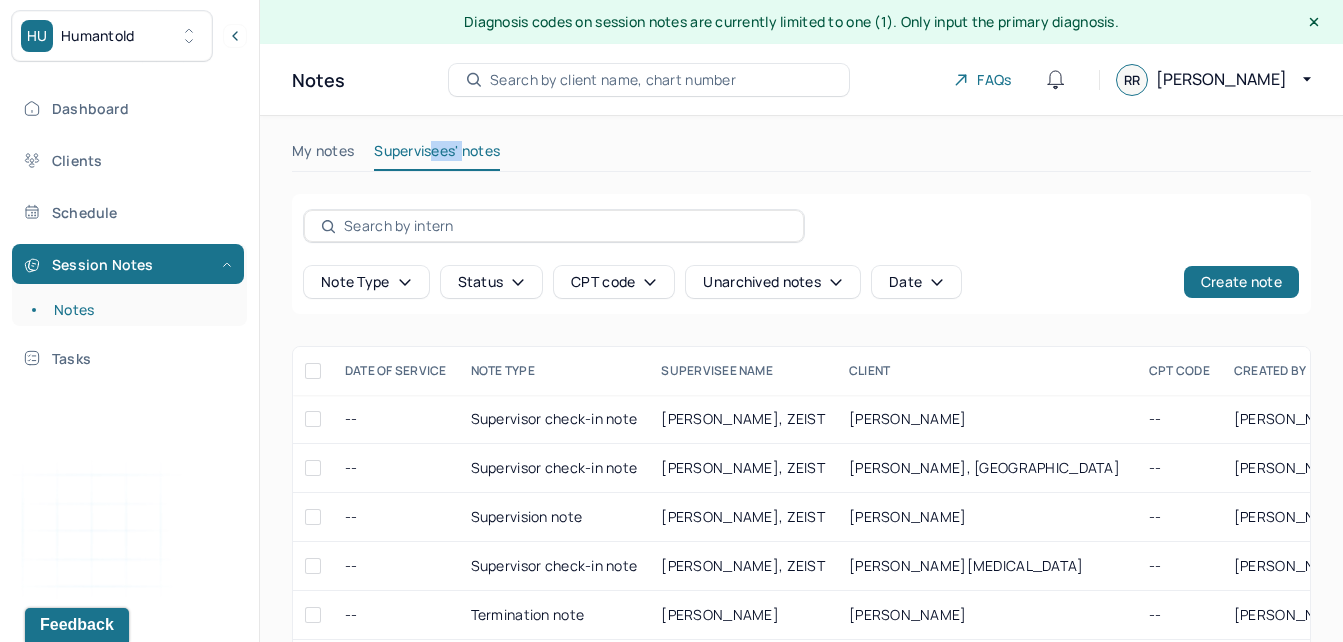 click on "Status" at bounding box center (492, 282) 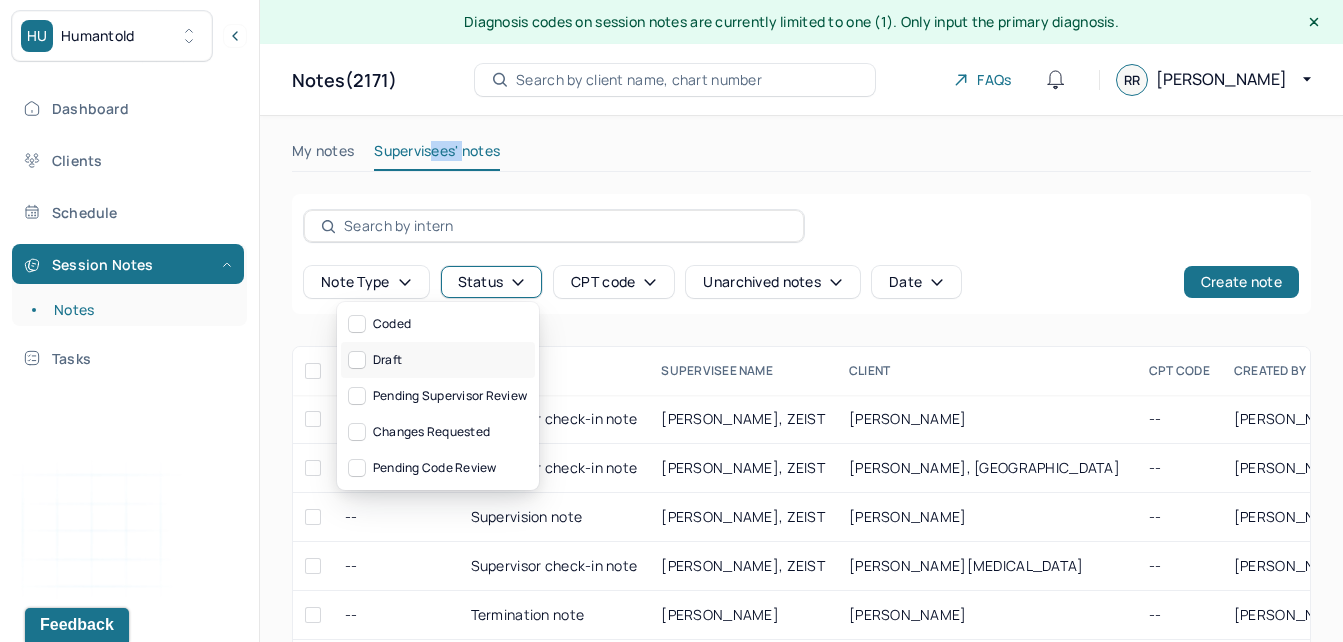 click on "Draft" at bounding box center (438, 360) 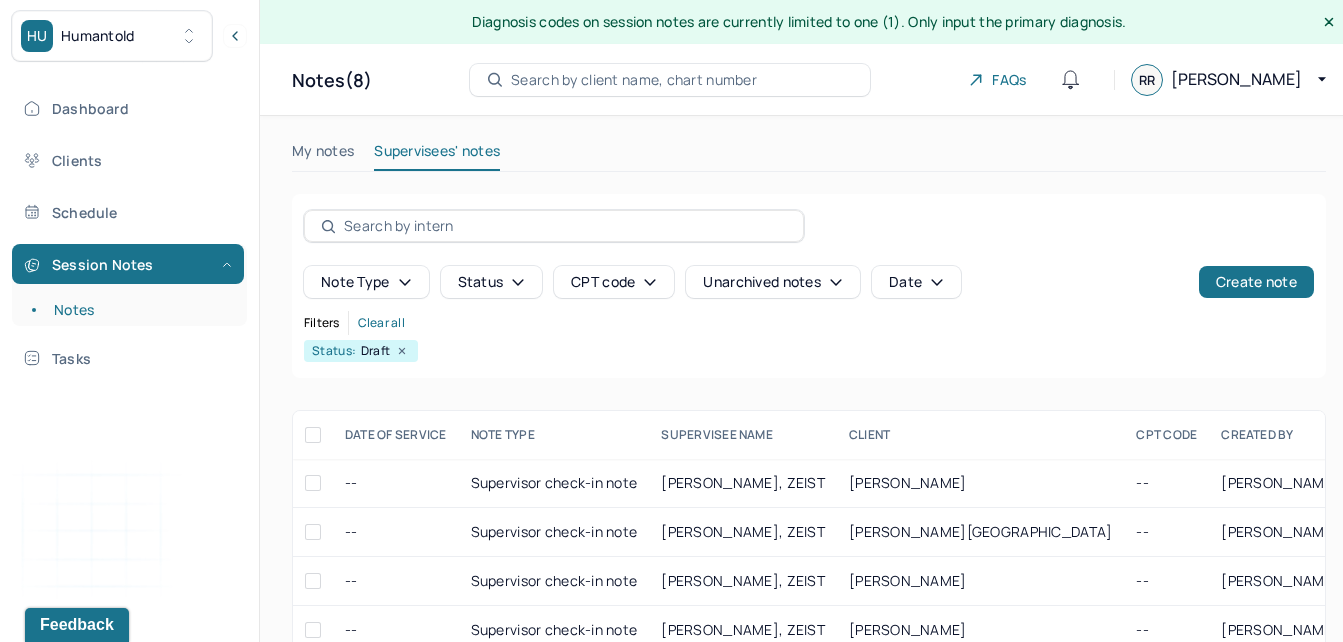 click on "Status" at bounding box center [492, 282] 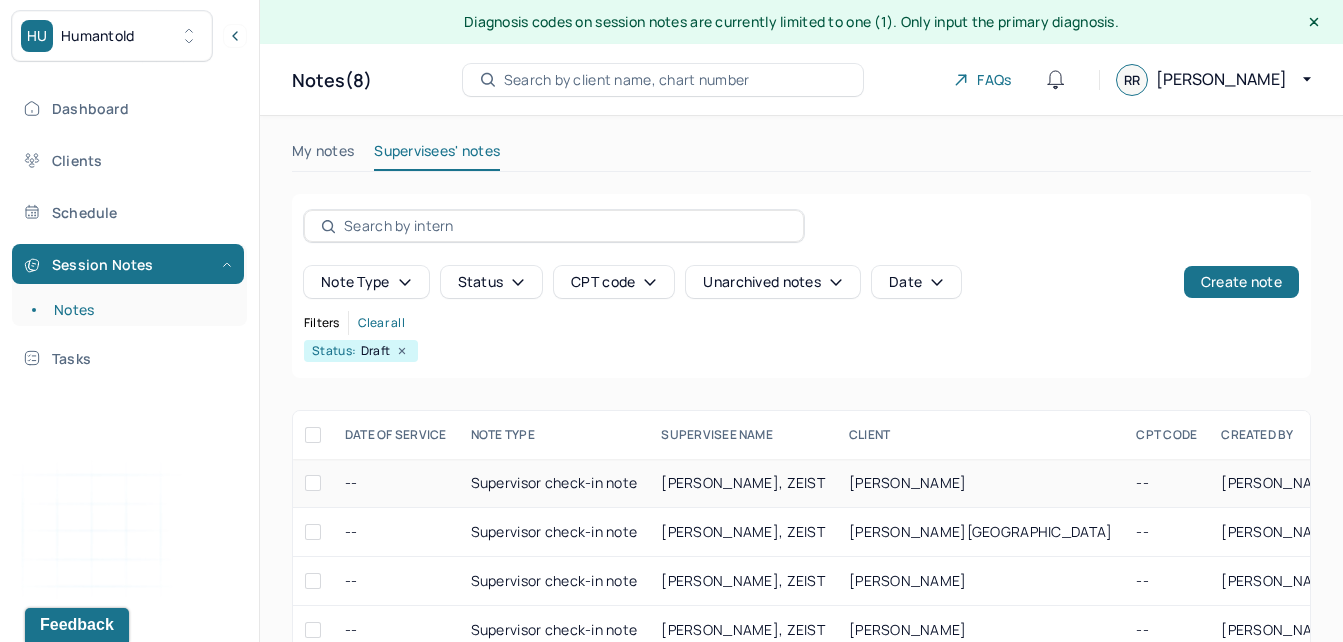 click on "Supervisor check-in note" at bounding box center (554, 483) 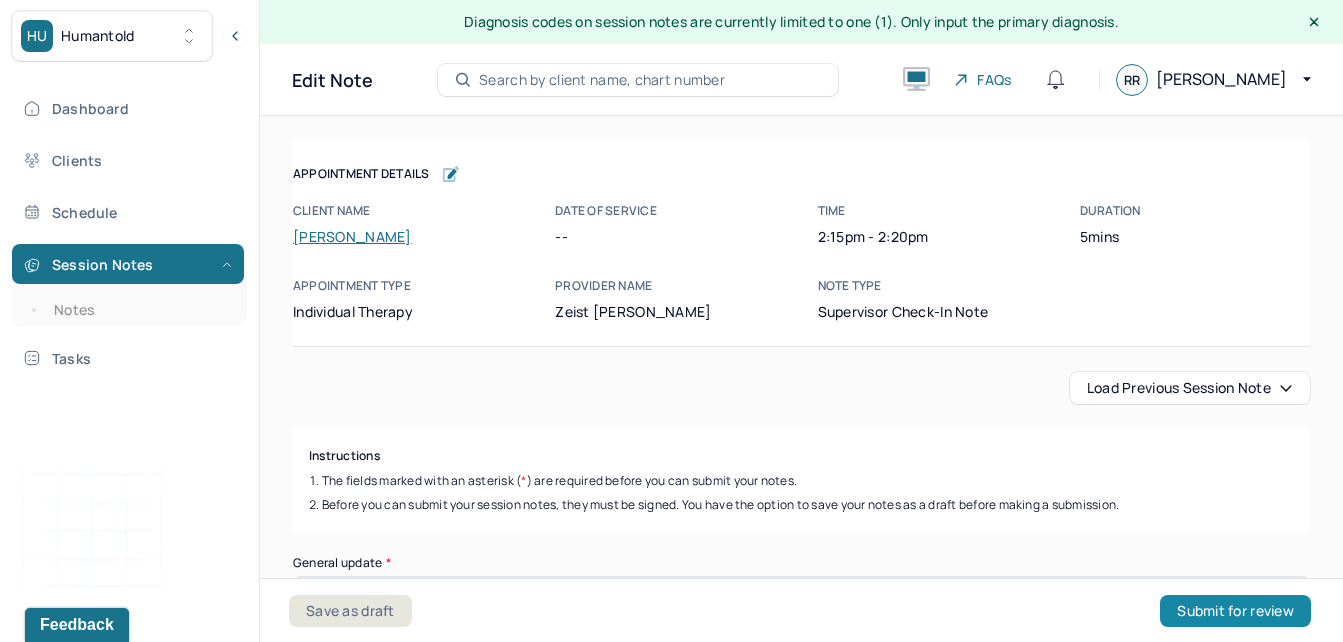 click on "Submit for review" at bounding box center (1235, 611) 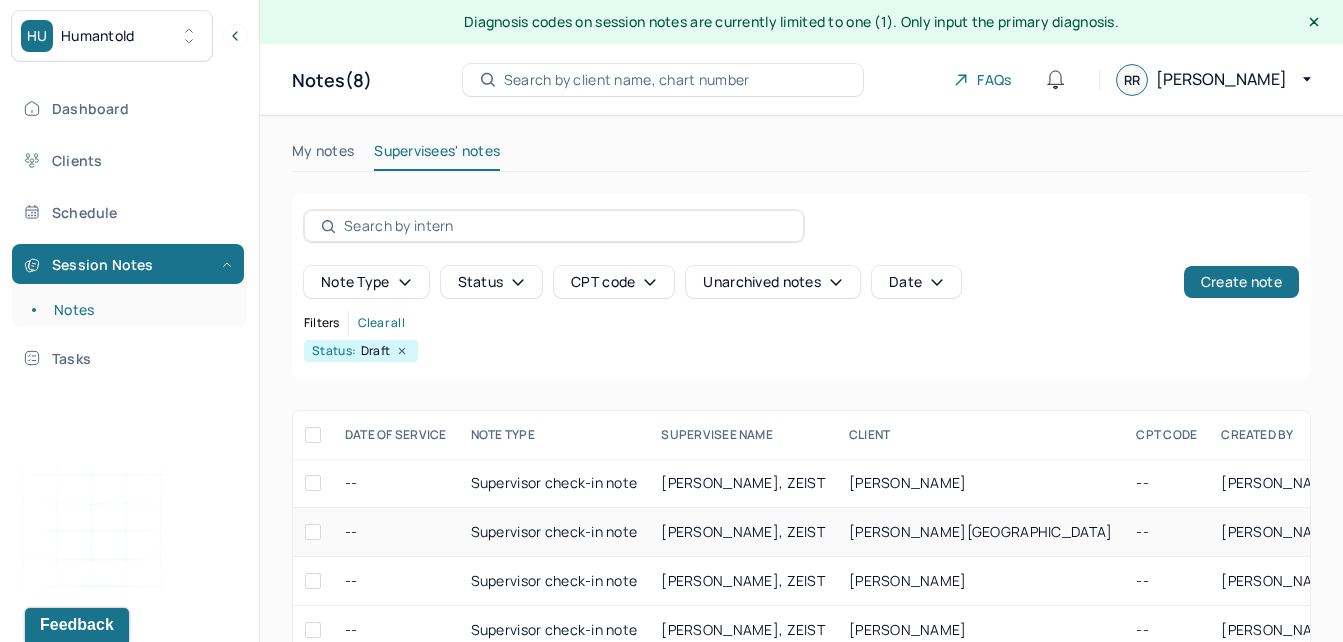 click on "[PERSON_NAME][GEOGRAPHIC_DATA]" at bounding box center [980, 531] 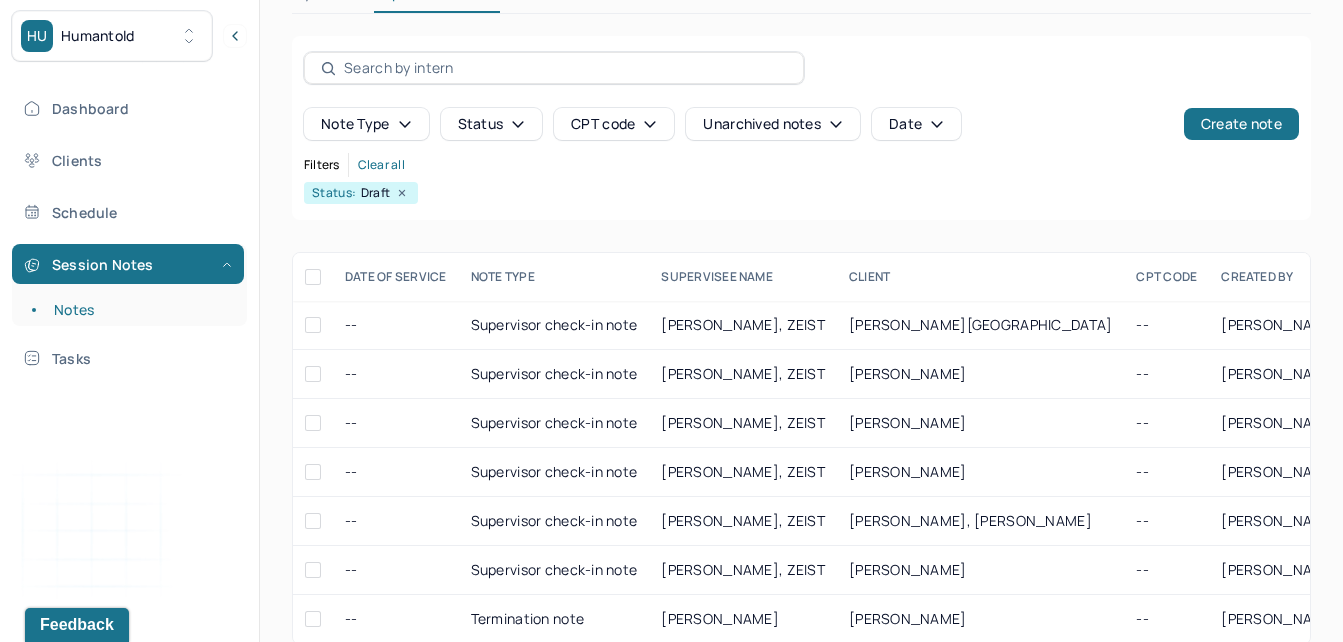 scroll, scrollTop: 162, scrollLeft: 0, axis: vertical 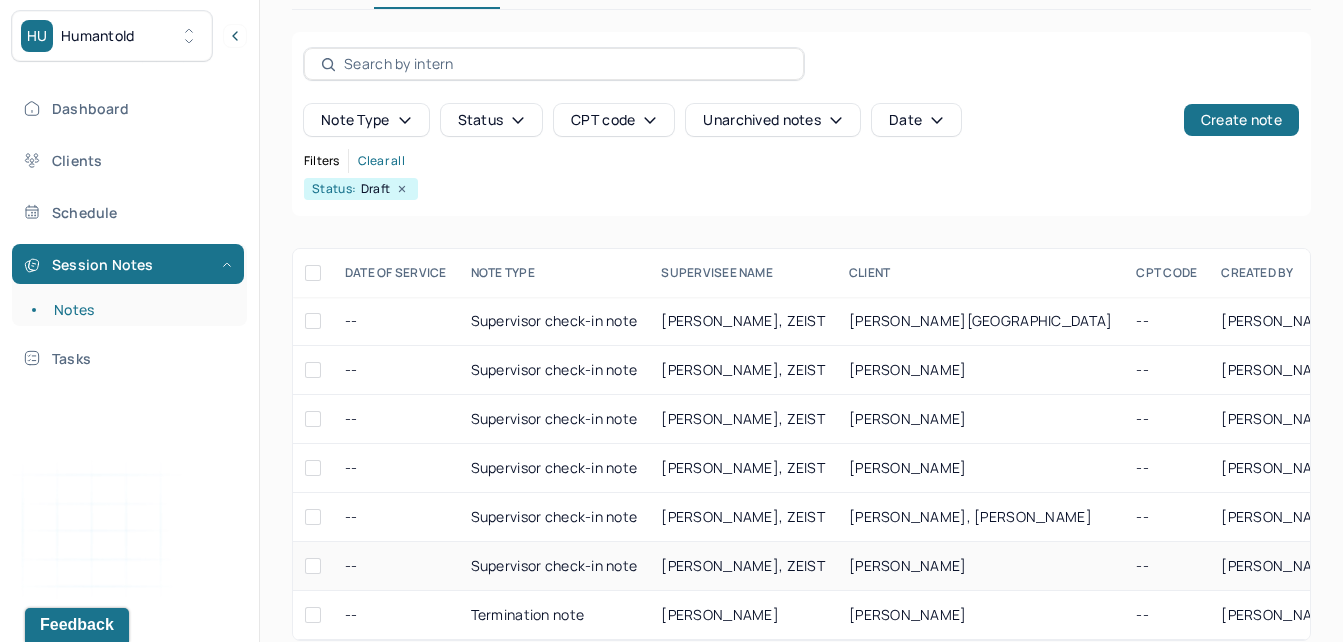 click on "[PERSON_NAME]" at bounding box center (980, 566) 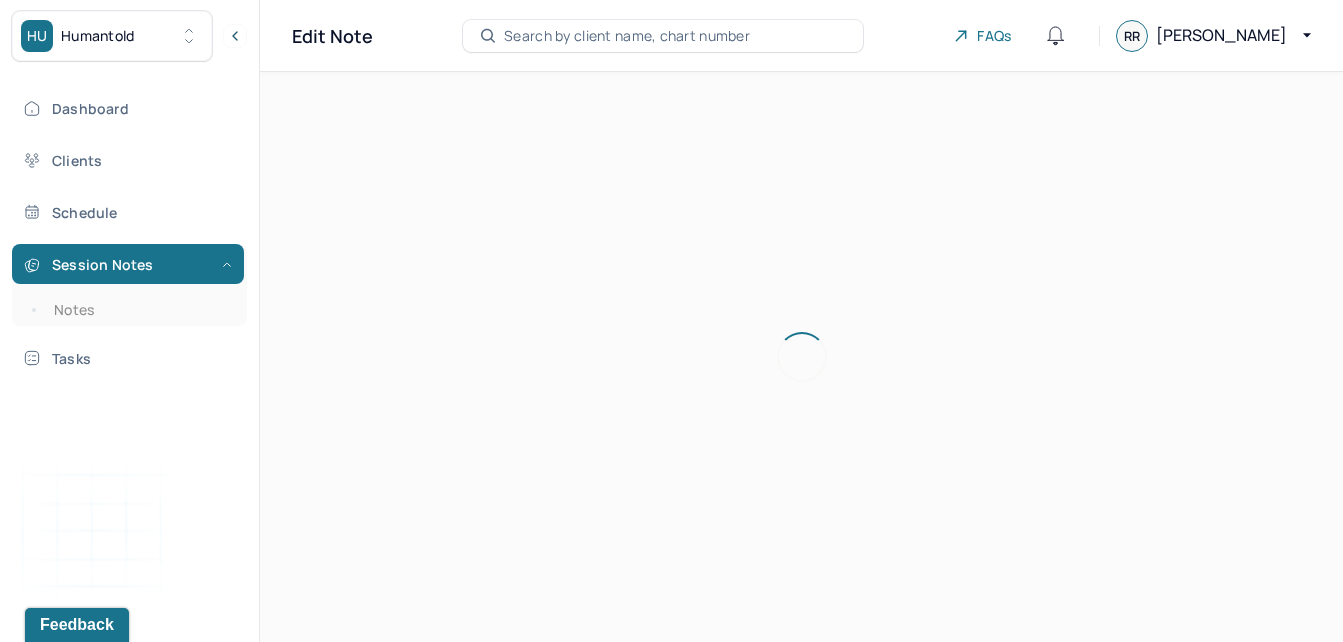 scroll, scrollTop: 36, scrollLeft: 0, axis: vertical 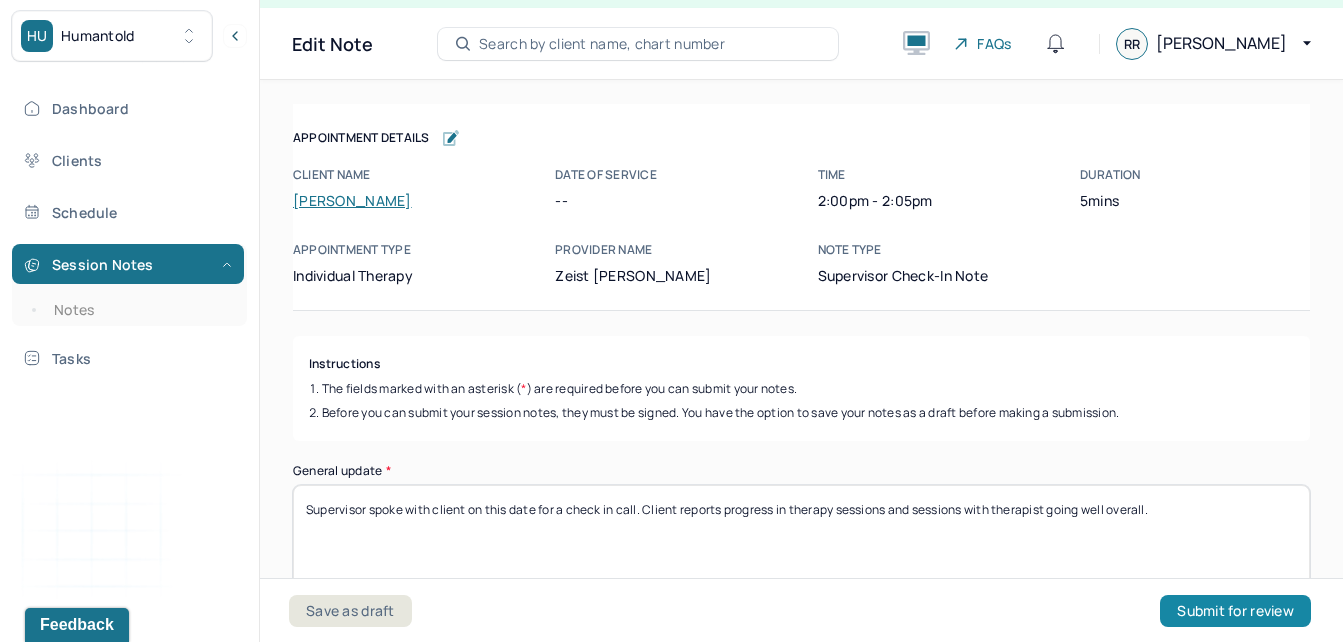 click on "Submit for review" at bounding box center [1235, 611] 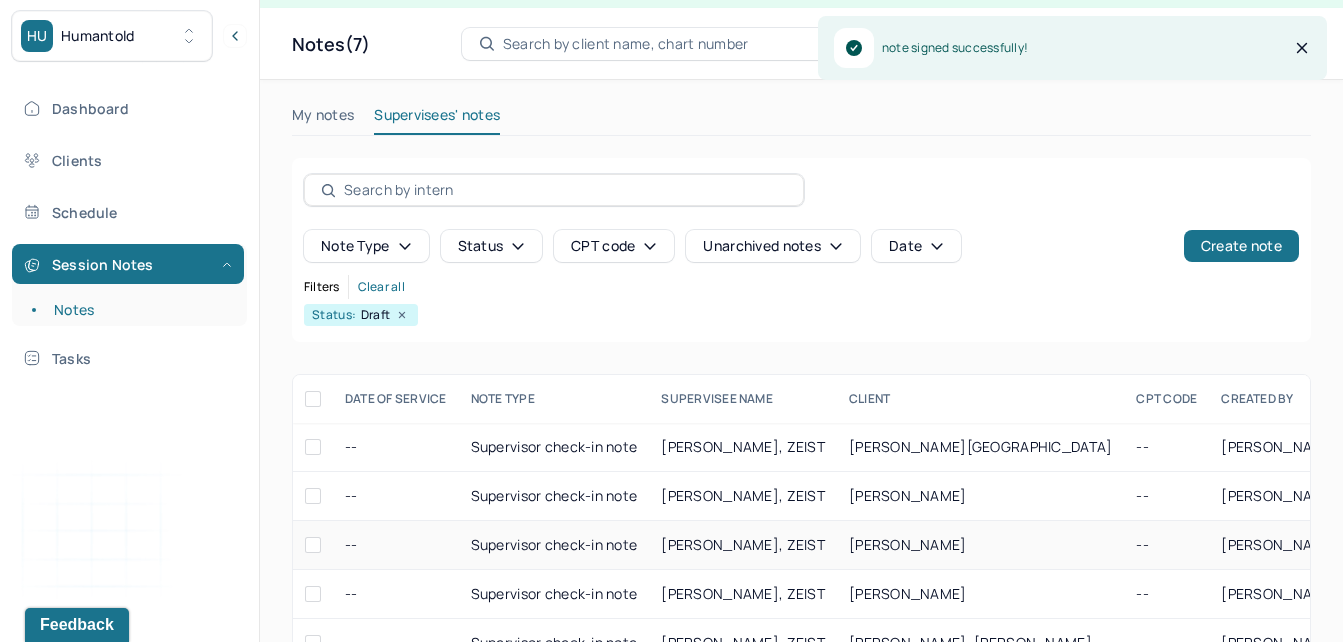 scroll, scrollTop: 162, scrollLeft: 0, axis: vertical 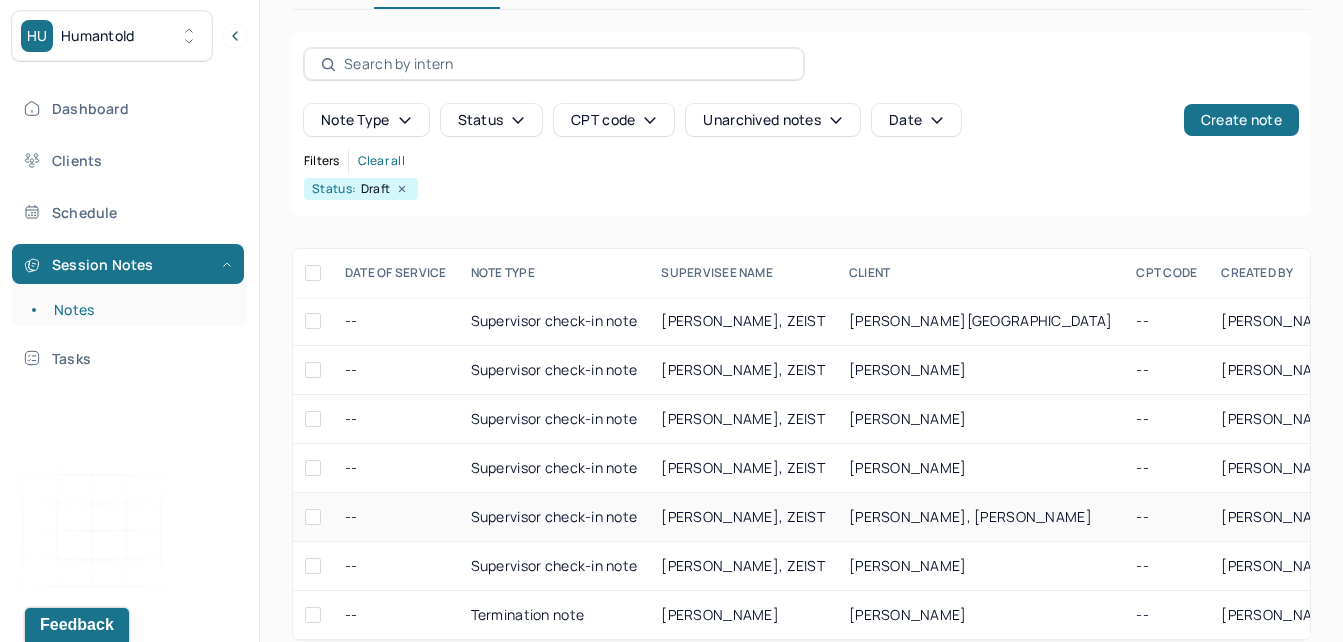 click on "[PERSON_NAME], [PERSON_NAME]" at bounding box center (970, 516) 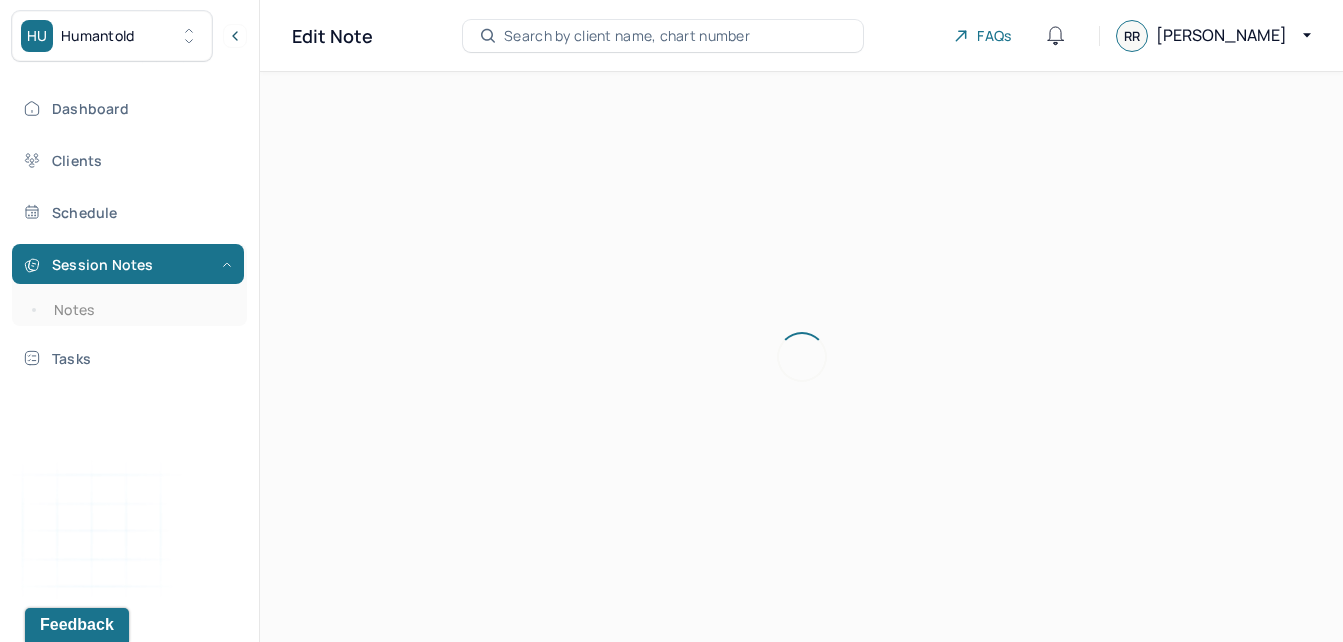 scroll, scrollTop: 36, scrollLeft: 0, axis: vertical 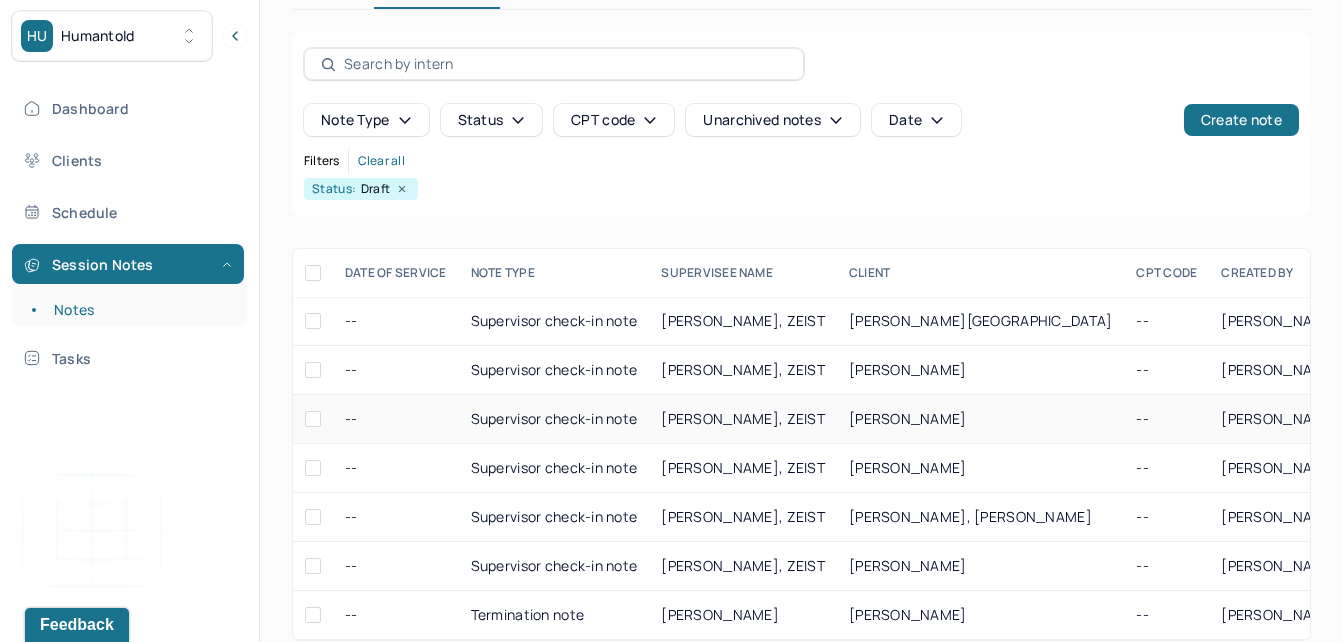 click on "[PERSON_NAME]" at bounding box center [908, 418] 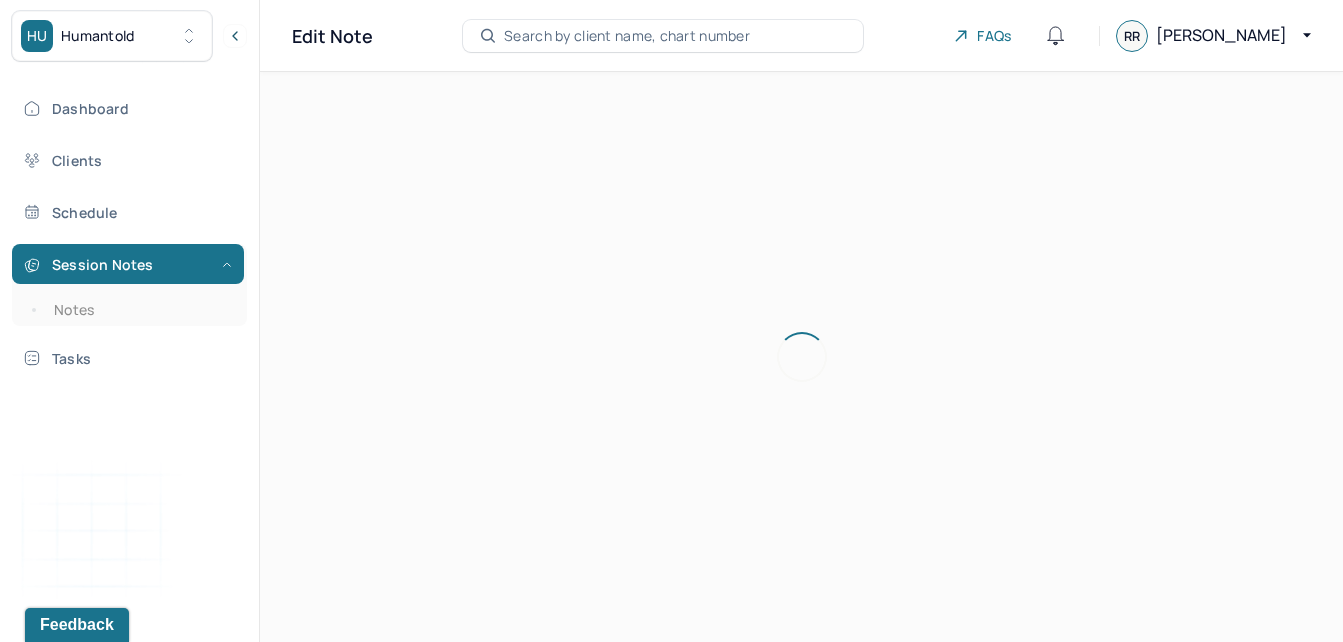 scroll, scrollTop: 36, scrollLeft: 0, axis: vertical 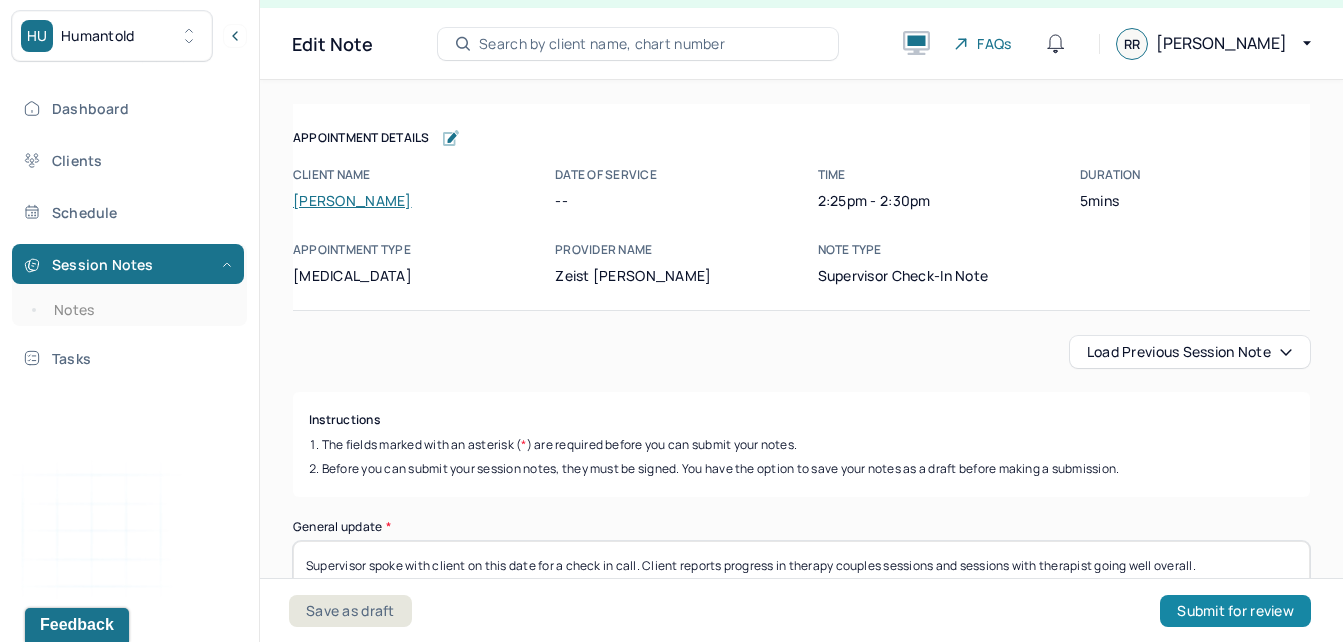 click on "Submit for review" at bounding box center [1235, 611] 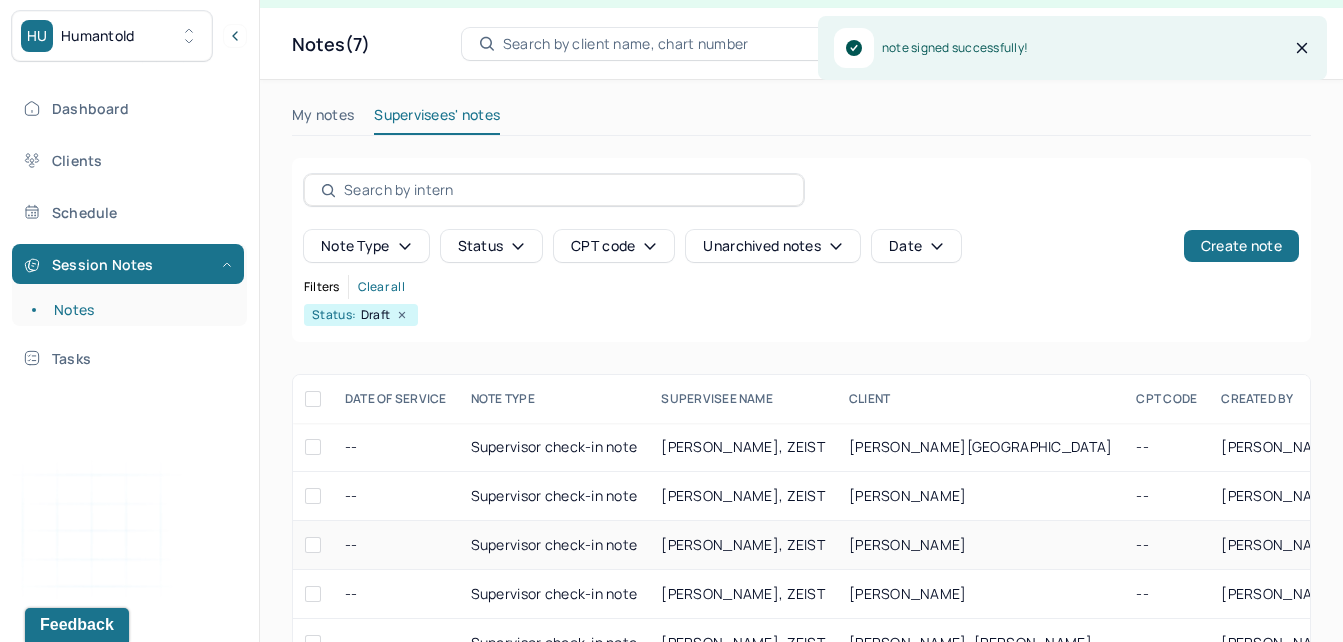 scroll, scrollTop: 162, scrollLeft: 0, axis: vertical 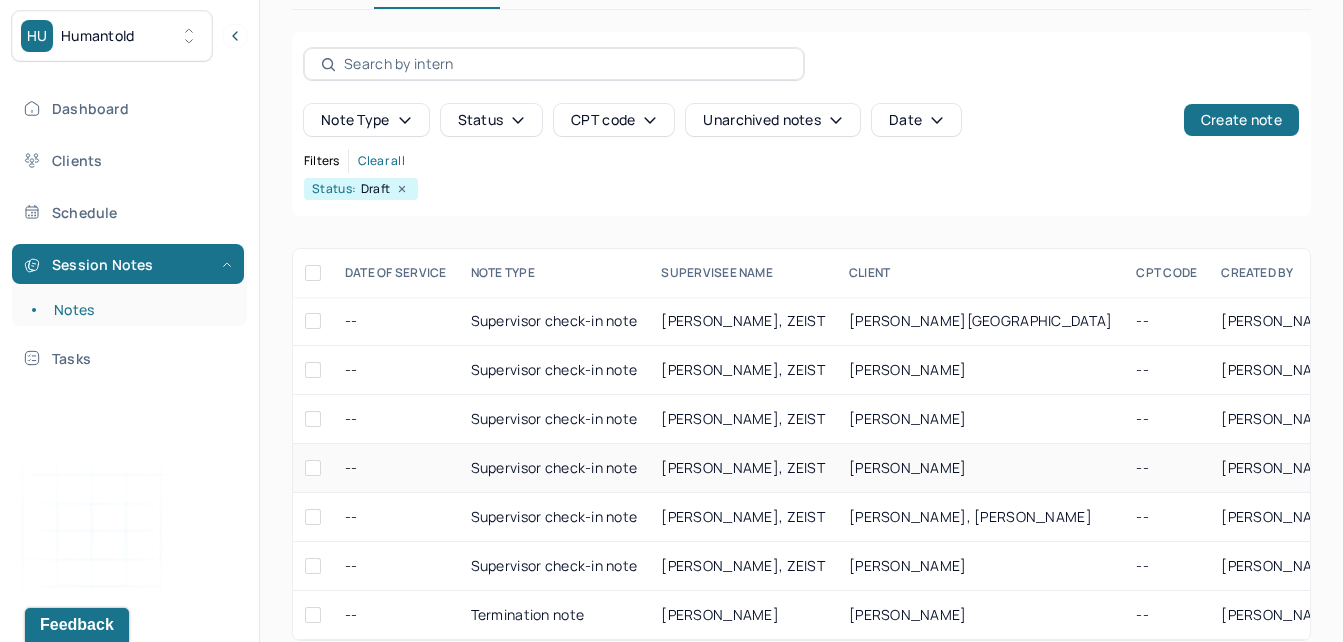 click on "[PERSON_NAME]" at bounding box center [908, 467] 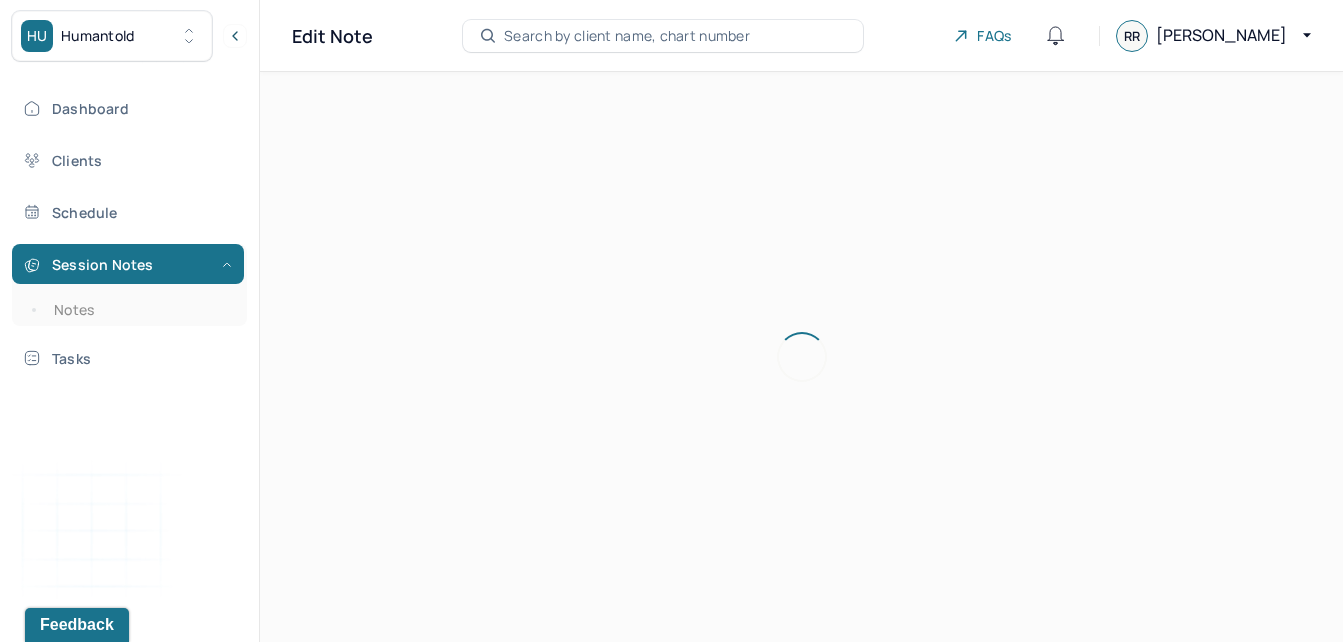 scroll, scrollTop: 36, scrollLeft: 0, axis: vertical 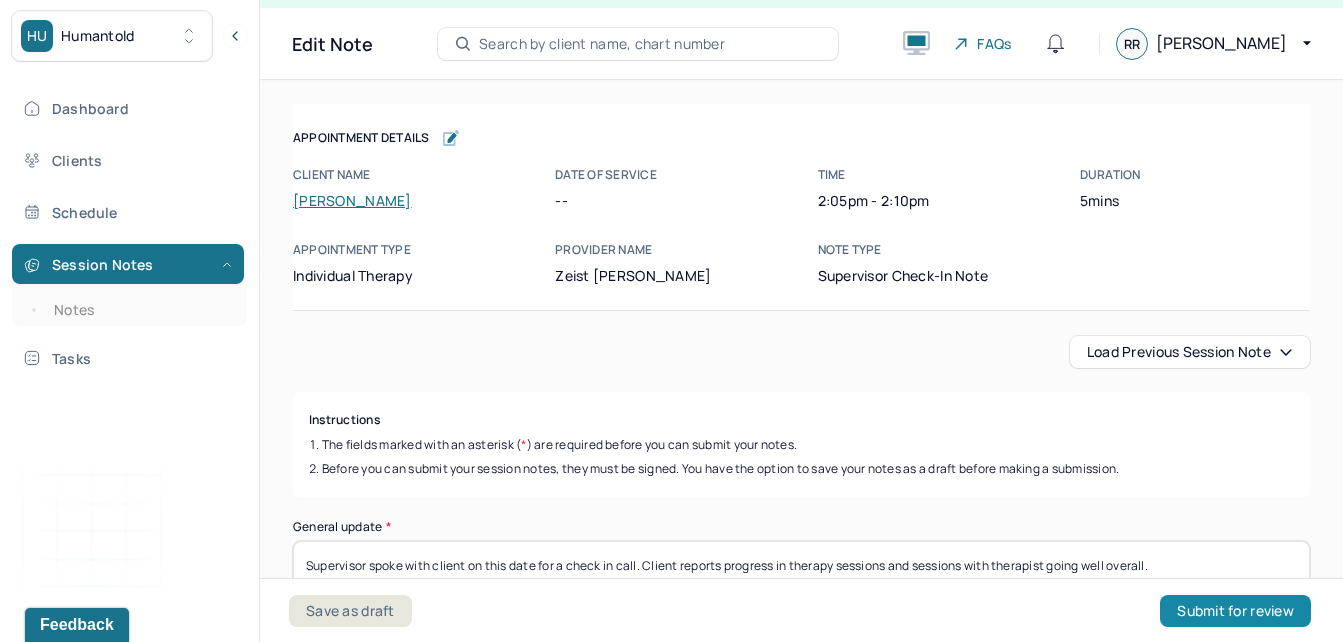 click on "Submit for review" at bounding box center [1235, 611] 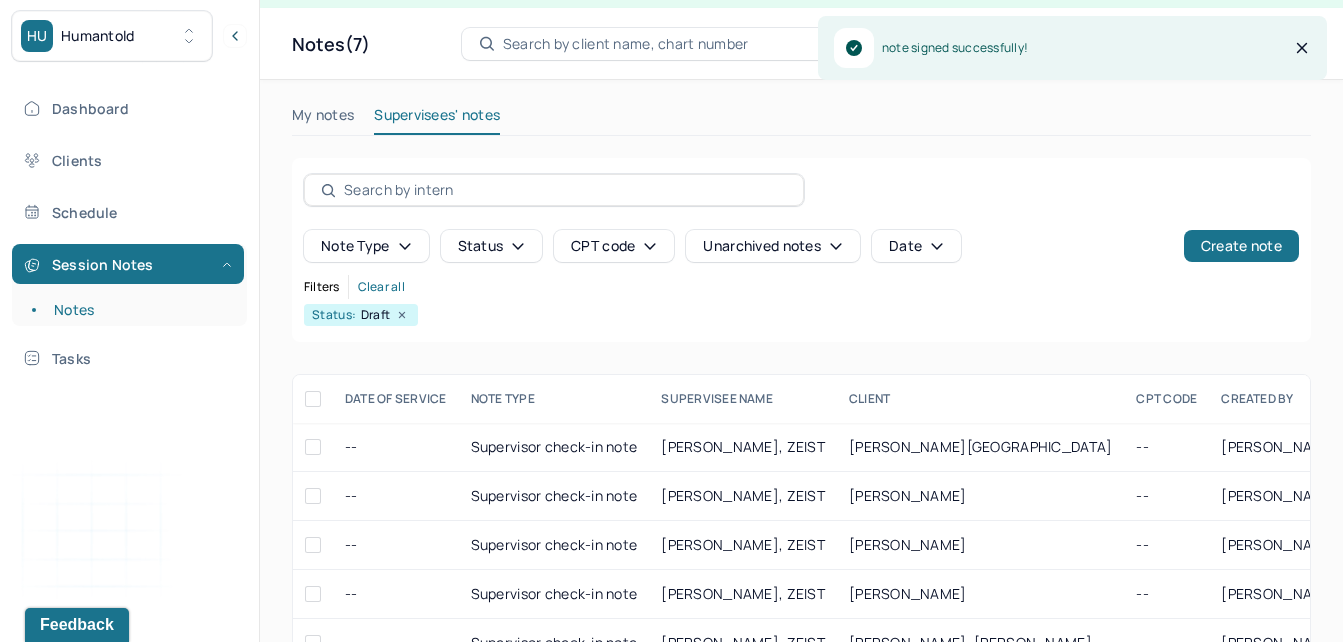 scroll, scrollTop: 53, scrollLeft: 0, axis: vertical 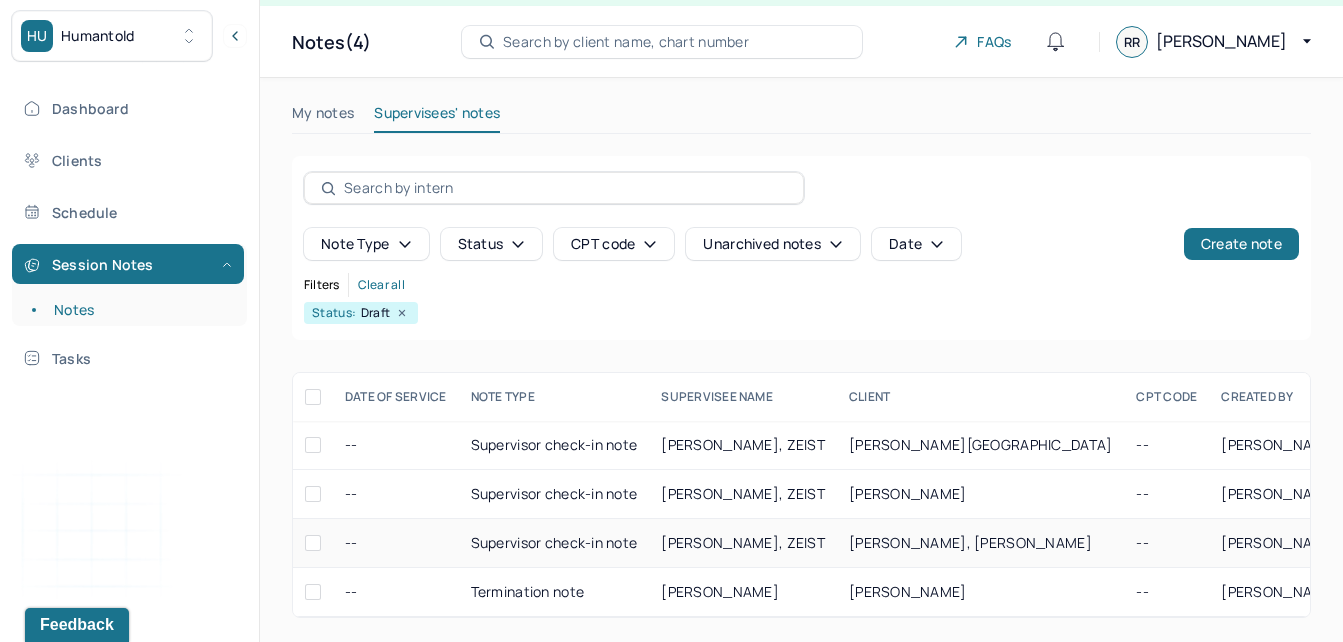 click on "[PERSON_NAME], [PERSON_NAME]" at bounding box center [970, 542] 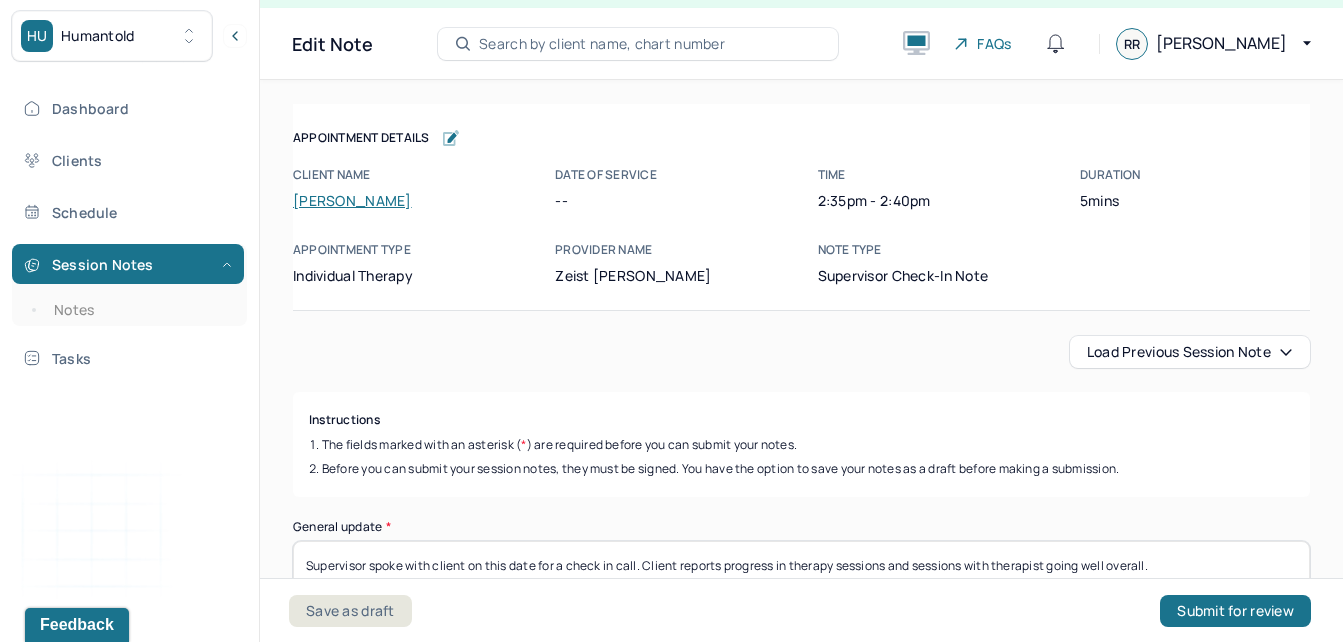 scroll, scrollTop: 36, scrollLeft: 0, axis: vertical 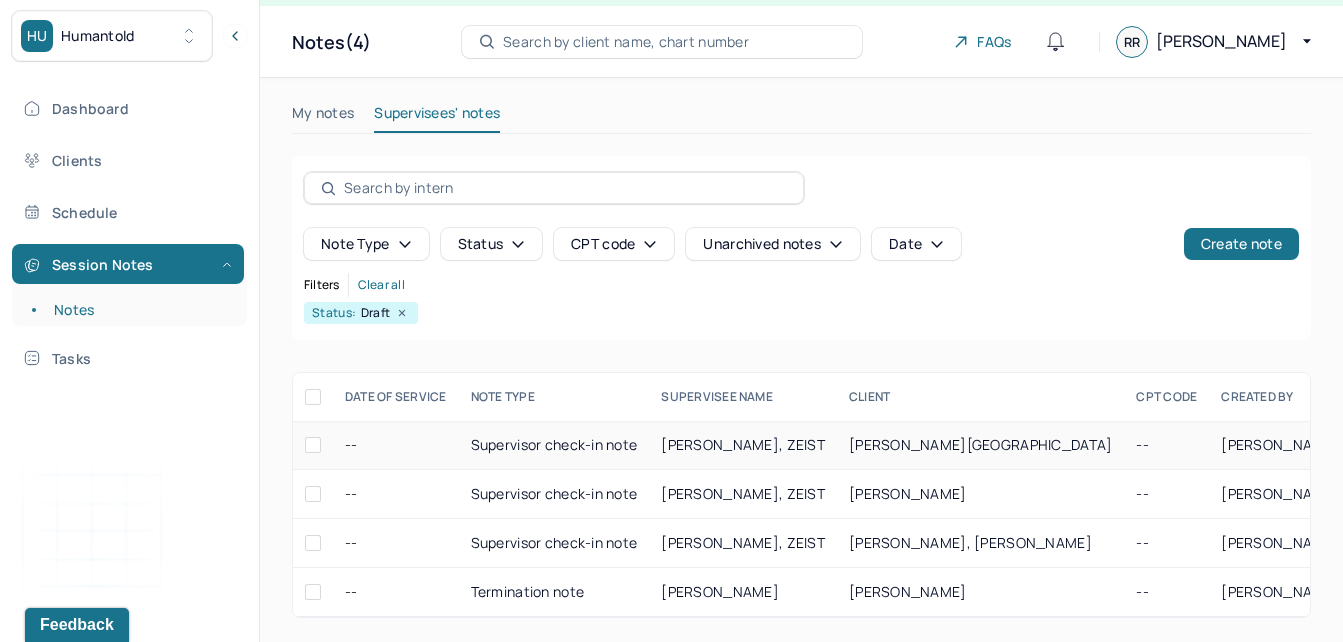 click on "[PERSON_NAME][GEOGRAPHIC_DATA]" at bounding box center (980, 445) 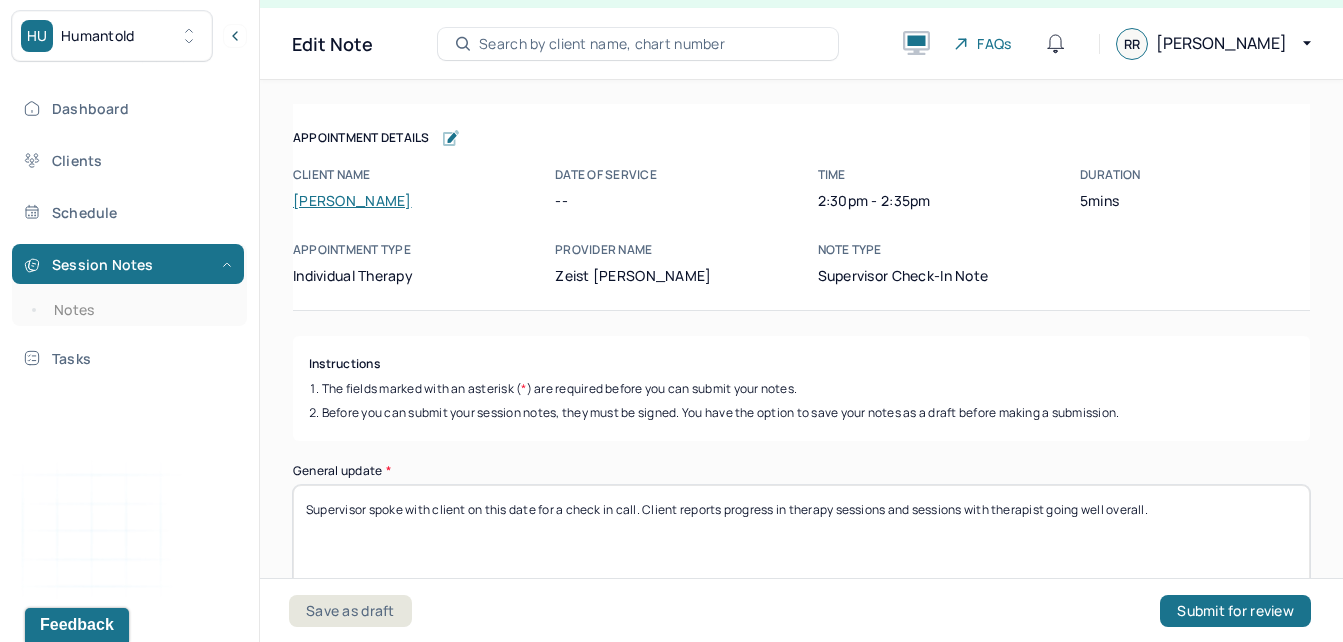 scroll, scrollTop: 36, scrollLeft: 0, axis: vertical 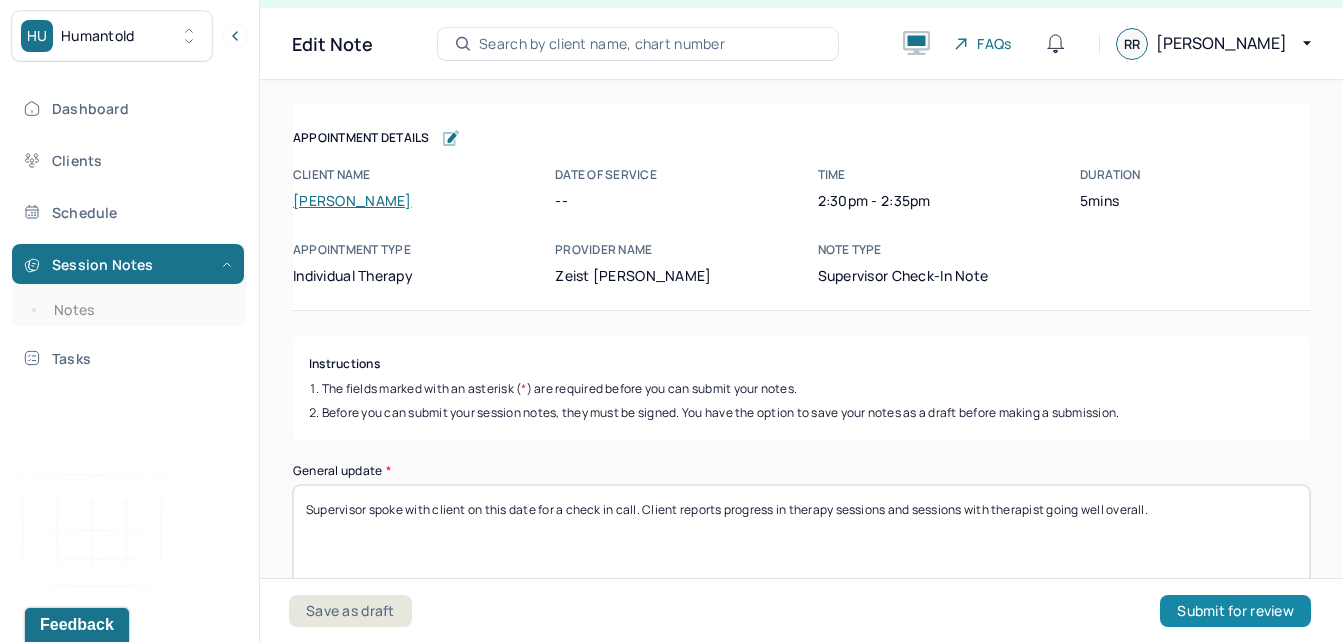 click on "Submit for review" at bounding box center [1235, 611] 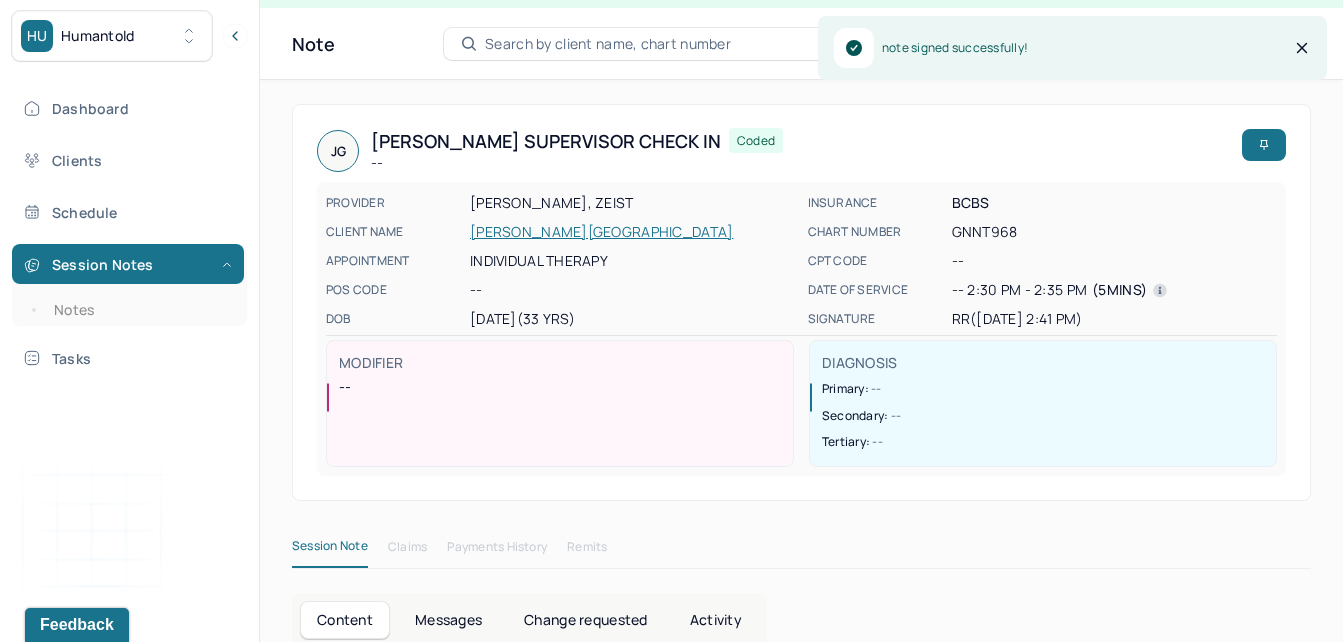 scroll, scrollTop: 53, scrollLeft: 0, axis: vertical 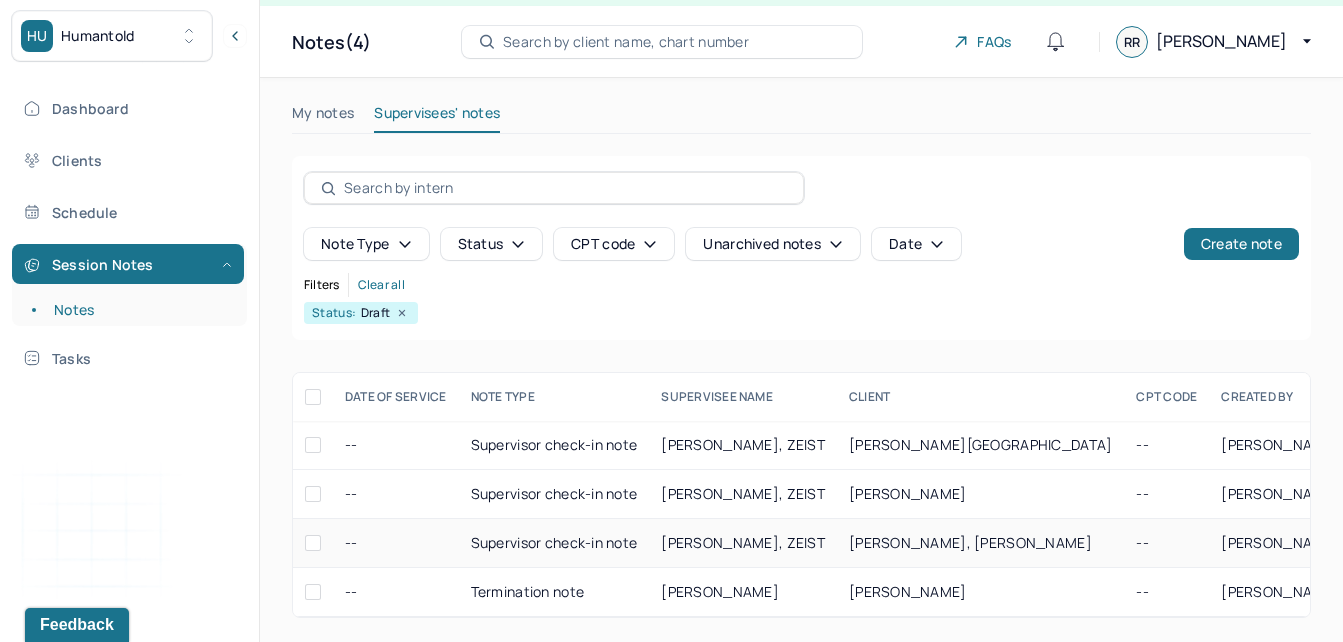 click on "[PERSON_NAME], [PERSON_NAME]" at bounding box center (980, 543) 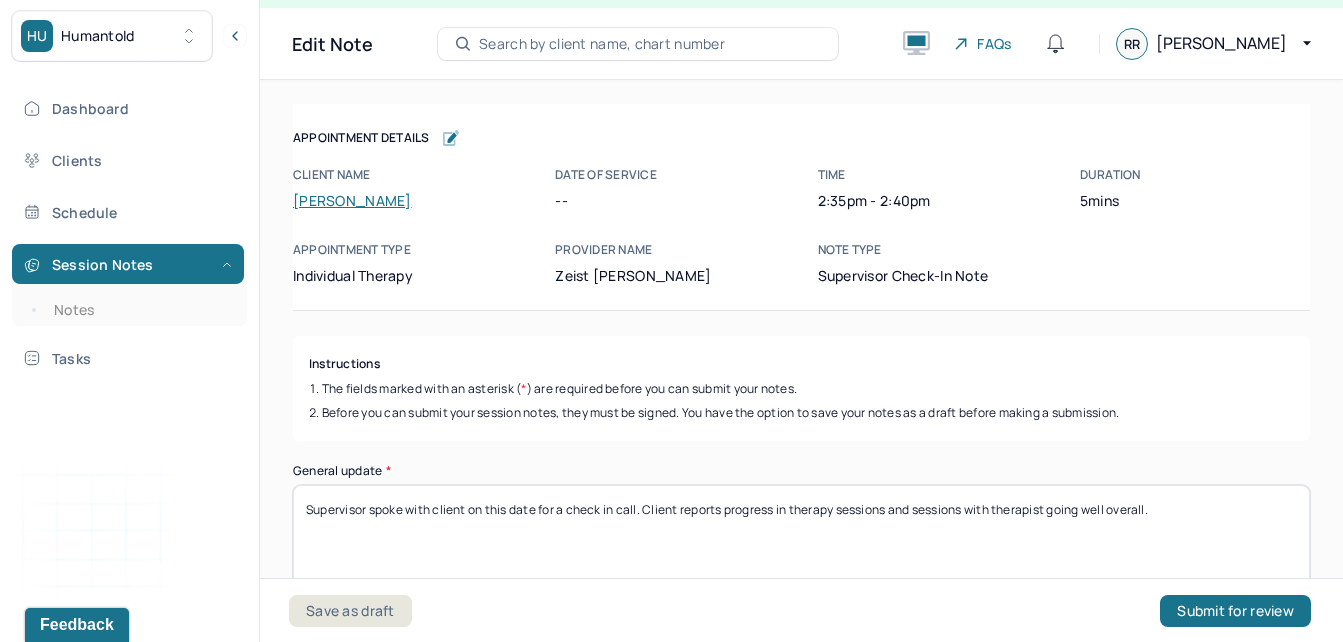 scroll, scrollTop: 36, scrollLeft: 0, axis: vertical 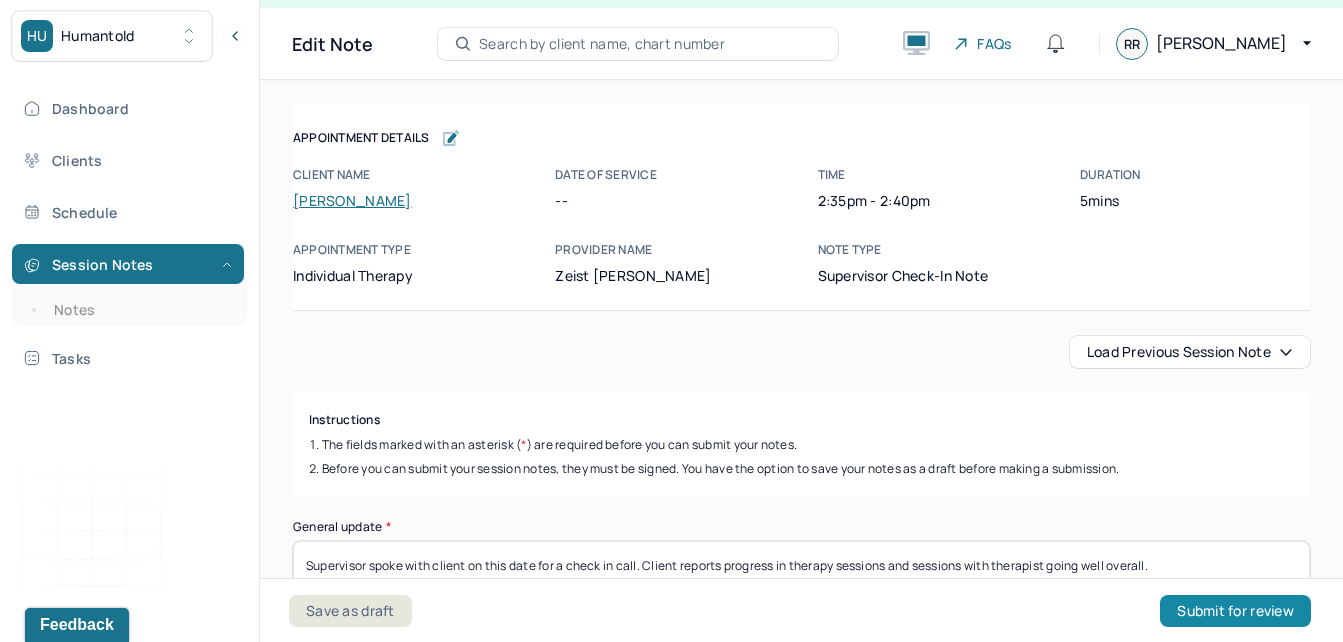 click on "Submit for review" at bounding box center [1235, 611] 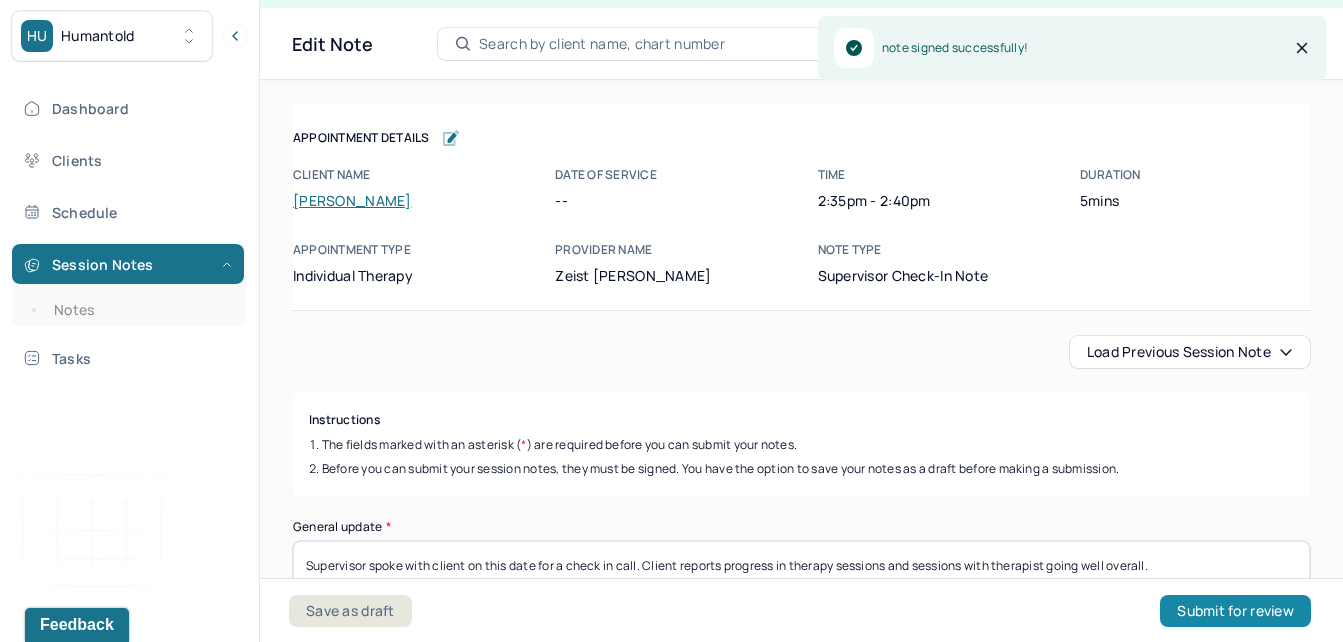 scroll, scrollTop: 0, scrollLeft: 0, axis: both 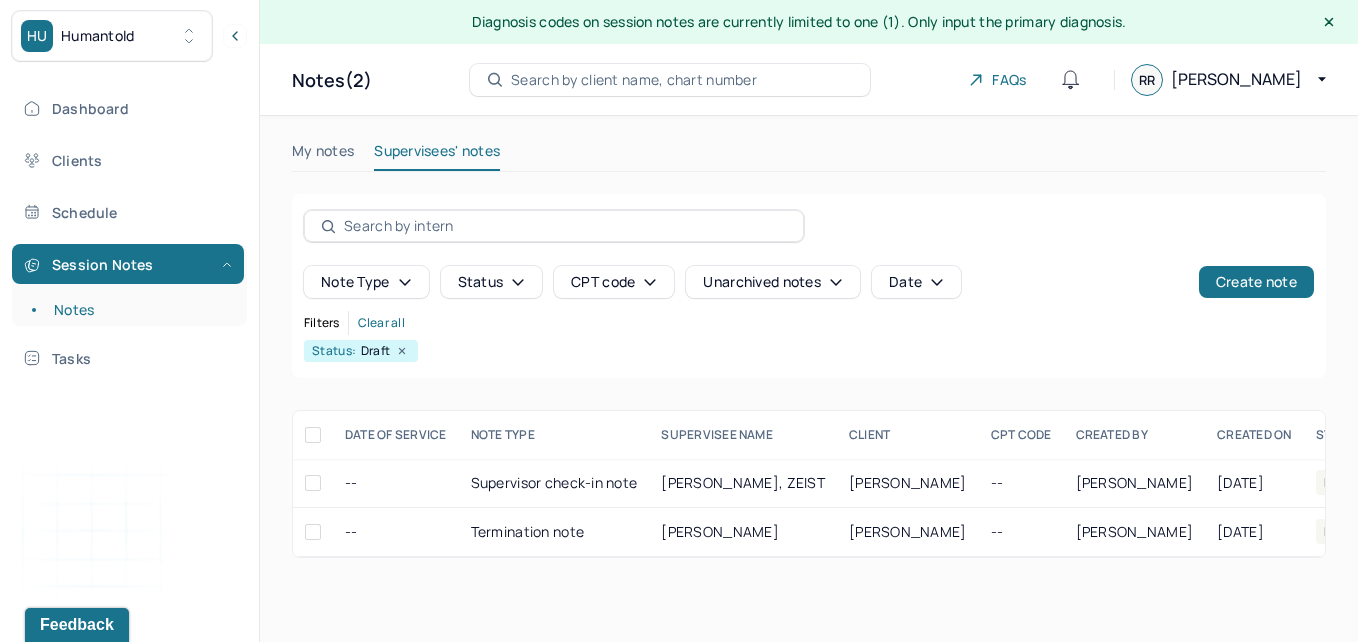 click on "My notes" at bounding box center (323, 155) 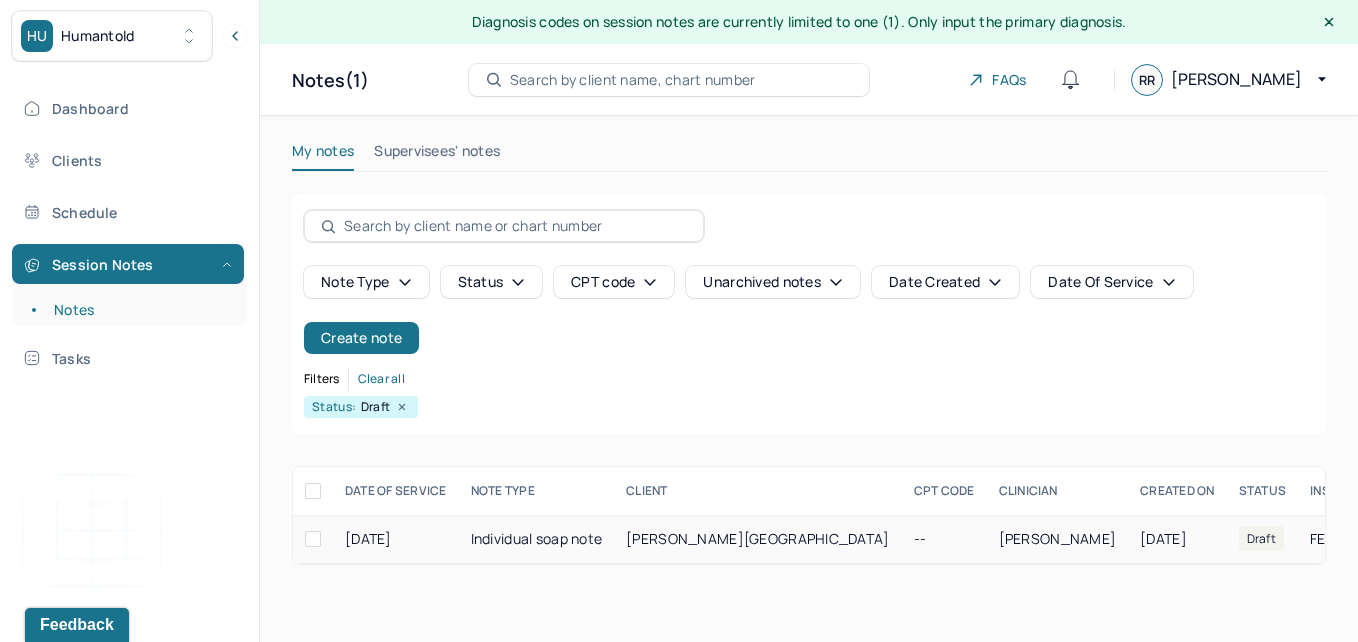 click on "Individual soap note" at bounding box center (537, 539) 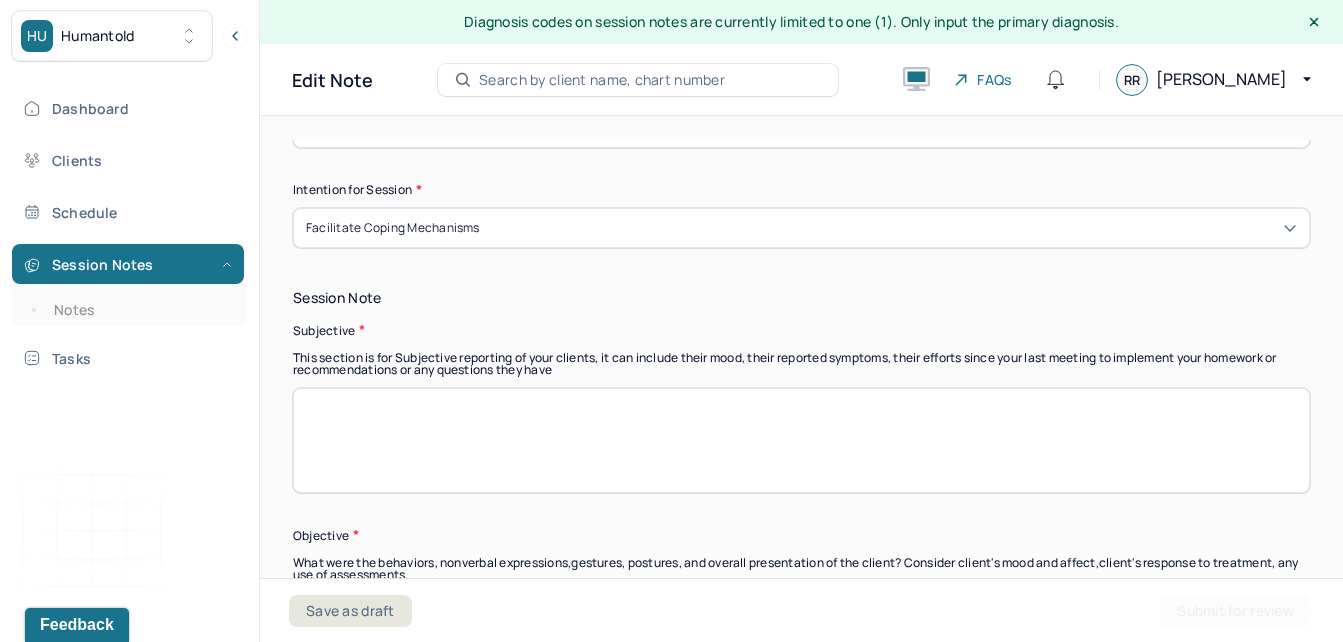 scroll, scrollTop: 1231, scrollLeft: 0, axis: vertical 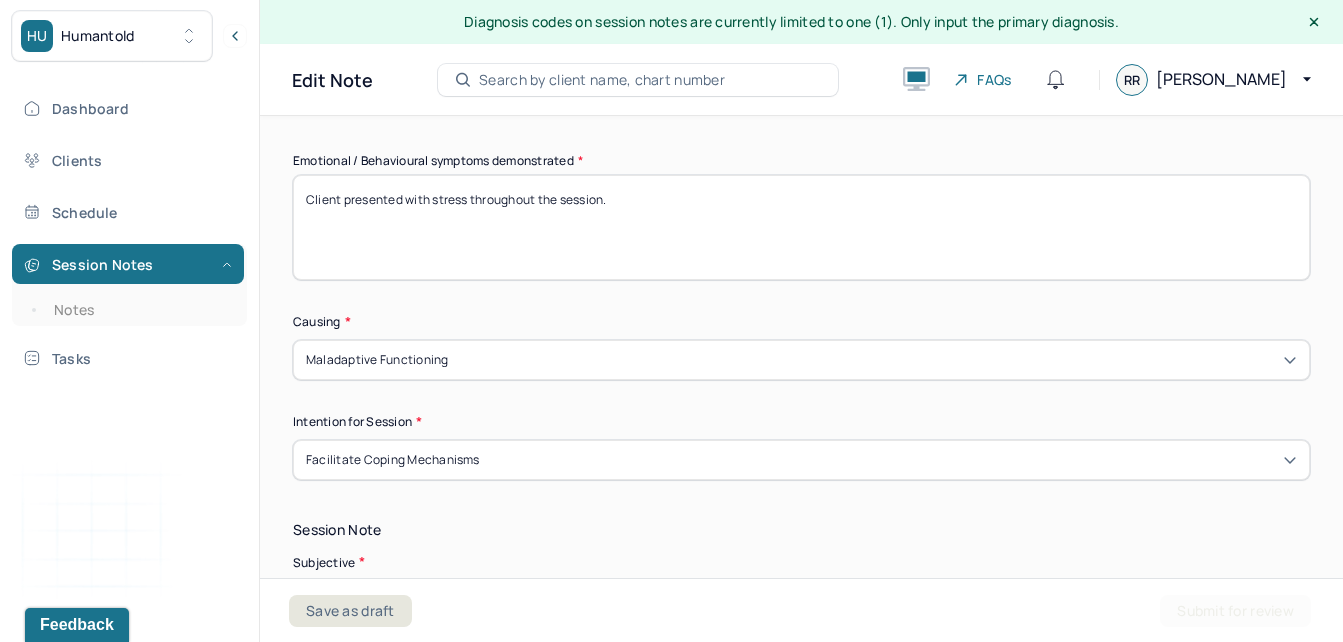 click on "Client presented with stress throughout the session." at bounding box center (801, 227) 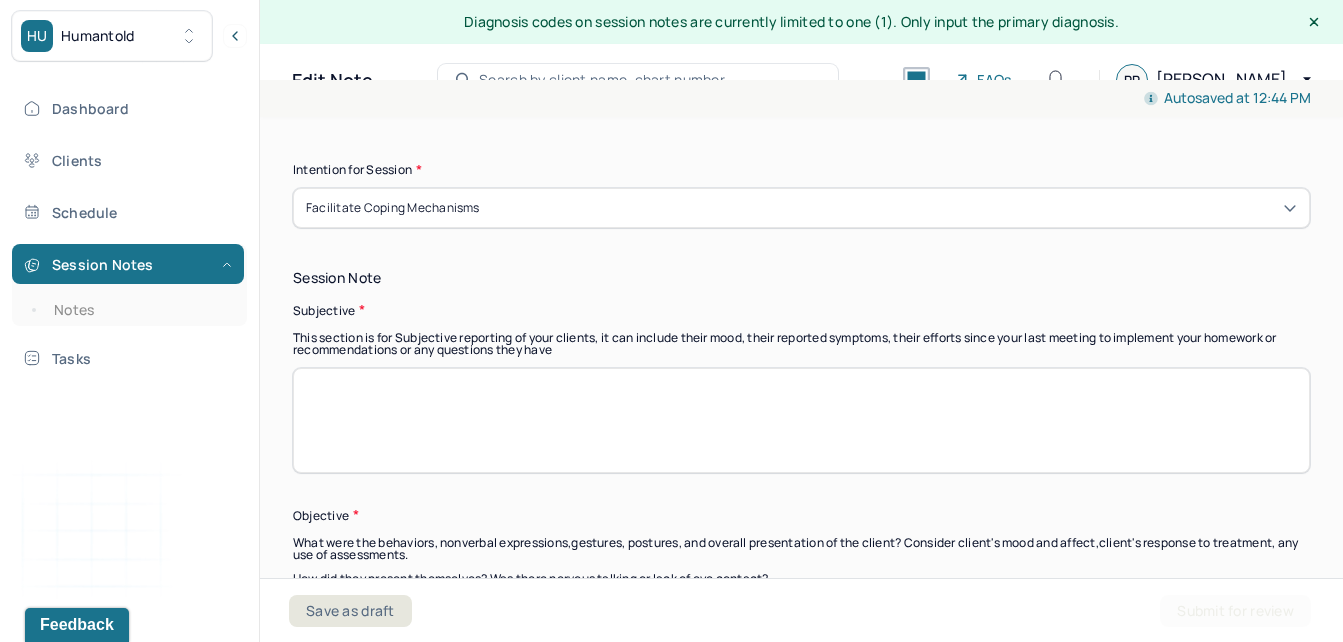 scroll, scrollTop: 1318, scrollLeft: 0, axis: vertical 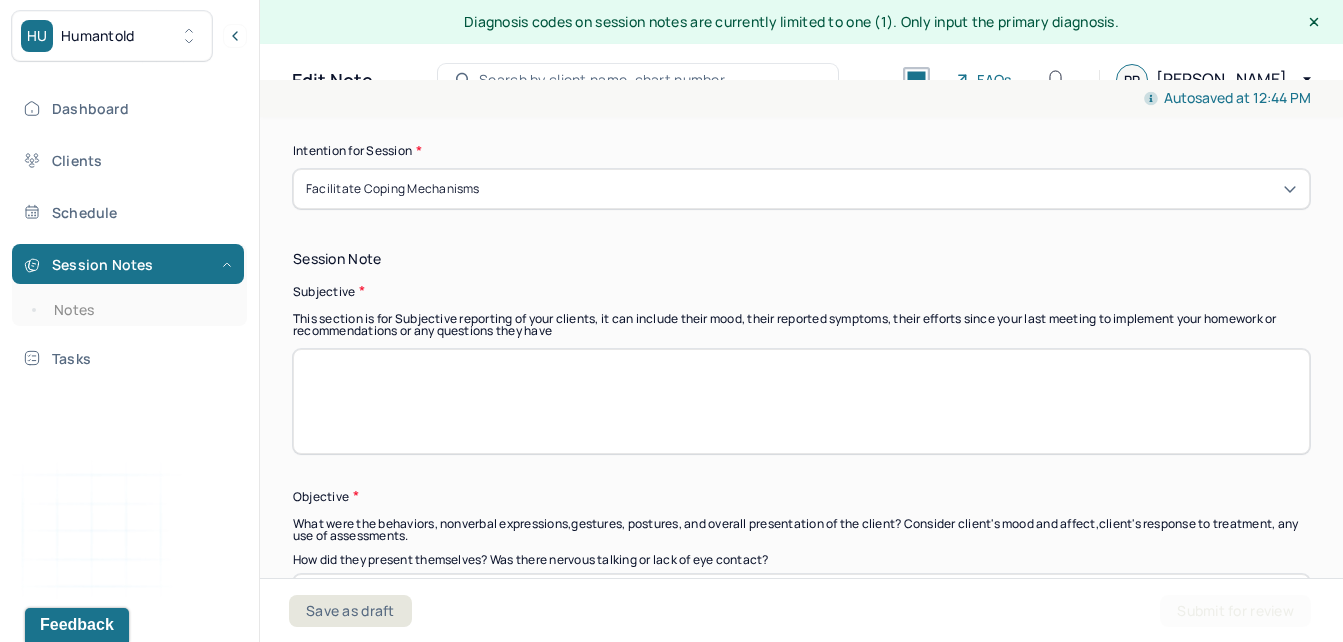 type on "Client presented with some stress throughout the session." 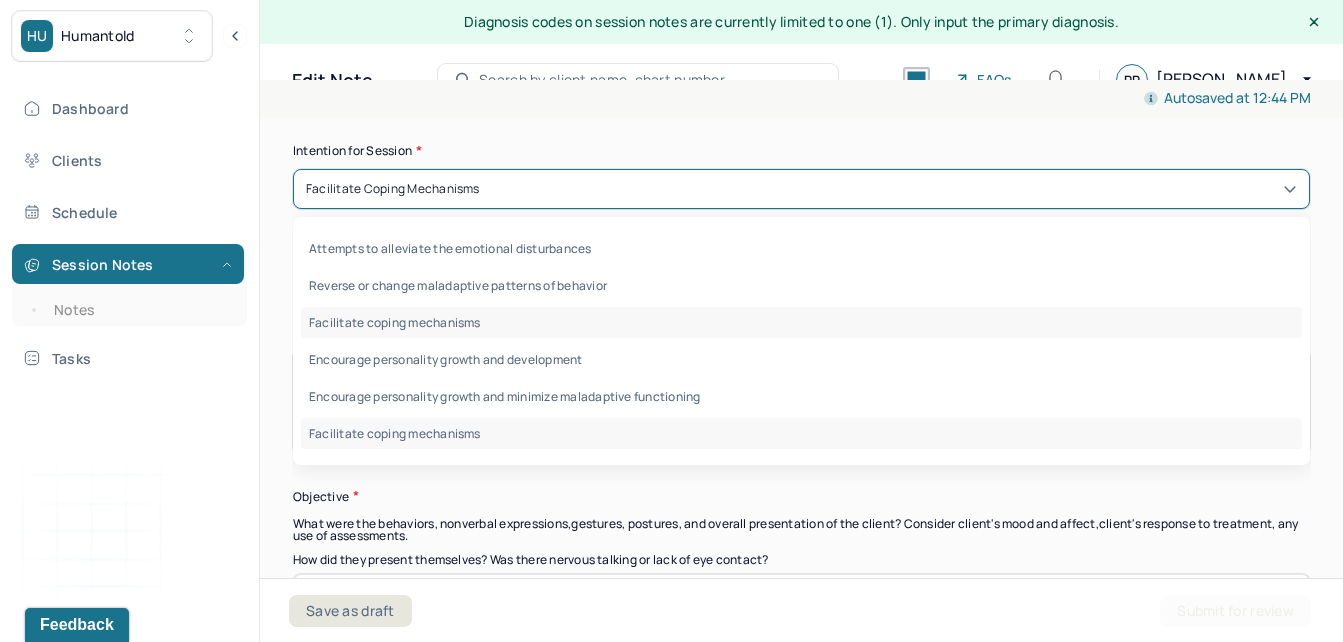 click on "Facilitate coping mechanisms" at bounding box center (801, 189) 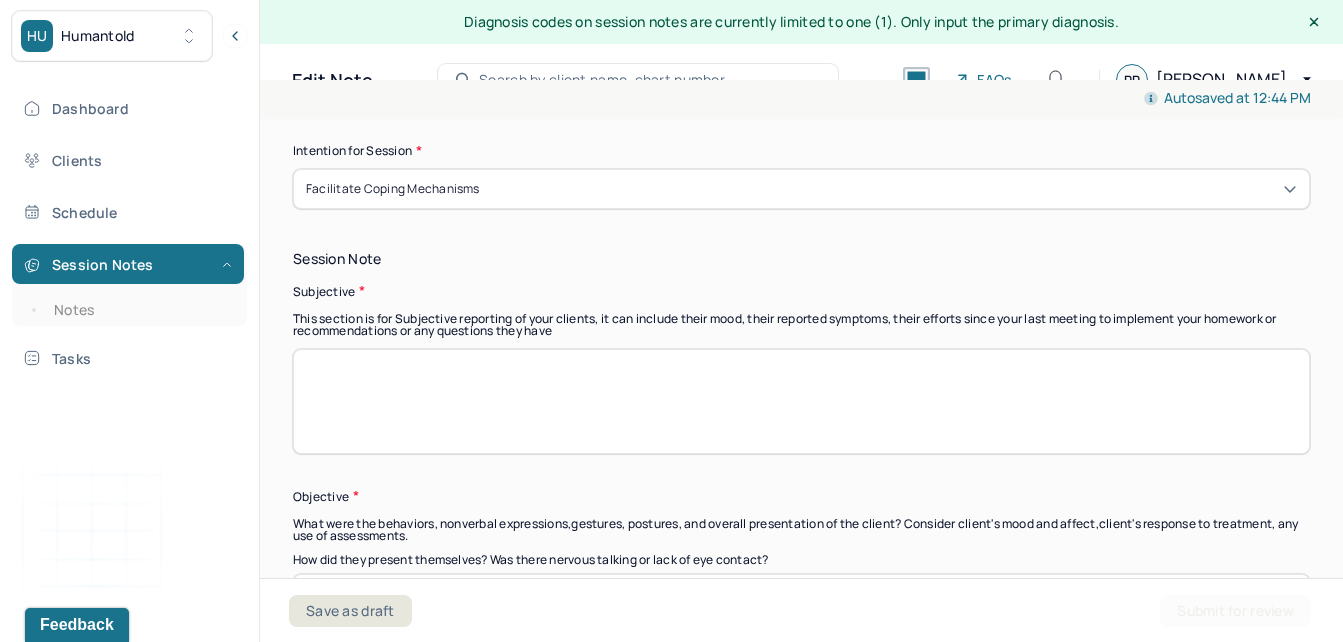 click on "Intention for Session *" at bounding box center (801, 151) 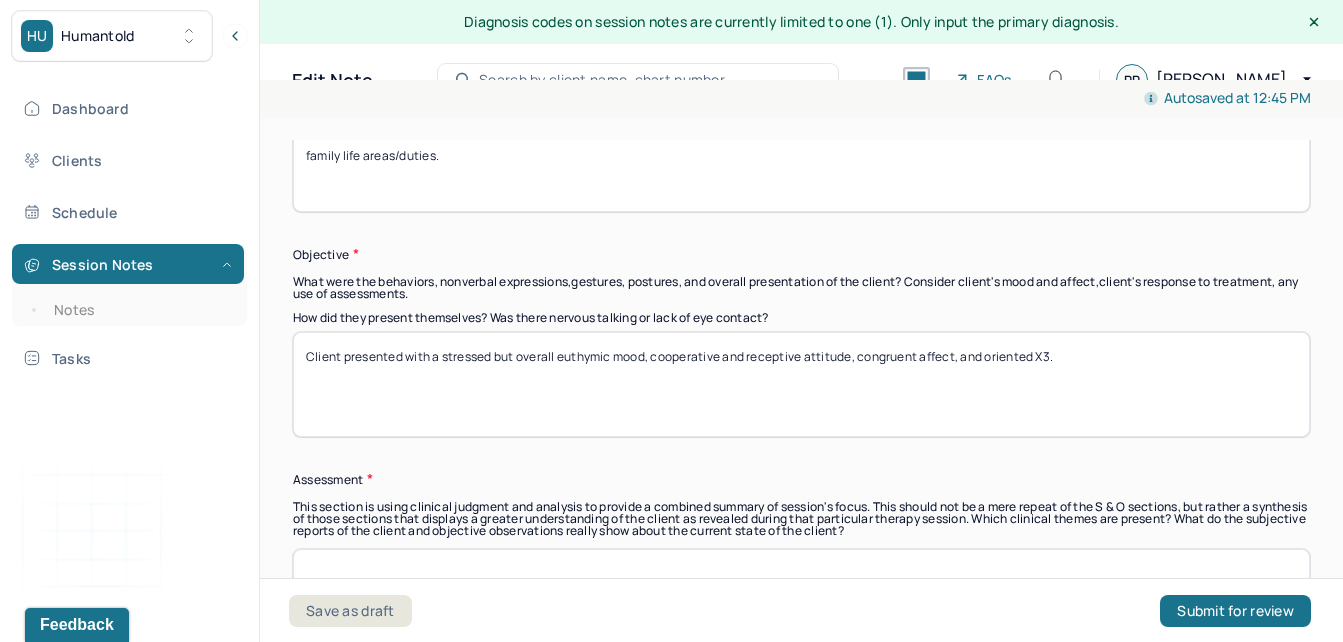 scroll, scrollTop: 1609, scrollLeft: 0, axis: vertical 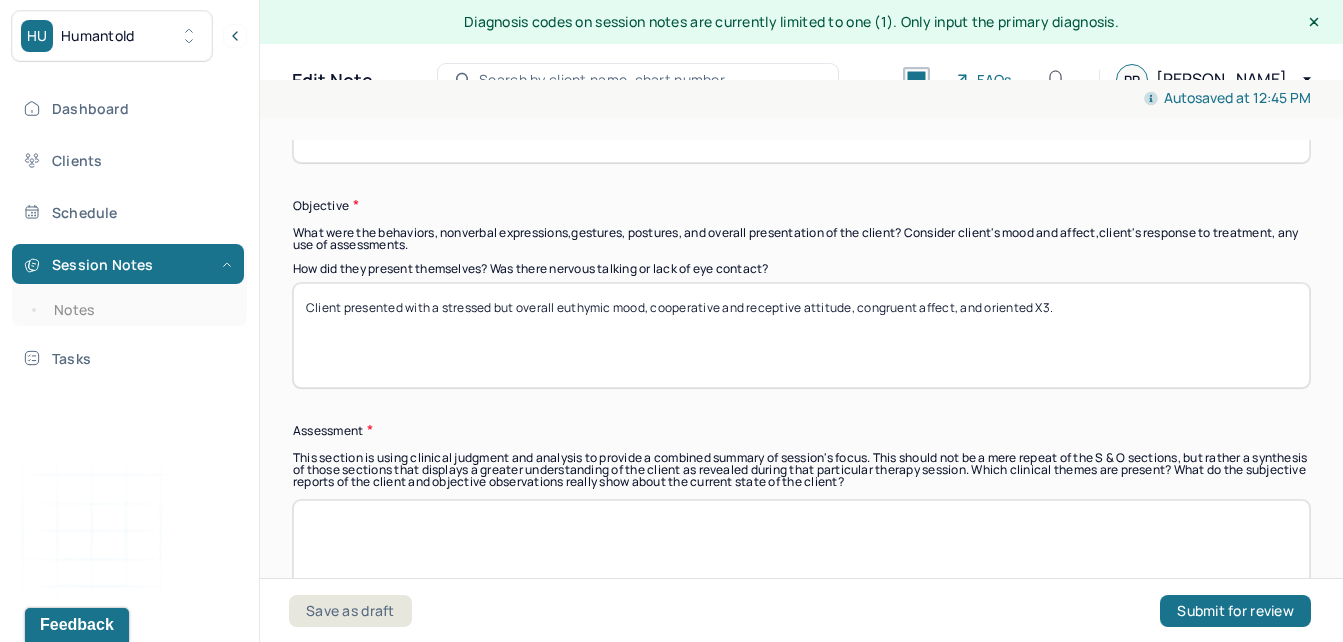 type on "Client utilized the session to address stress with recent relocation, creating more work/life balance, and exploring interests/ways he spends his time outside of work and family life areas/duties." 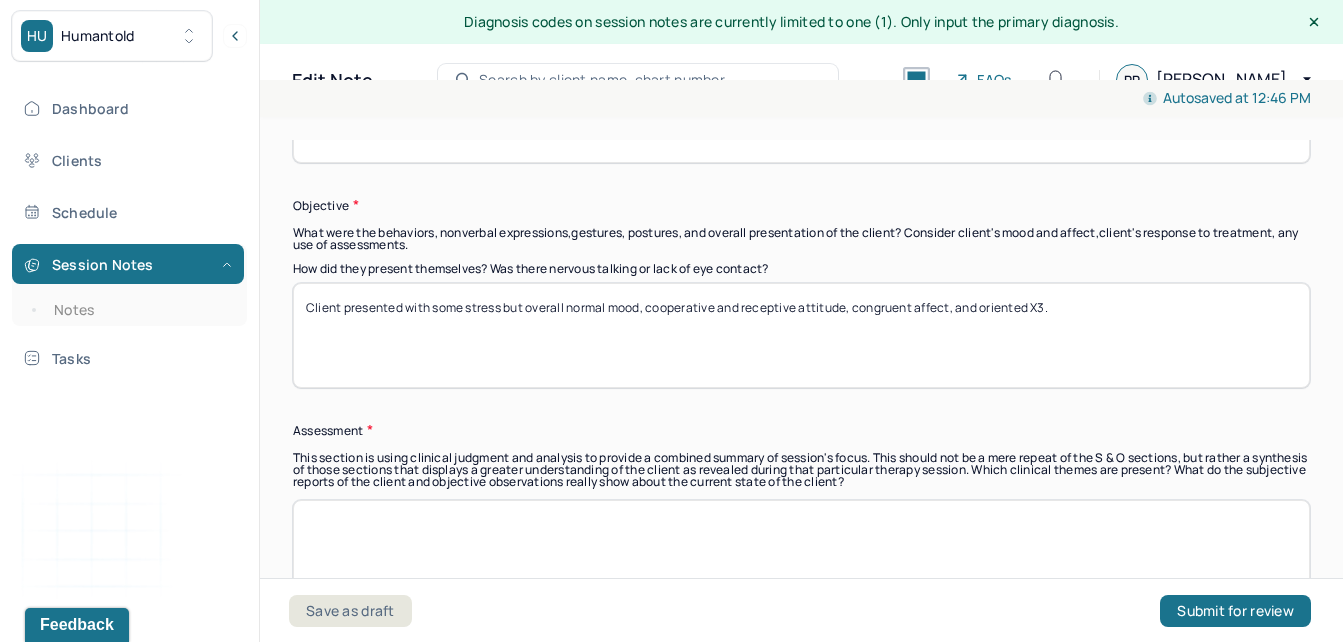 click on "Client presented with some stress but overall normal mood, cooperative and receptive attitude, congruent affect, and oriented X3." at bounding box center [801, 335] 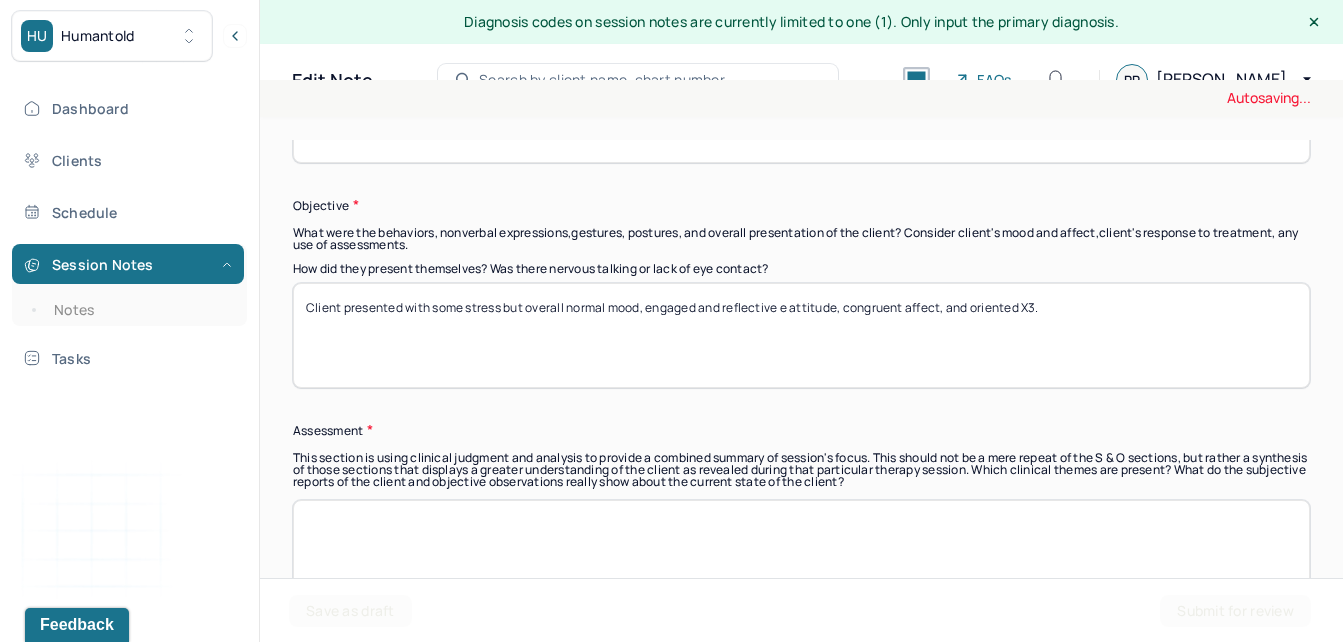 click on "Client presented with some stress but overall normal mood, coopee attitude, congruent affect, and oriented X3." at bounding box center [801, 335] 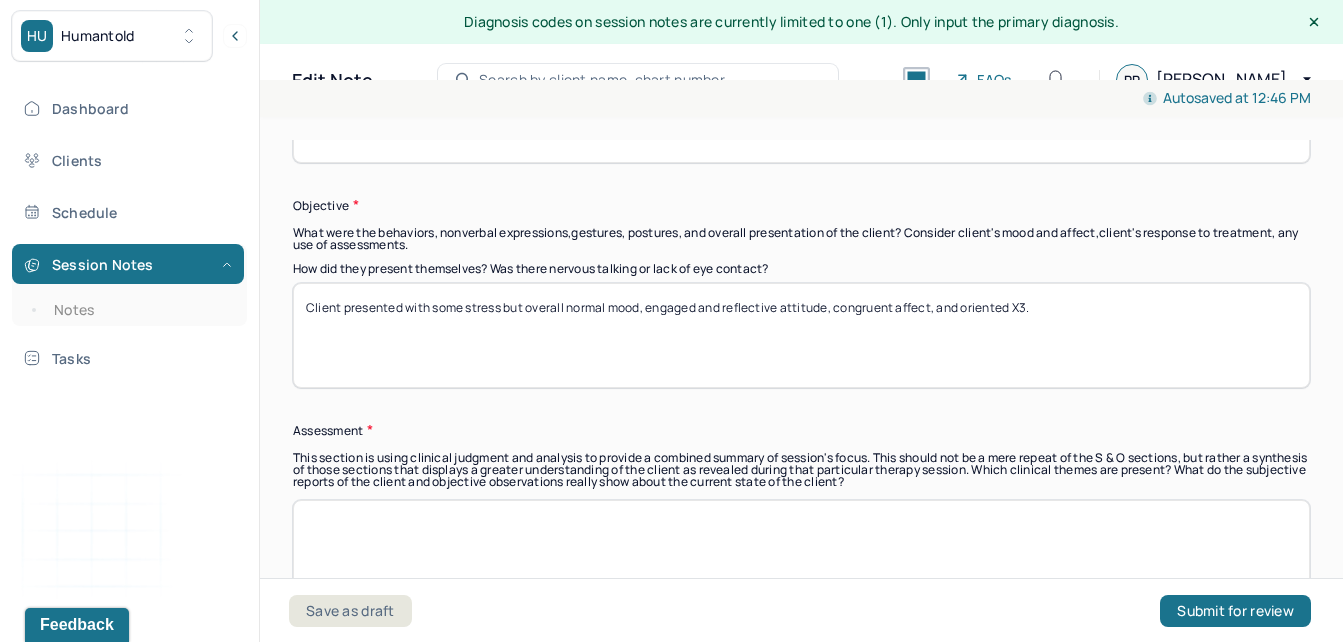 click on "Client presented with some stress but overall normal mood, engaged and reflective attitude, congruent affect, and oriented X3." at bounding box center [801, 335] 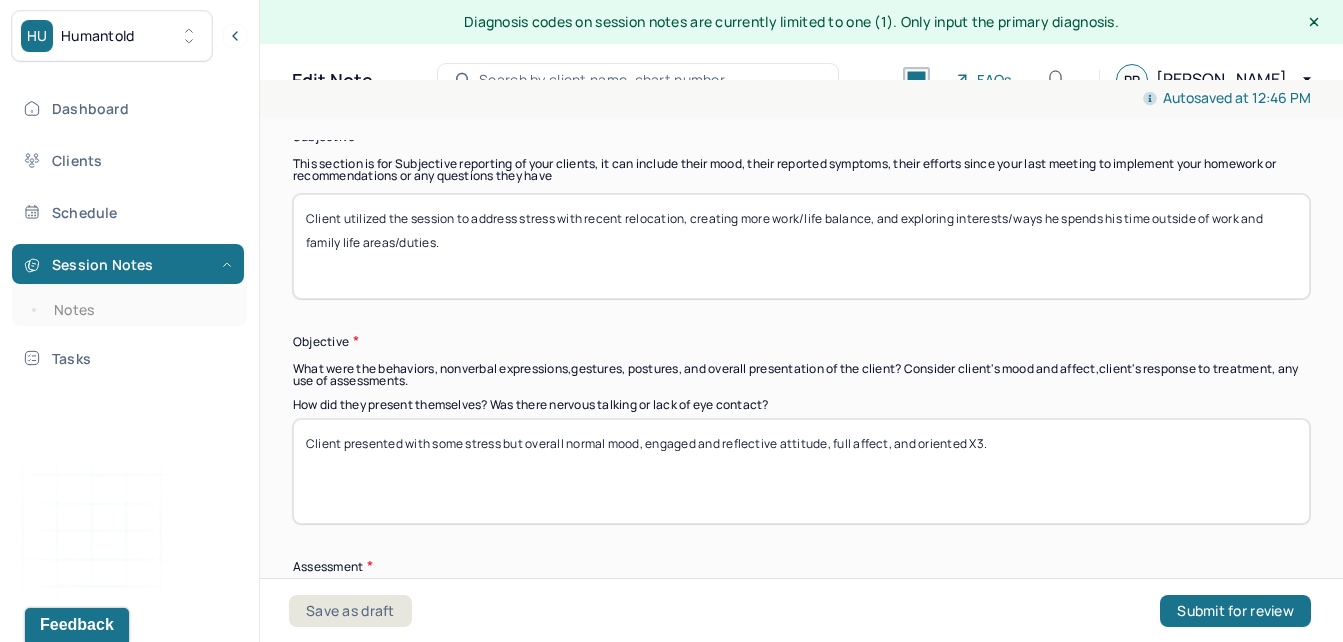scroll, scrollTop: 1483, scrollLeft: 0, axis: vertical 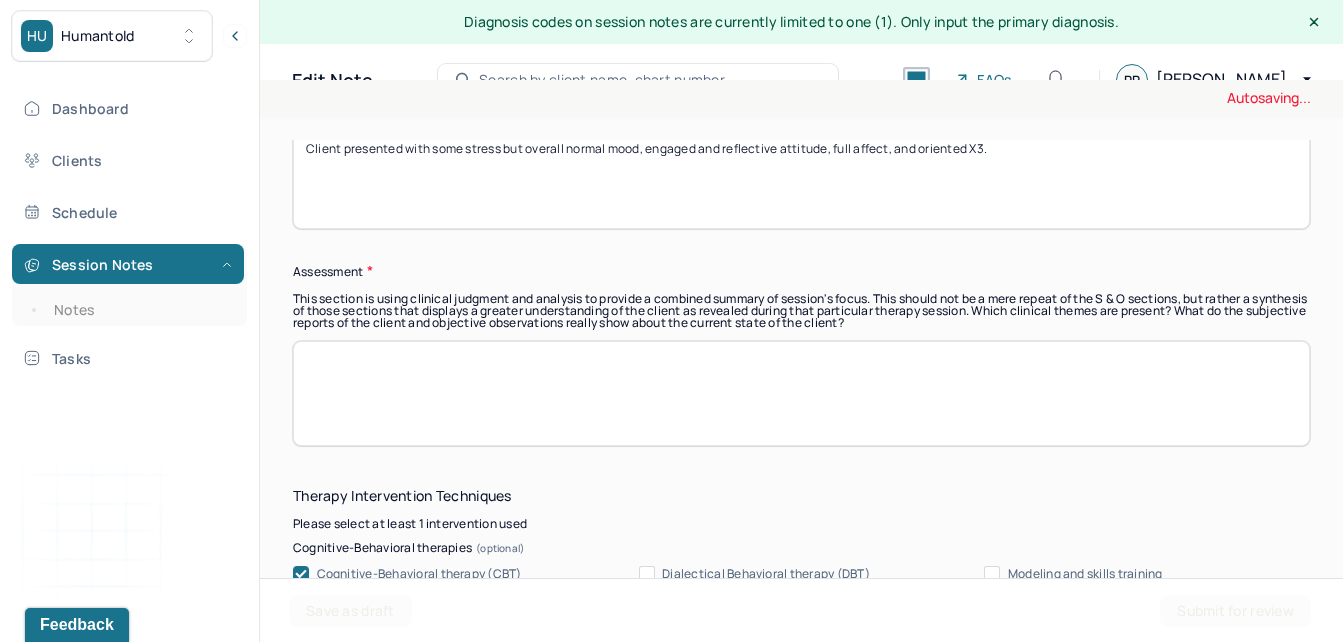 type on "Client presented with some stress but overall normal mood, engaged and reflective attitude, full affect, and oriented X3." 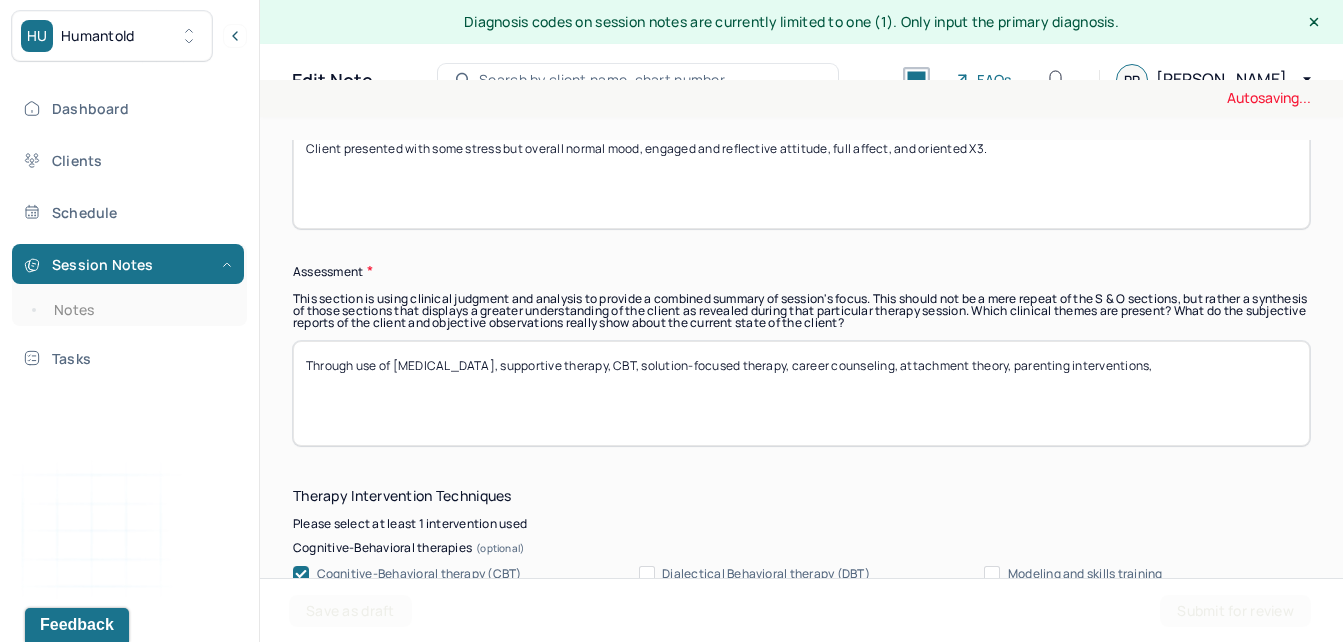 click on "Through use of [MEDICAL_DATA], supportive therapy, CBT, solution-focused therapy, career counseling, attachemnt theory, parenting interventions," at bounding box center (801, 393) 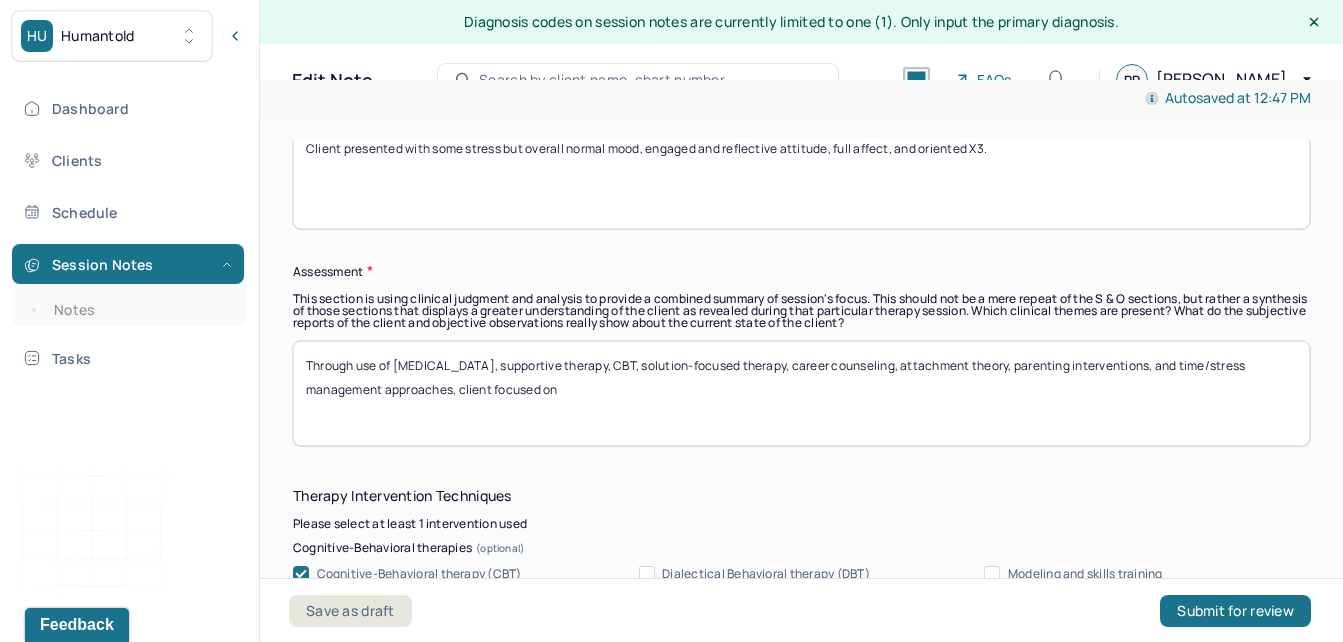 click on "Through use of [MEDICAL_DATA], supportive therapy, CBT, solution-focused therapy, career counseling, attachment theory, parenting interventions, and time/stress management appraoches, client focused on" at bounding box center [801, 393] 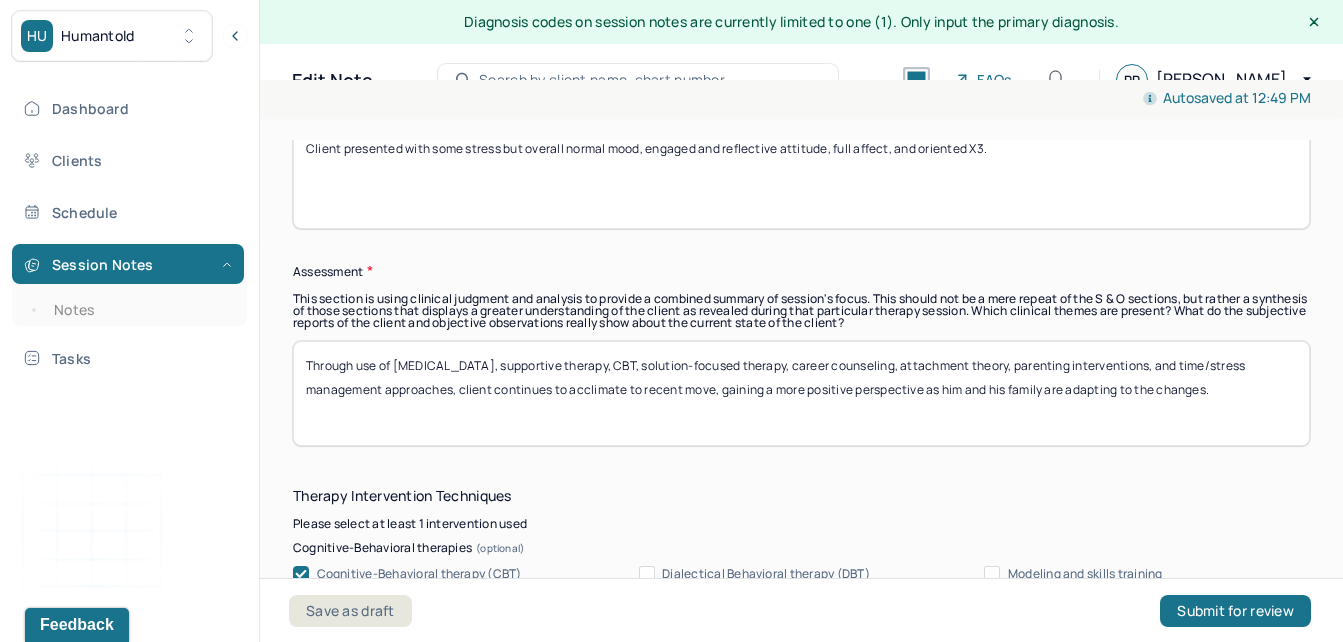 click on "Through use of [MEDICAL_DATA], supportive therapy, CBT, solution-focused therapy, career counseling, attachment theory, parenting interventions, and time/stress management approaches, client continues to acclimate to recent move, gaining a more positive perspective as him and his family are adapting to the changes." at bounding box center [801, 393] 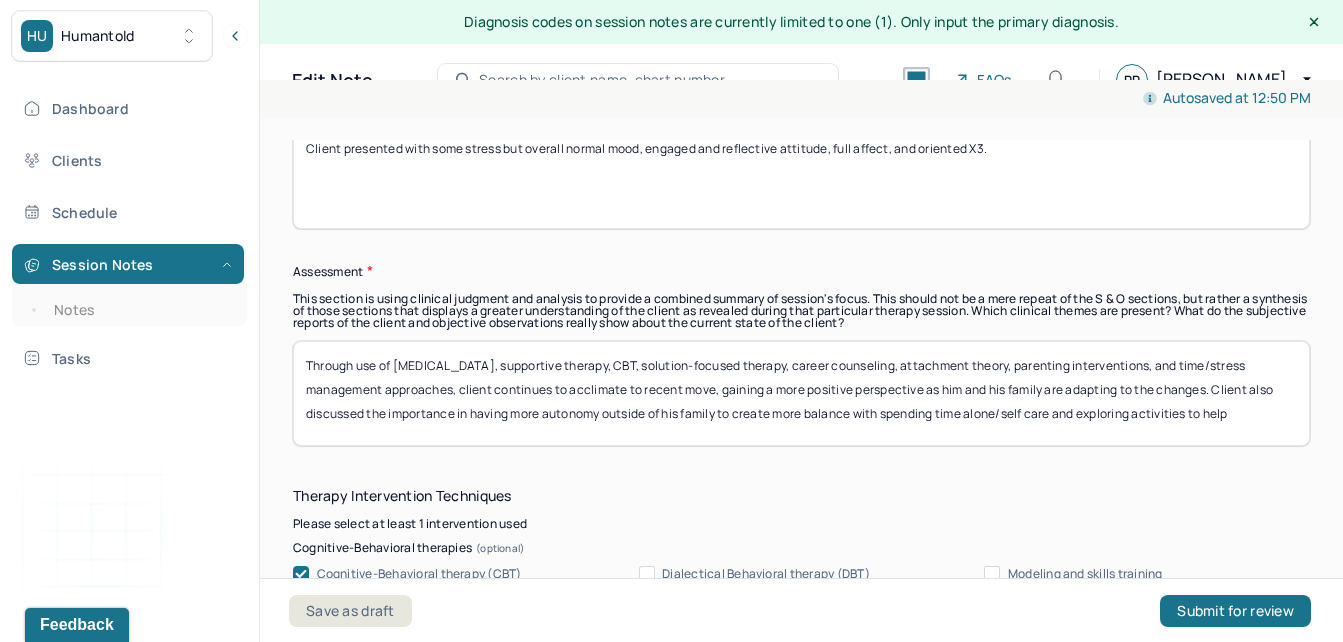 scroll, scrollTop: 1, scrollLeft: 0, axis: vertical 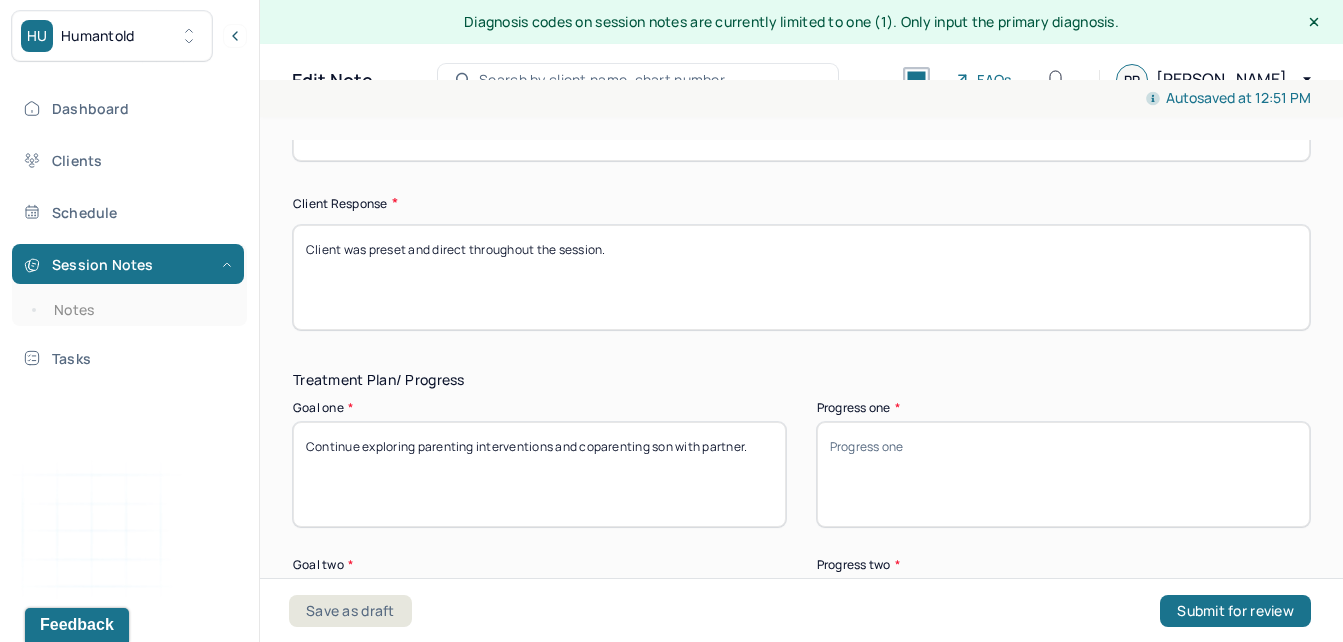 type on "Through use of [MEDICAL_DATA], supportive therapy, CBT, solution-focused therapy, career counseling, attachment theory, parenting interventions, and time/stress management approaches, client continues to acclimate to recent move, gaining a more positive perspective as him and his family are adapting to the changes. Client also discussed the importance in having more autonomy outside of his family to create more balance with spending time alone/self care and exploring activities to help break up family/work life." 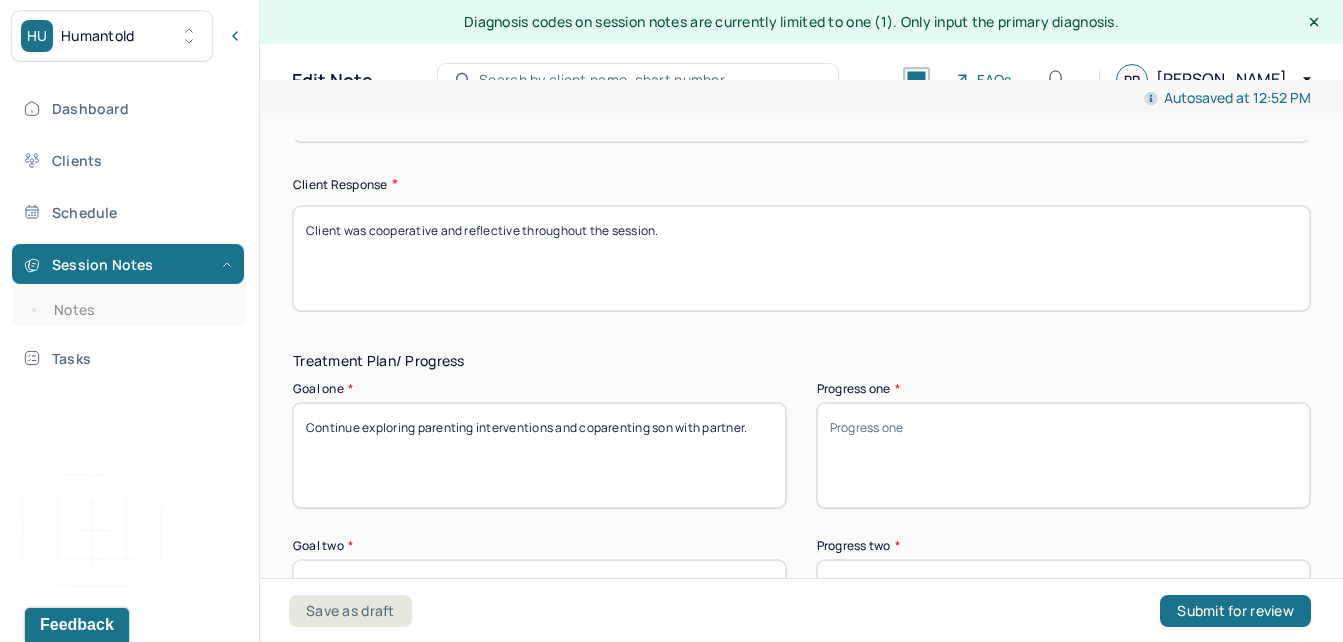 scroll, scrollTop: 3193, scrollLeft: 0, axis: vertical 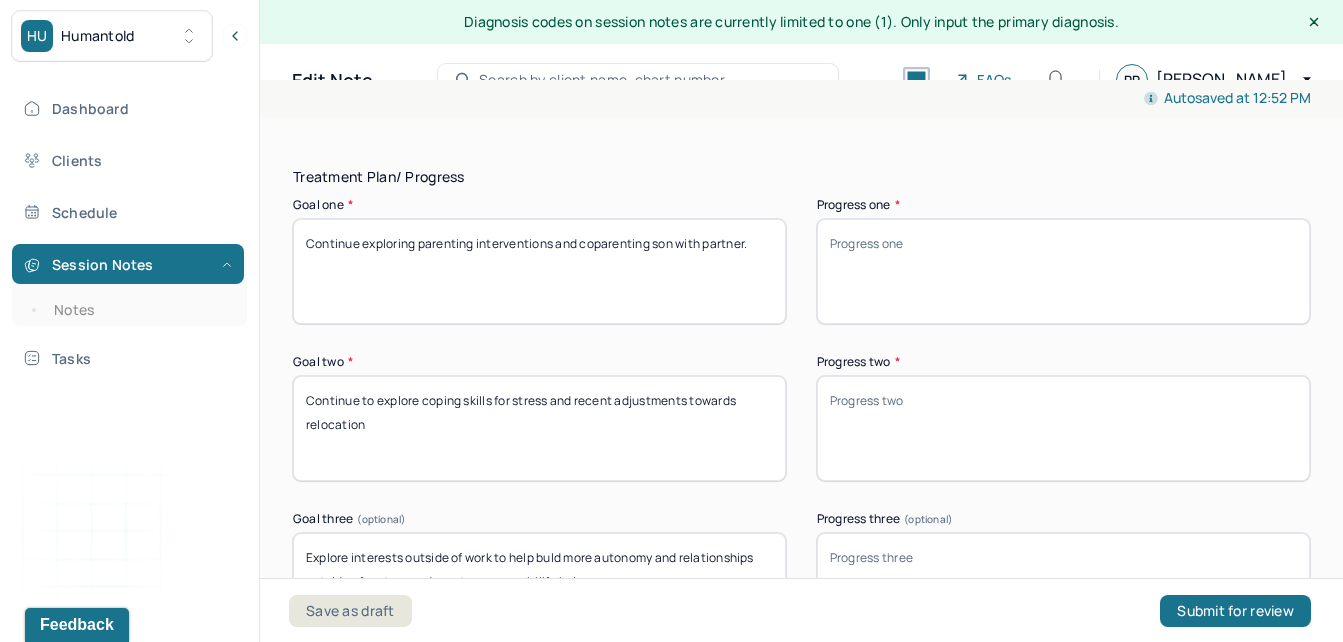 type on "Client was cooperative and reflective throughout the session." 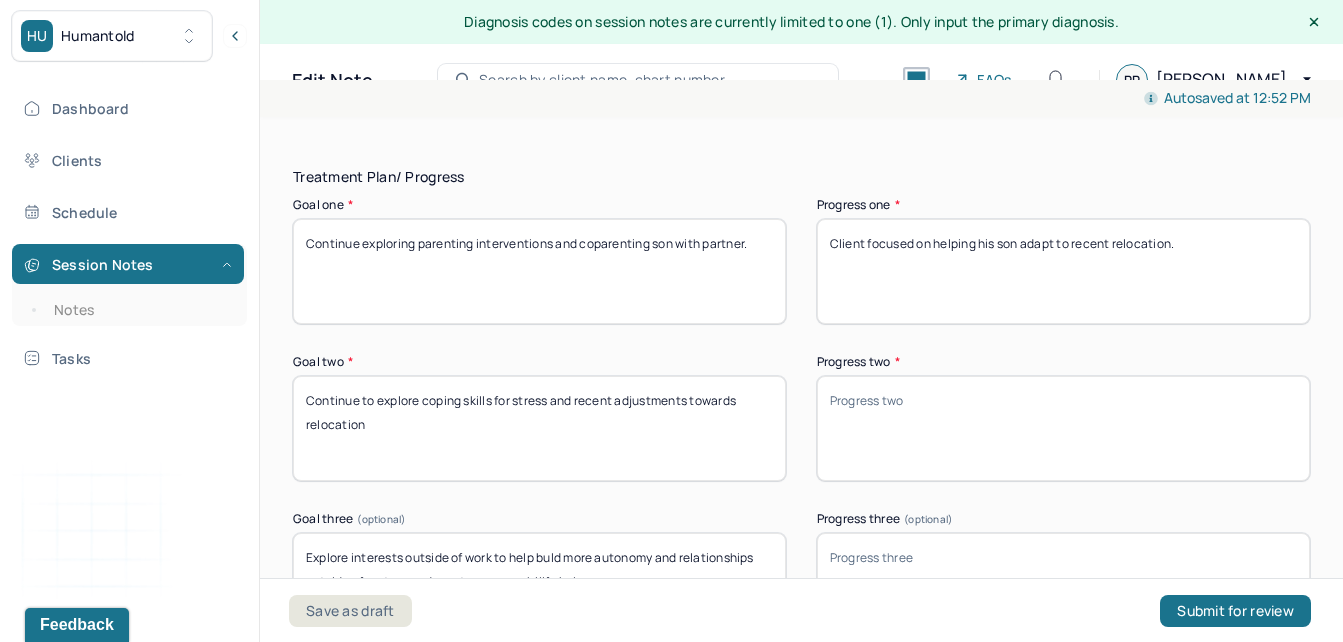 type on "Client focused on helping his son adapt to recent relocation." 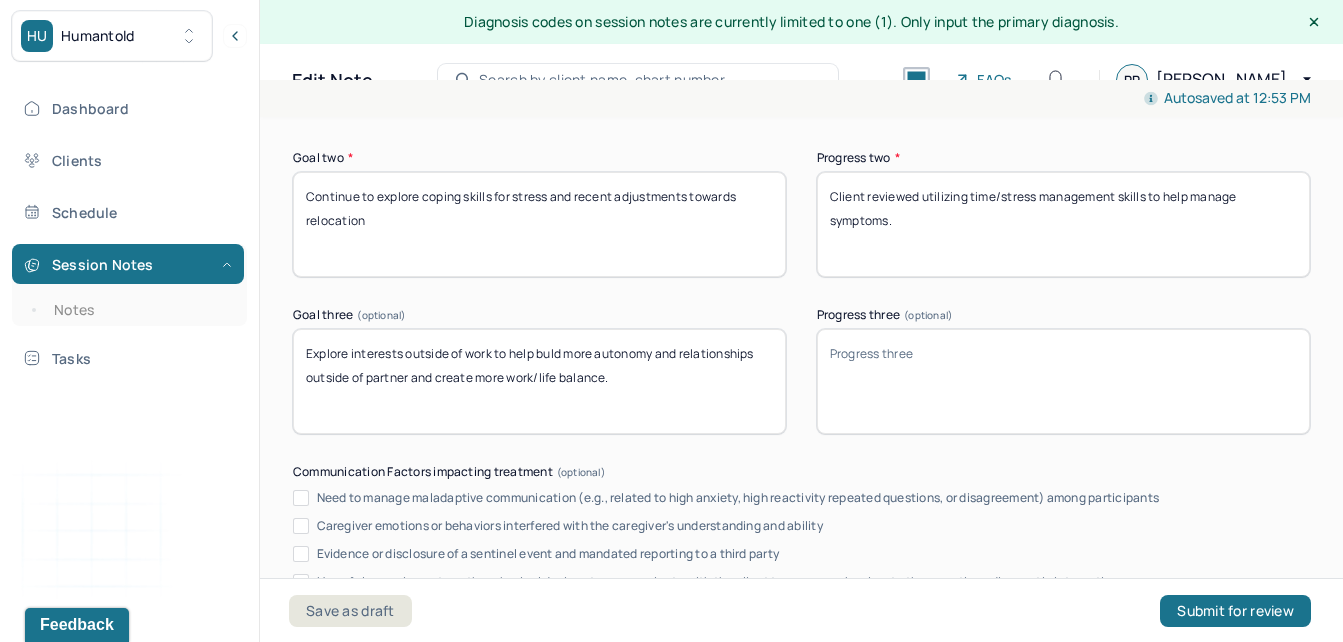scroll, scrollTop: 3619, scrollLeft: 0, axis: vertical 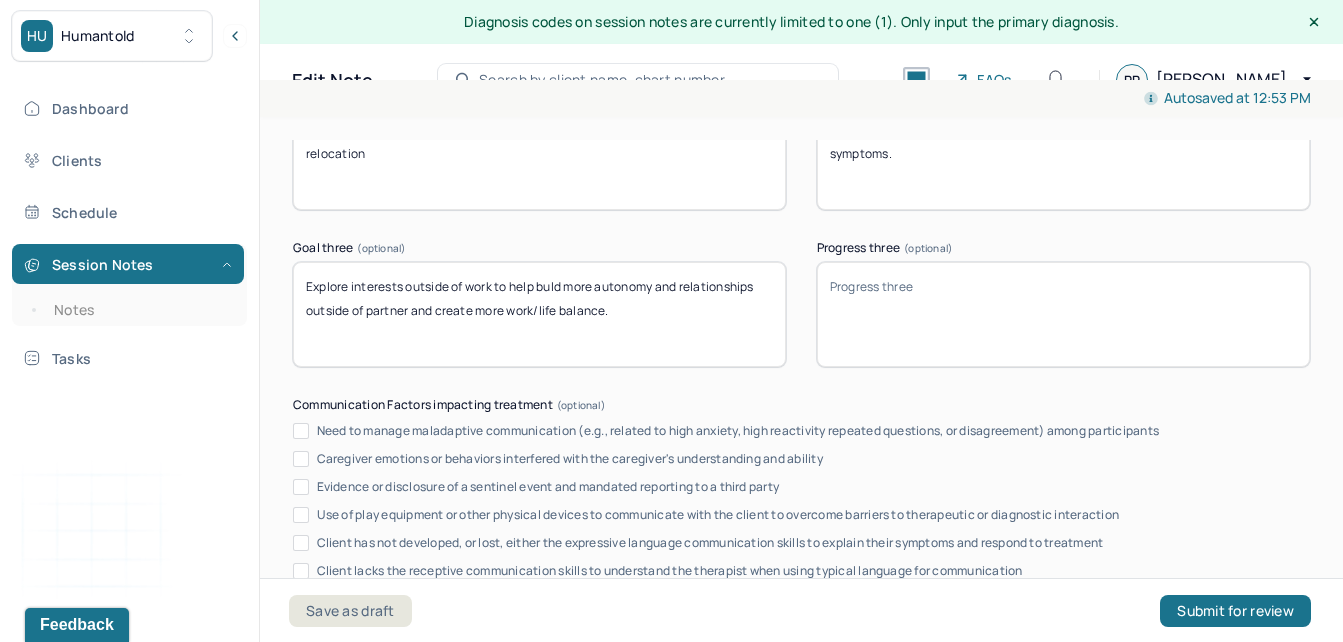type on "Client reviewed utilizing time/stress management skills to help manage symptoms." 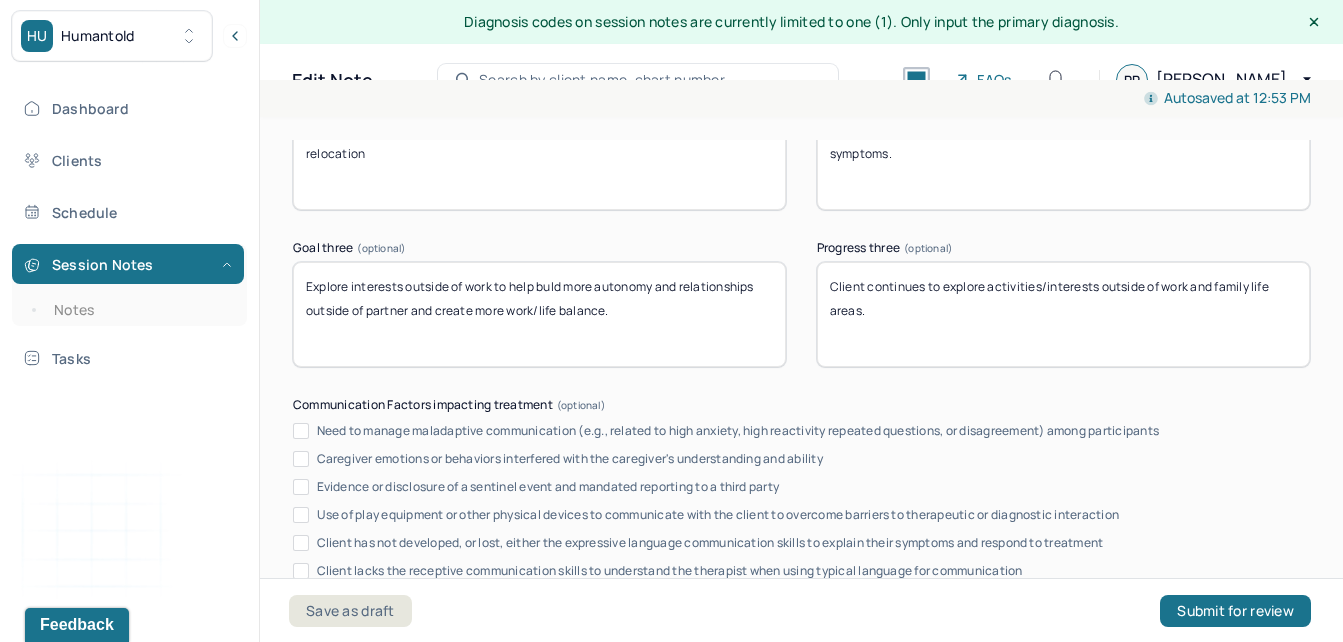 scroll, scrollTop: 4022, scrollLeft: 0, axis: vertical 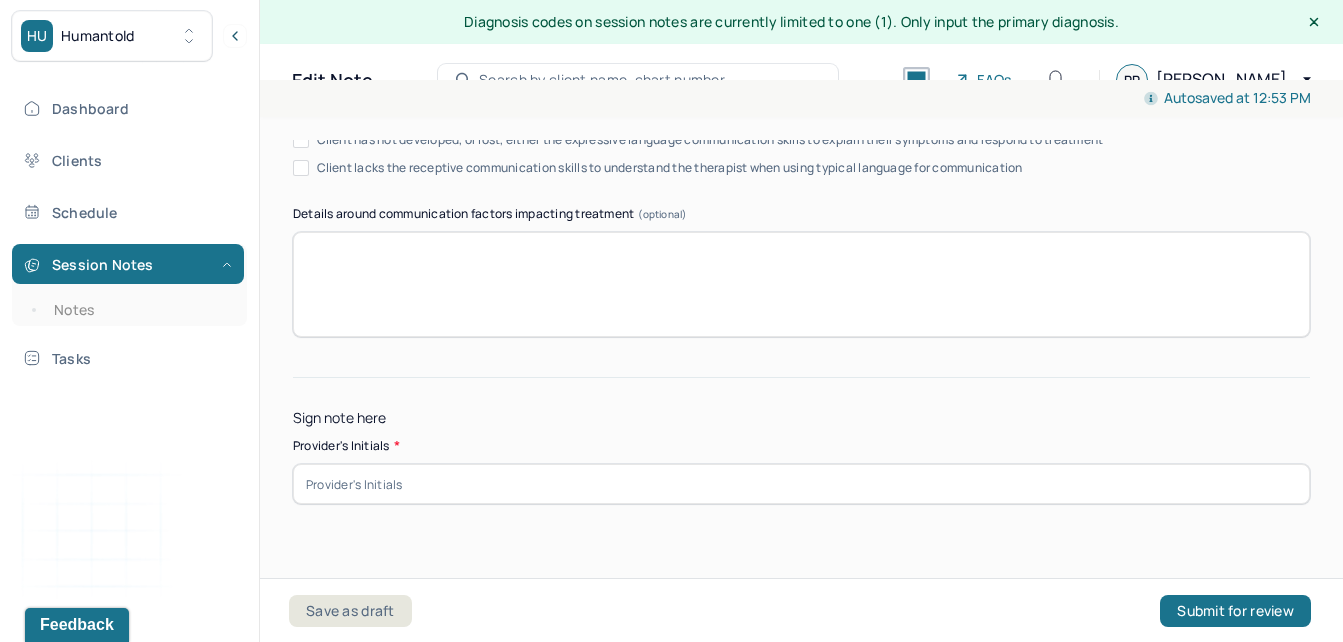 type on "Client continues to explore activities/interests outside of work and family life areas." 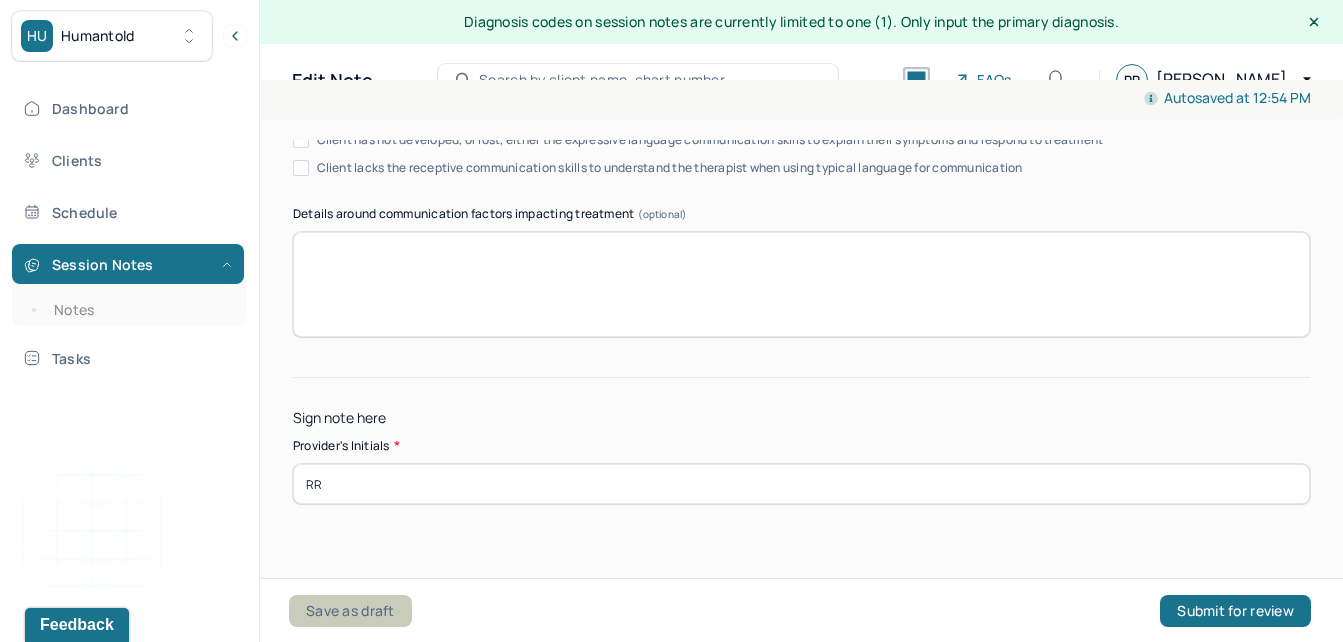 type on "RR" 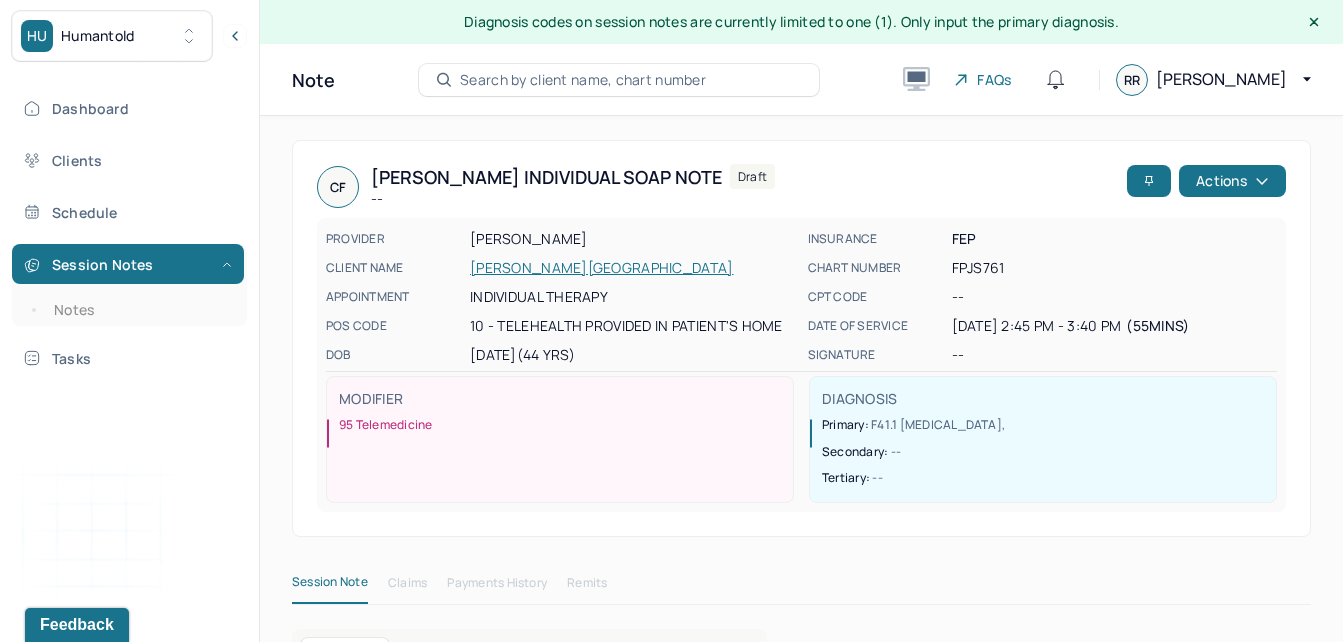 click on "[PERSON_NAME]   Individual soap note -- Draft       Actions   PROVIDER [PERSON_NAME] CLIENT NAME [PERSON_NAME][GEOGRAPHIC_DATA] APPOINTMENT Individual therapy POS CODE 10 - Telehealth Provided in Patient's Home DOB [DEMOGRAPHIC_DATA]  (44 Yrs) INSURANCE FEP CHART NUMBER FPJS761 CPT CODE -- DATE OF SERVICE [DATE]   2:45 PM   -   3:40 PM ( 55mins ) SIGNATURE -- MODIFIER 95 Telemedicine DIAGNOSIS Primary:   F41.1 [MEDICAL_DATA] ,  Secondary:   -- Tertiary:   --" at bounding box center (801, 338) 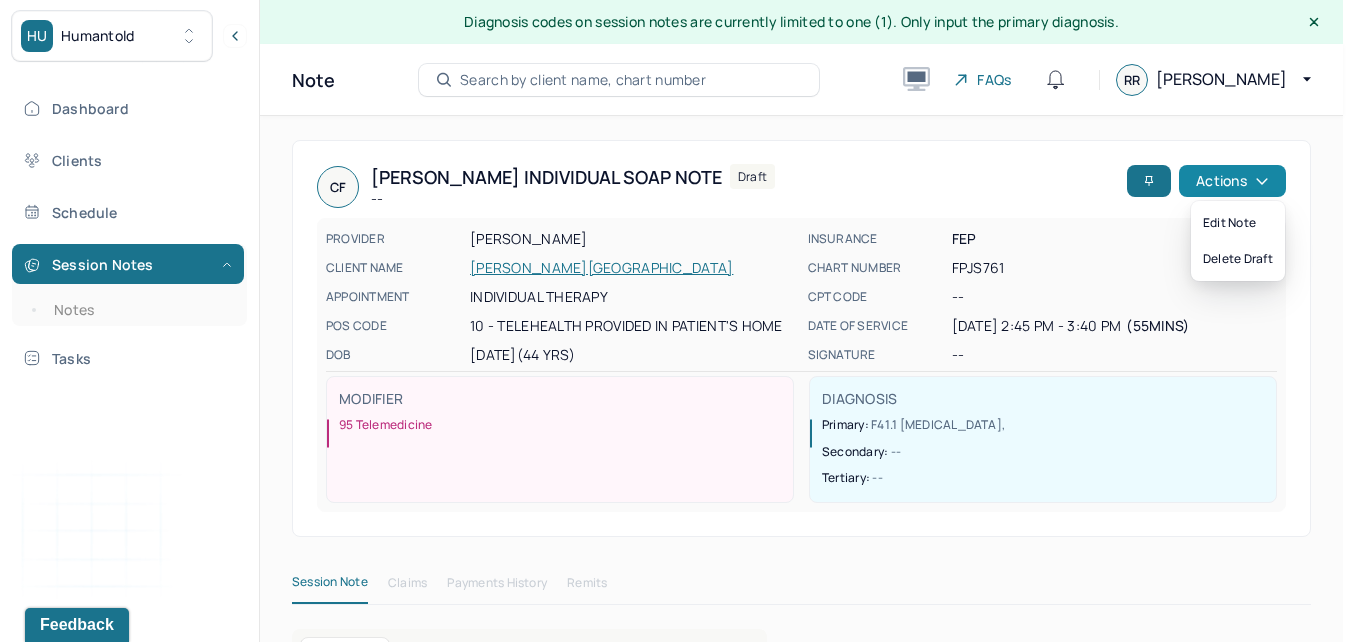 click on "Actions" at bounding box center [1232, 181] 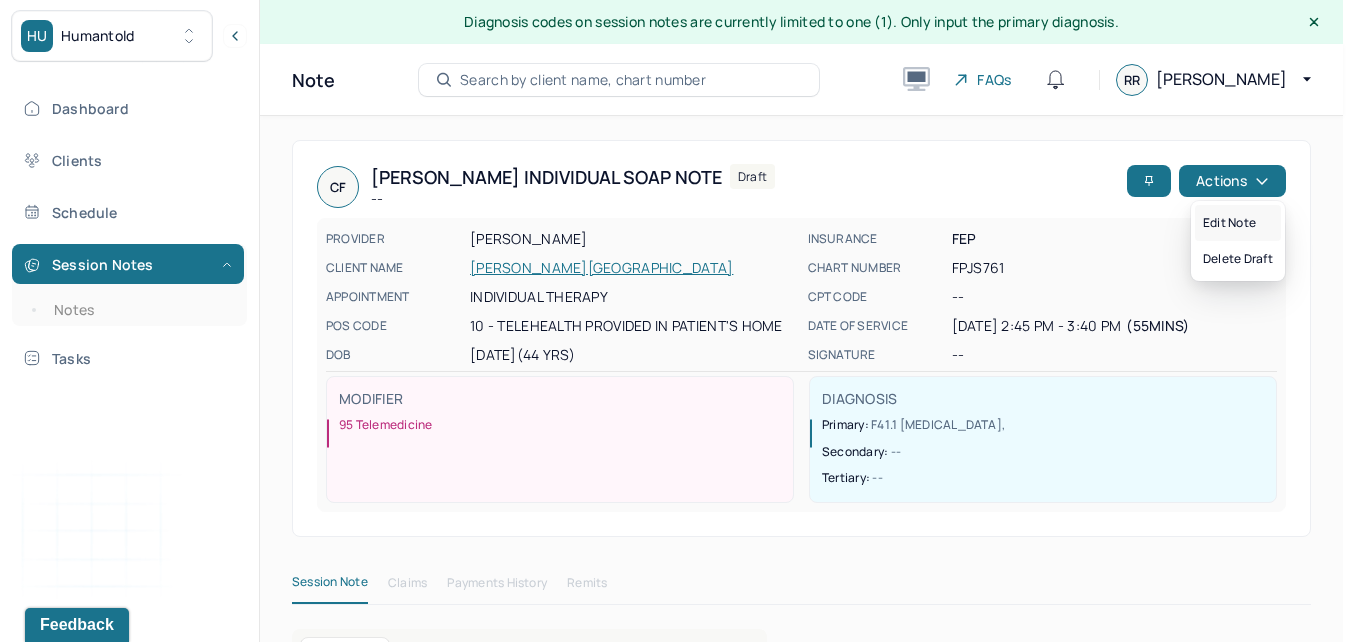 click on "Edit note" at bounding box center [1238, 223] 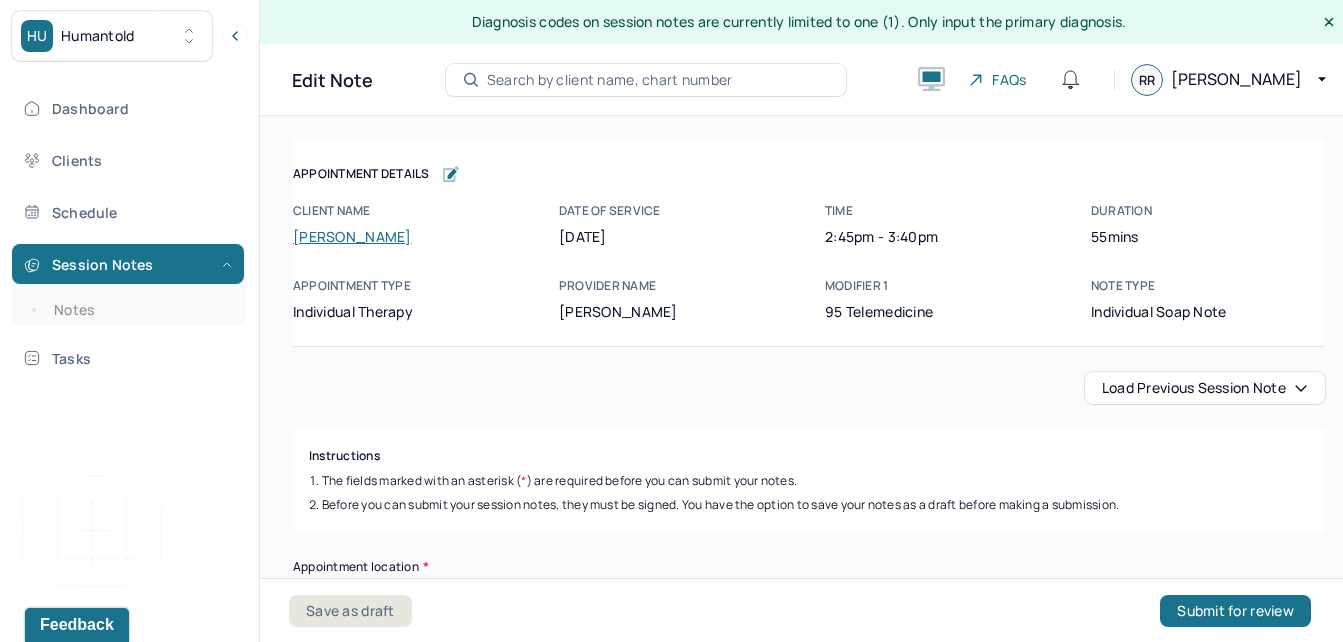 click 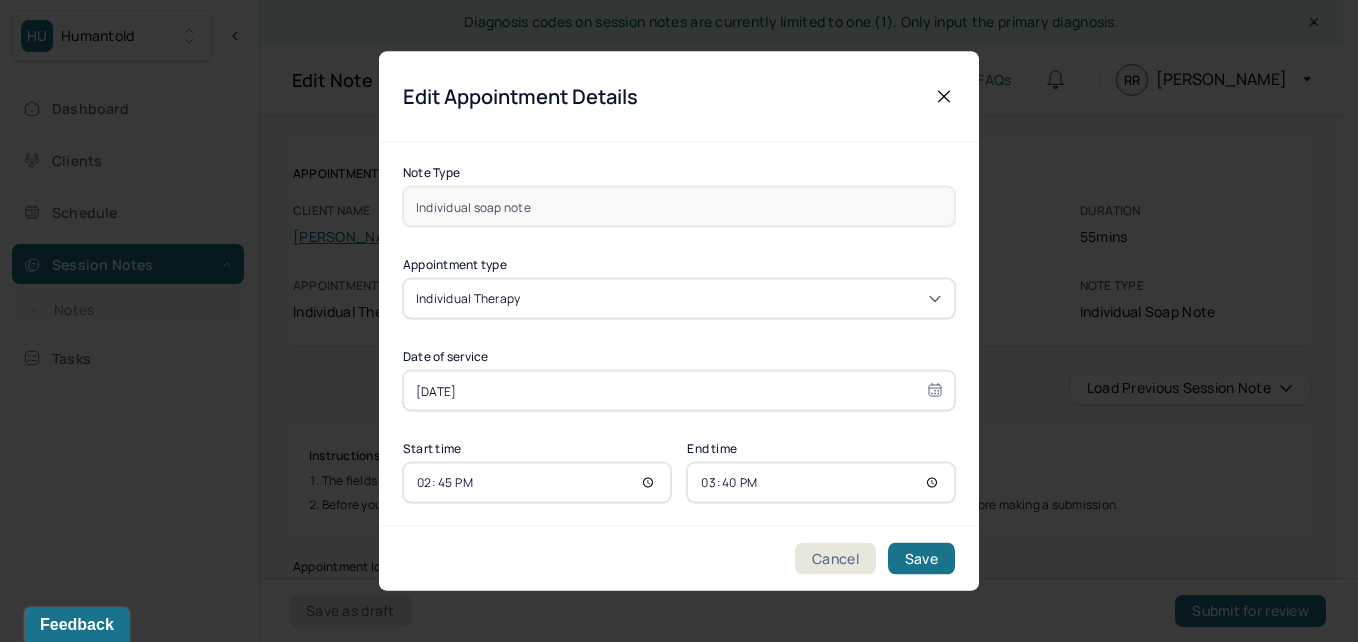 click on "14:45" at bounding box center (537, 483) 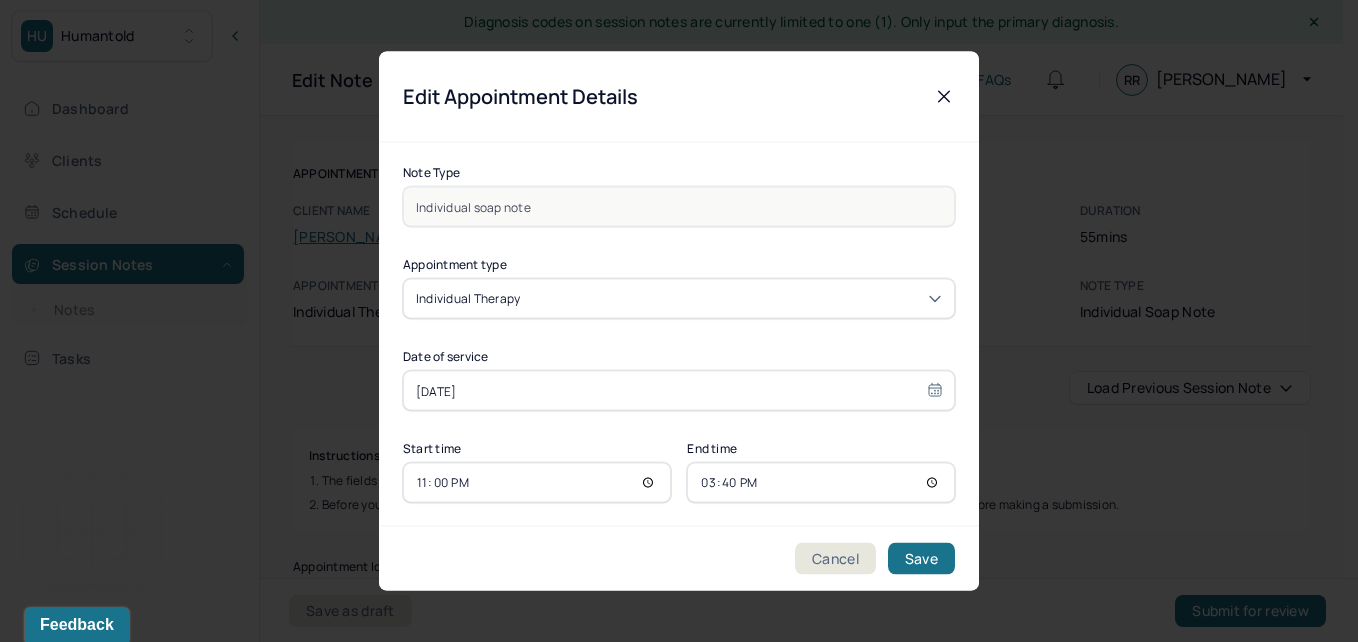 type on "11:00" 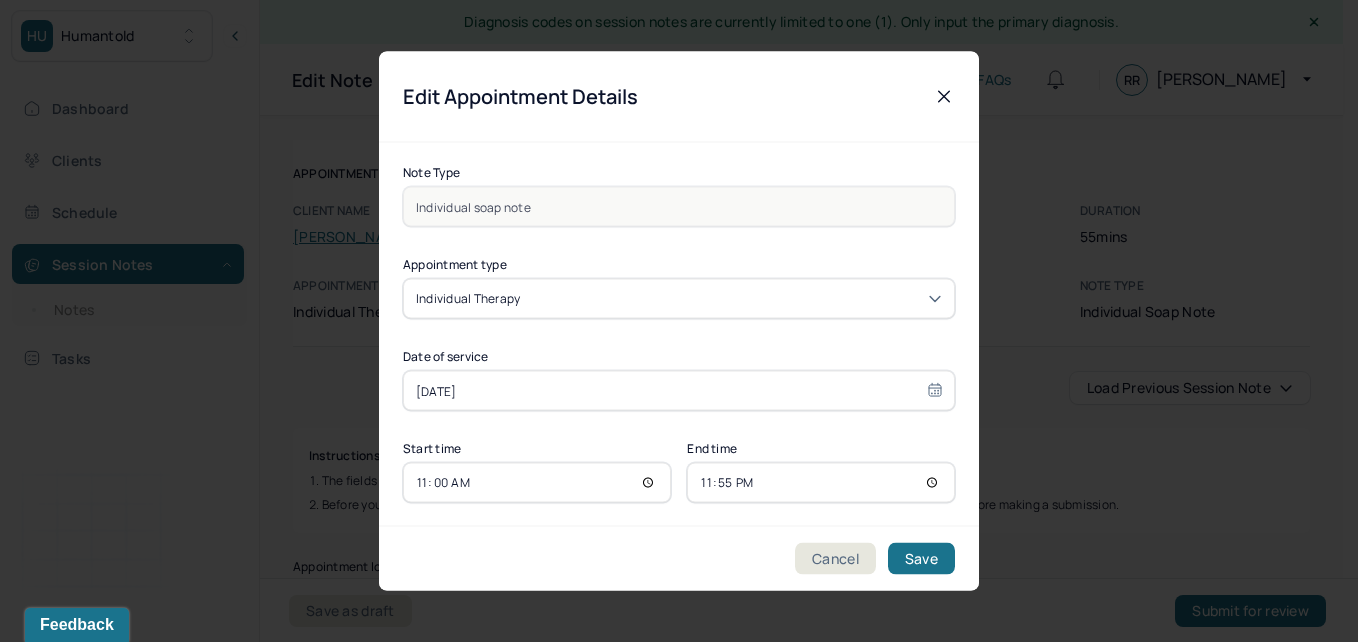 type on "11:55" 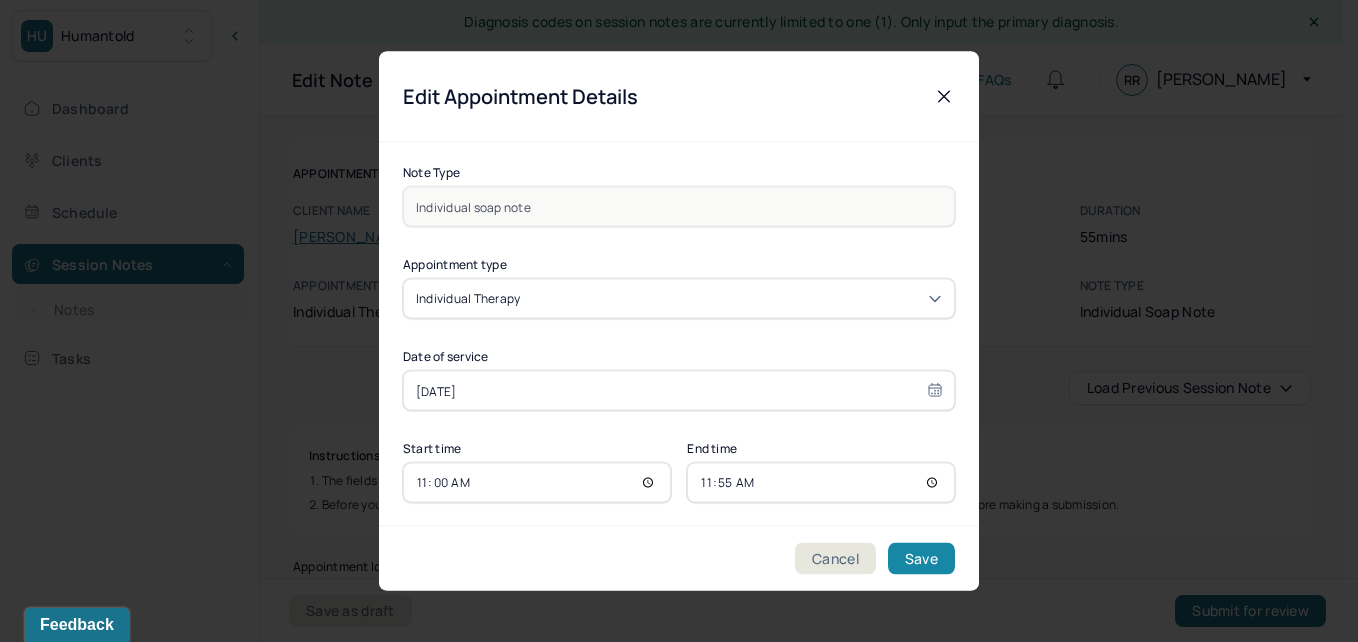 click on "Save" at bounding box center [921, 559] 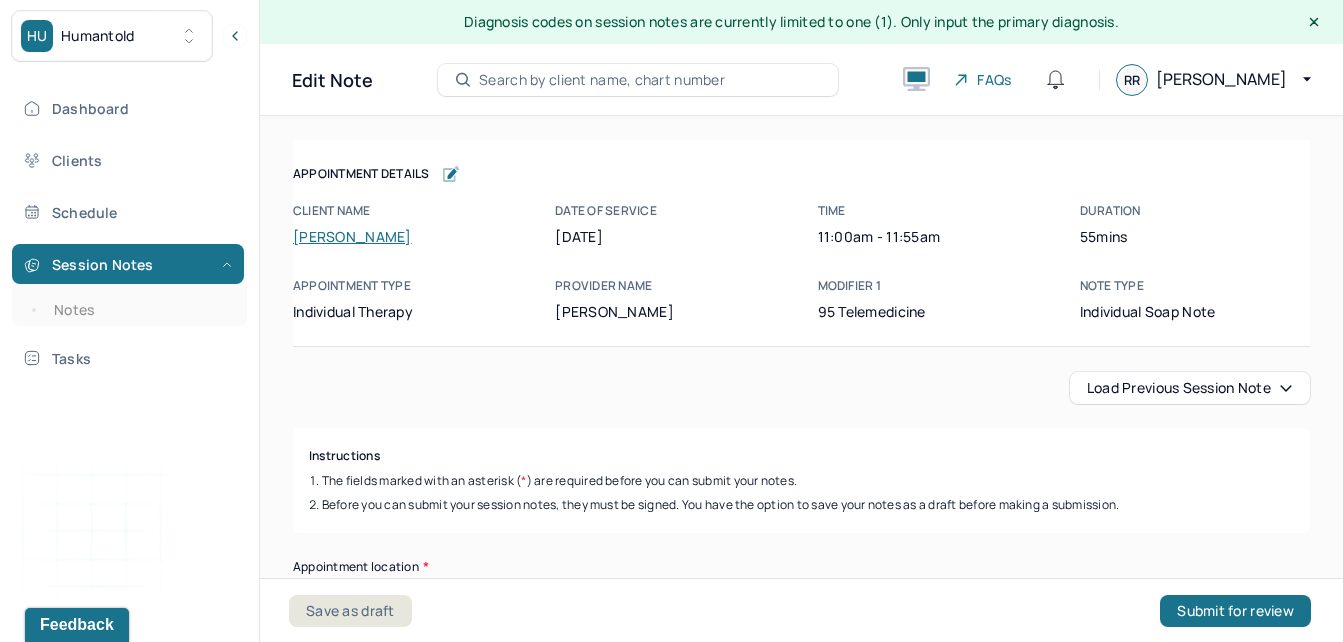 drag, startPoint x: 1304, startPoint y: 194, endPoint x: 937, endPoint y: 178, distance: 367.3486 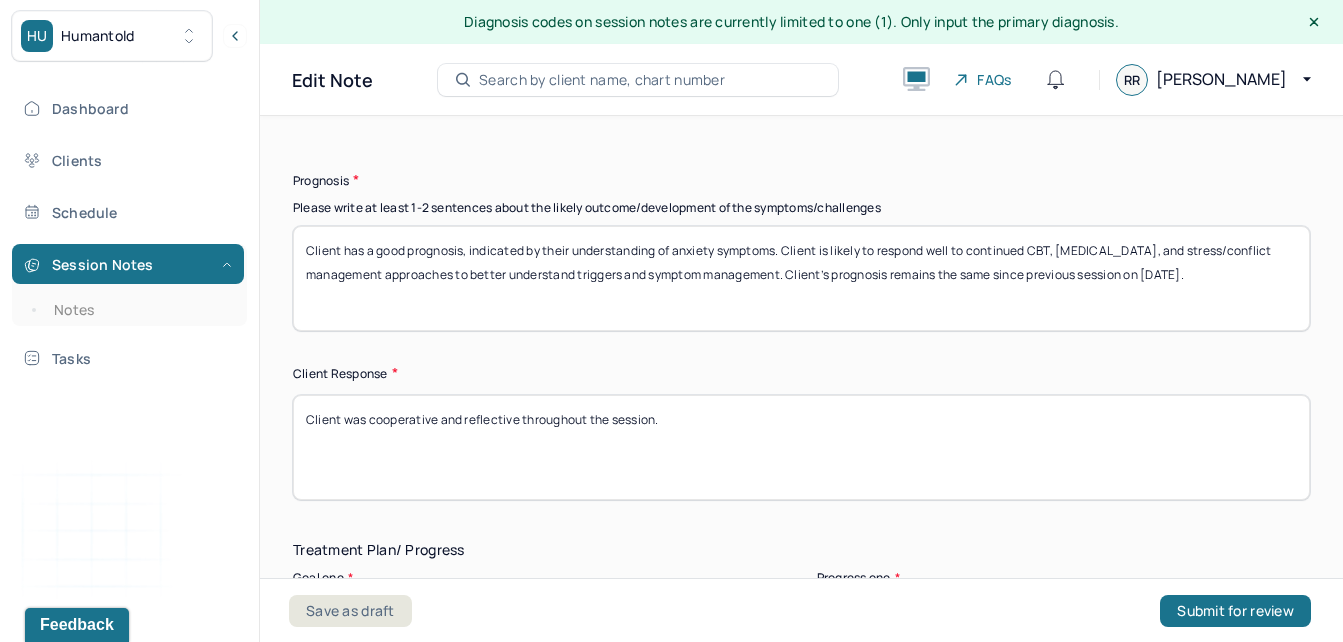 scroll, scrollTop: 2966, scrollLeft: 0, axis: vertical 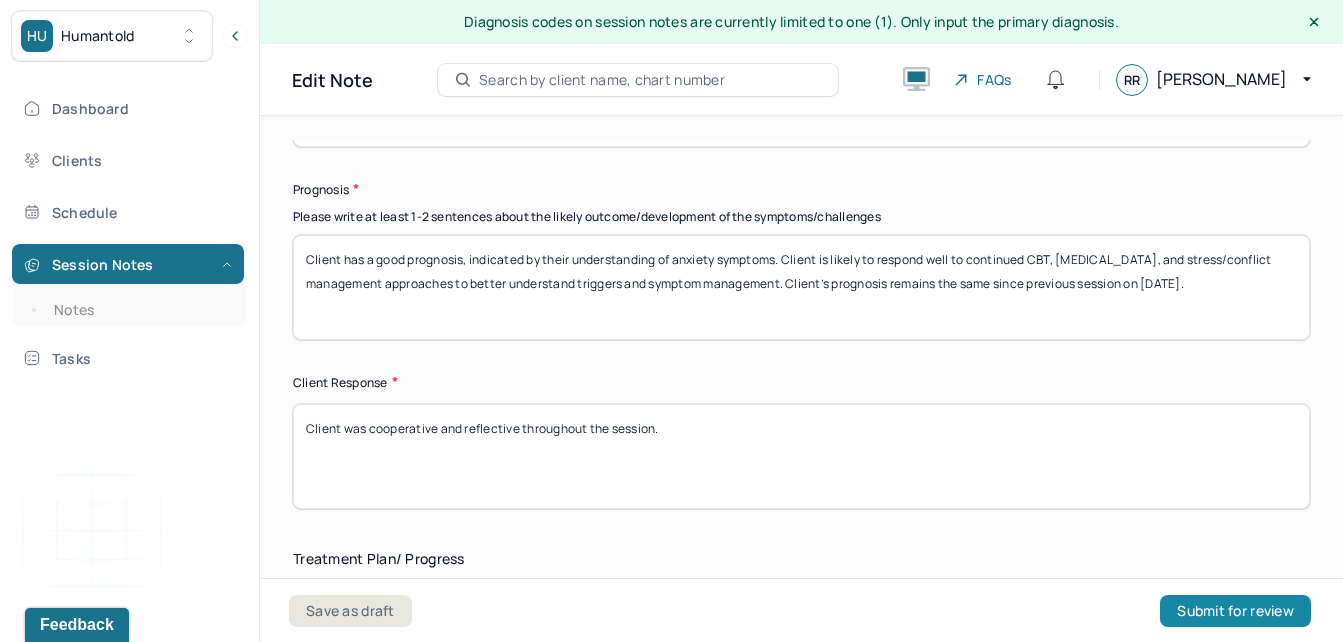 click on "Submit for review" at bounding box center (1235, 611) 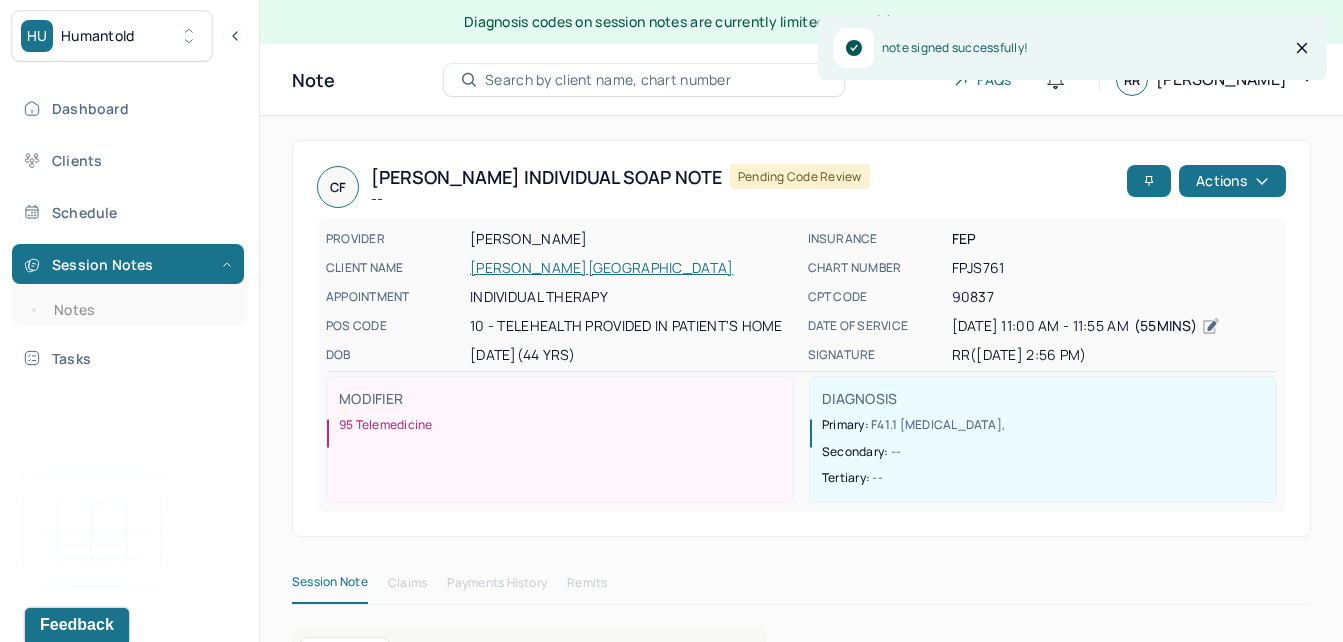 click on "Dashboard Clients Schedule Session Notes Notes Tasks" at bounding box center [129, 233] 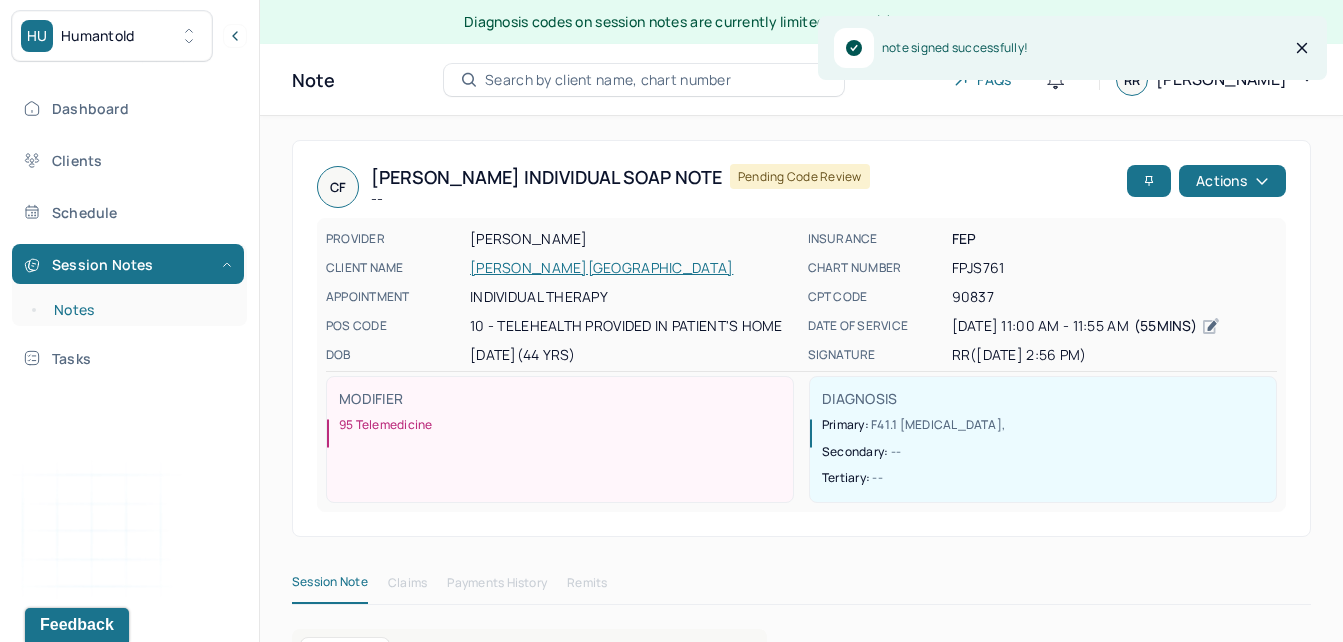 click on "Notes" at bounding box center (139, 310) 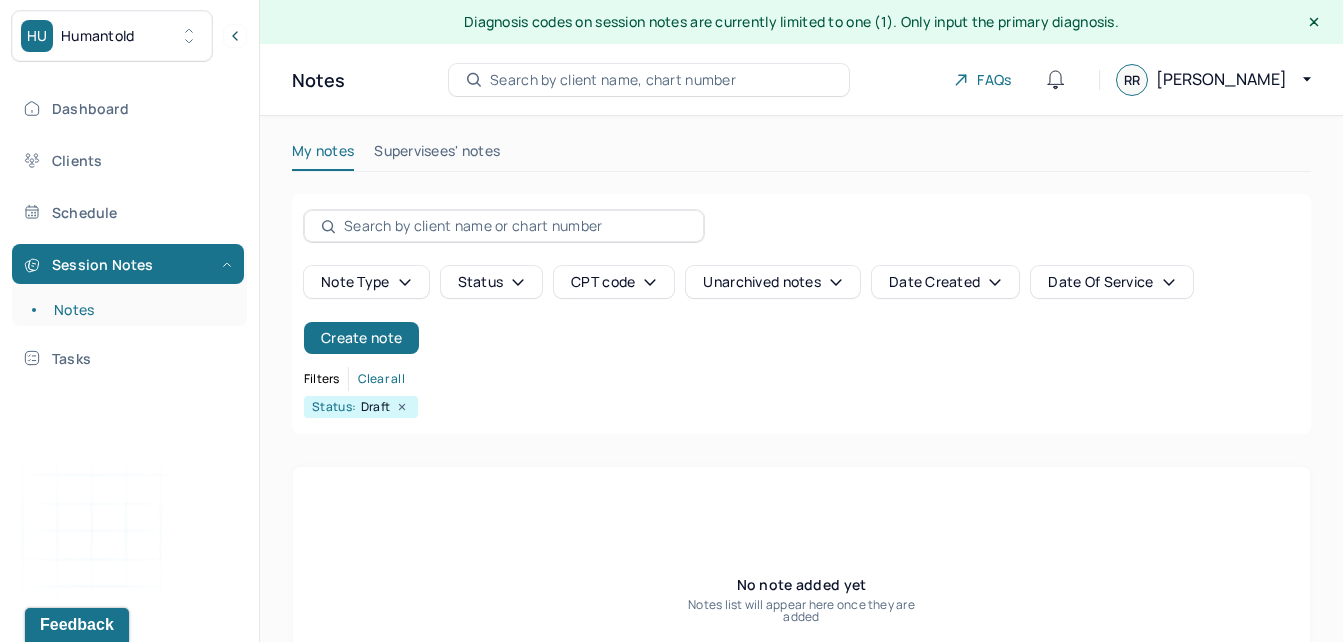 click on "Supervisees' notes" at bounding box center (437, 155) 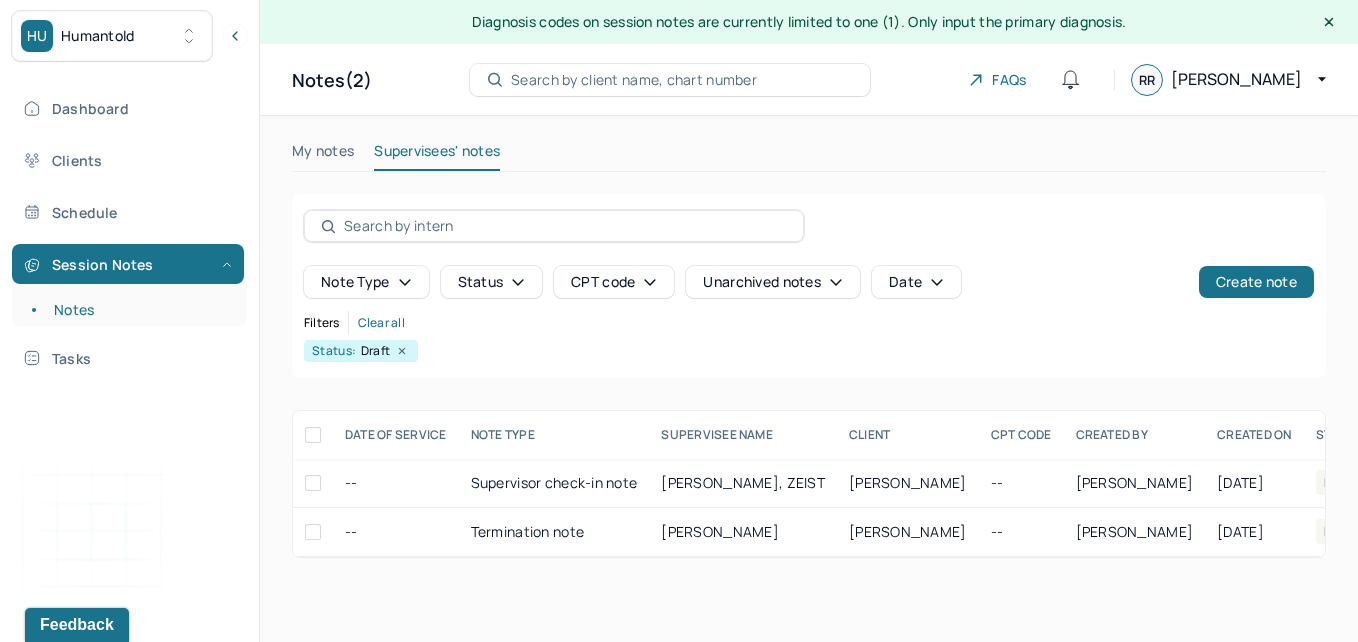 click on "Status" at bounding box center (492, 282) 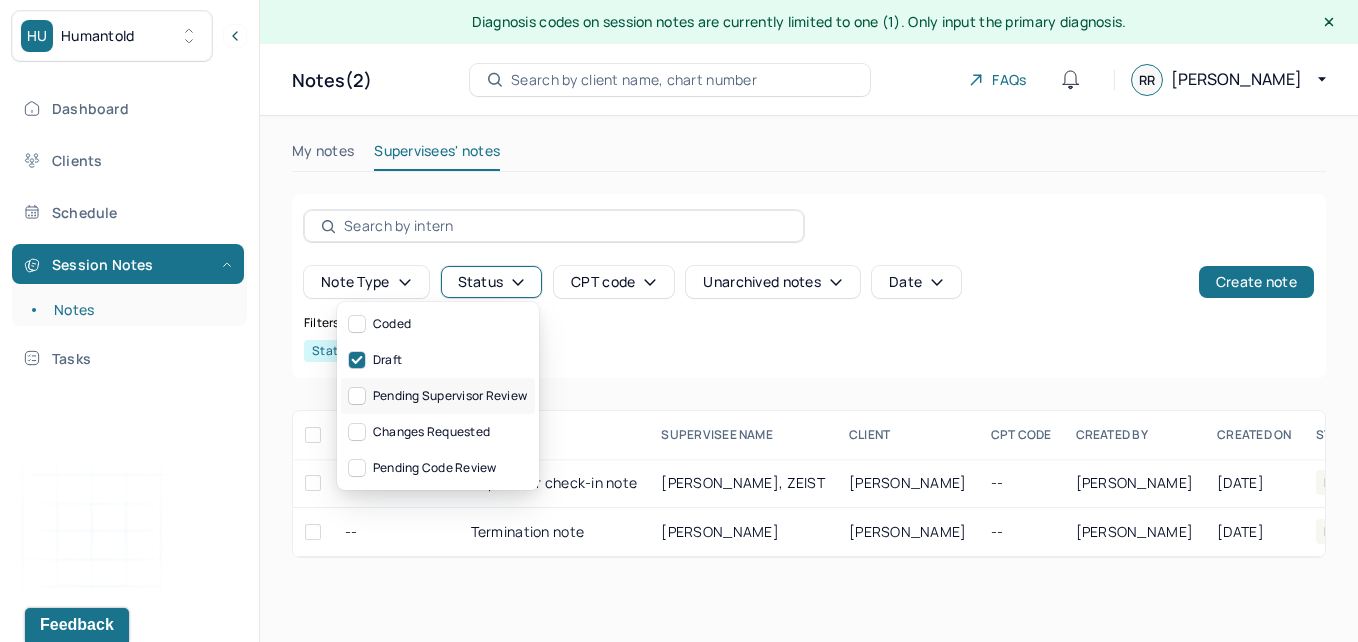 click on "Pending supervisor review" at bounding box center [438, 396] 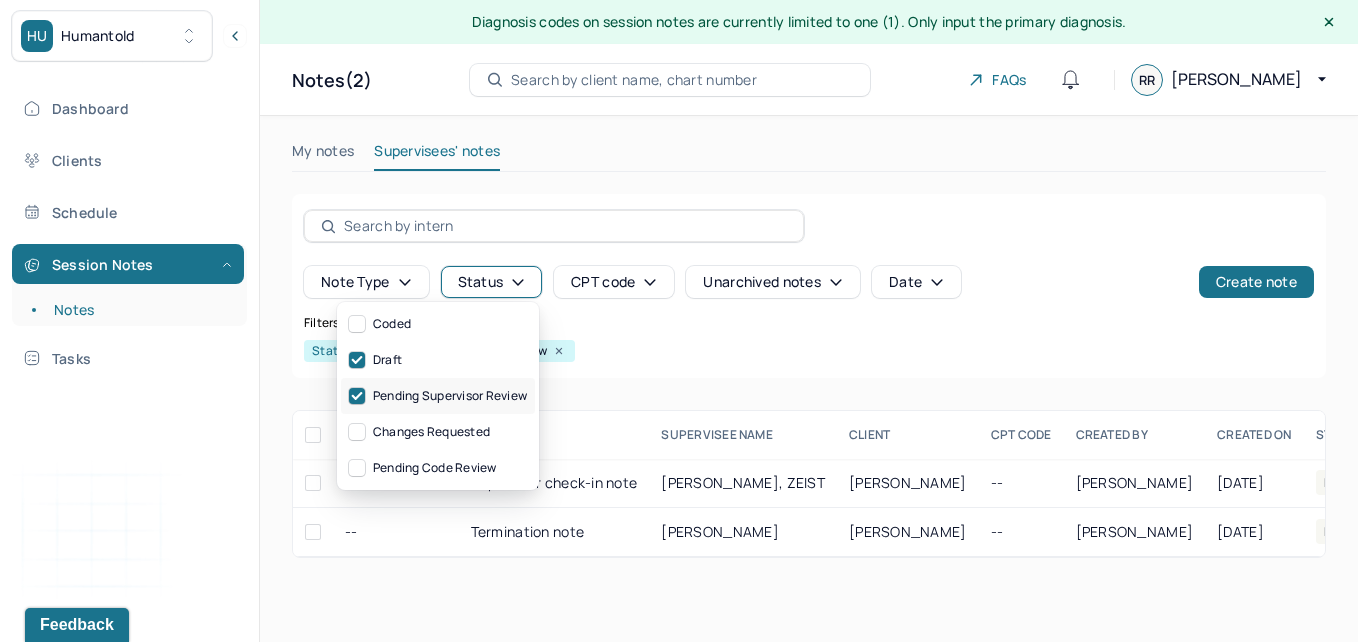 click on "Pending supervisor review" at bounding box center [438, 396] 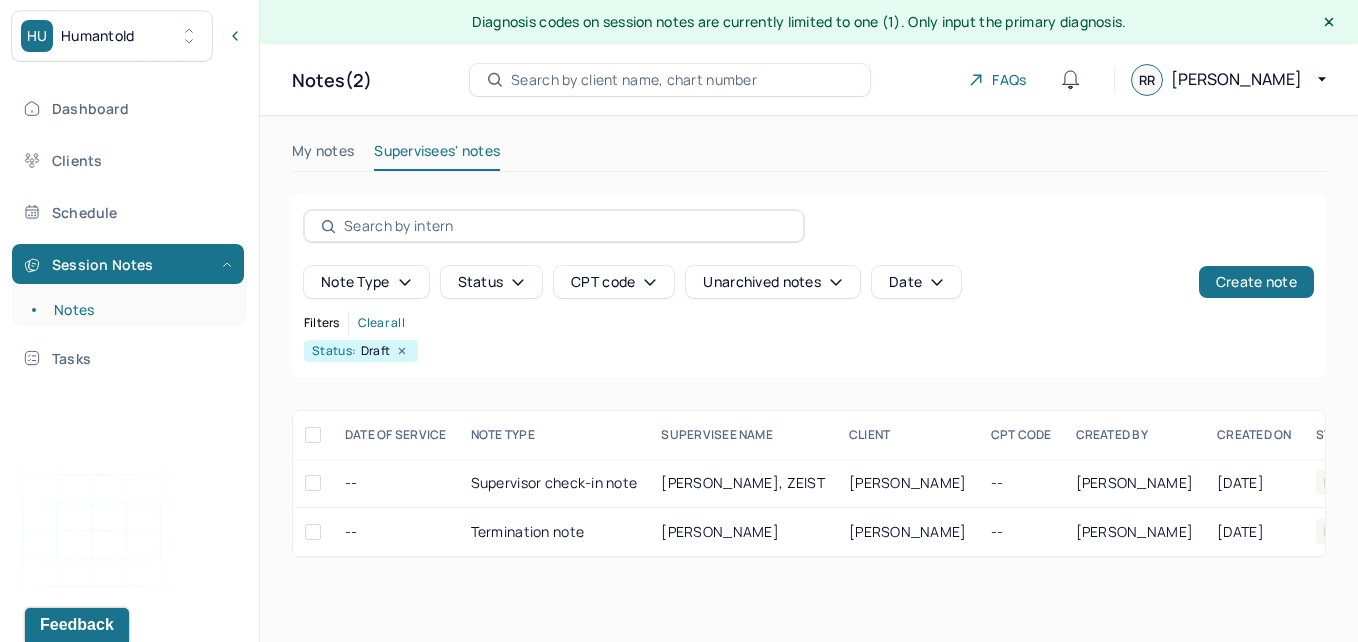 click on "My notes     Supervisees' notes     Note type     Status     CPT code     Unarchived notes     Date     Create note   Filters   Clear all   Status: Draft     DATE OF SERVICE NOTE TYPE SUPERVISEE NAME Client CPT CODE CREATED BY CREATED ON STATUS INSURANCE PROVIDER -- Supervisor check-in note [PERSON_NAME], [PERSON_NAME] -- [PERSON_NAME] [DATE] Draft CARE     -- Termination note SINHA, [PERSON_NAME], [PERSON_NAME] -- [PERSON_NAME] [DATE] Draft CARE     [PERSON_NAME] Draft   -- Supervisor check-in note Provider: [PERSON_NAME], ZEIST Created on: [DATE]   [PERSON_NAME] Draft   -- Termination note Provider: [PERSON_NAME] Created on: [DATE]" at bounding box center (809, 349) 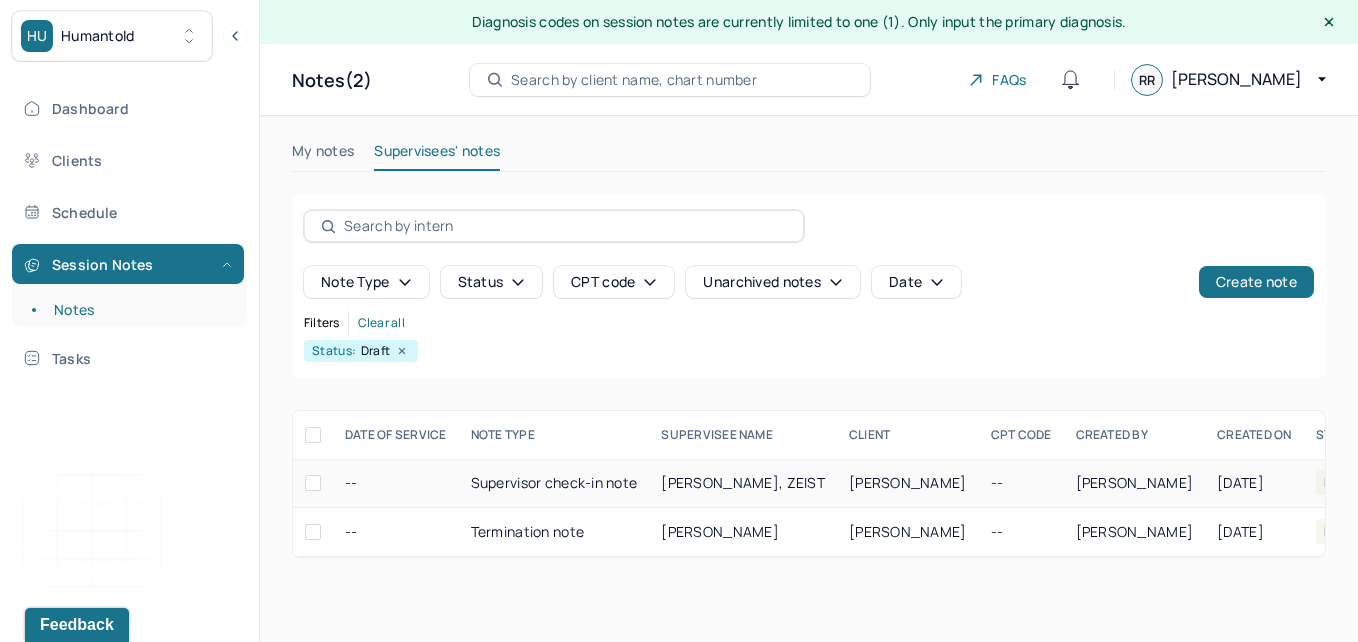 click on "[PERSON_NAME]" at bounding box center (908, 482) 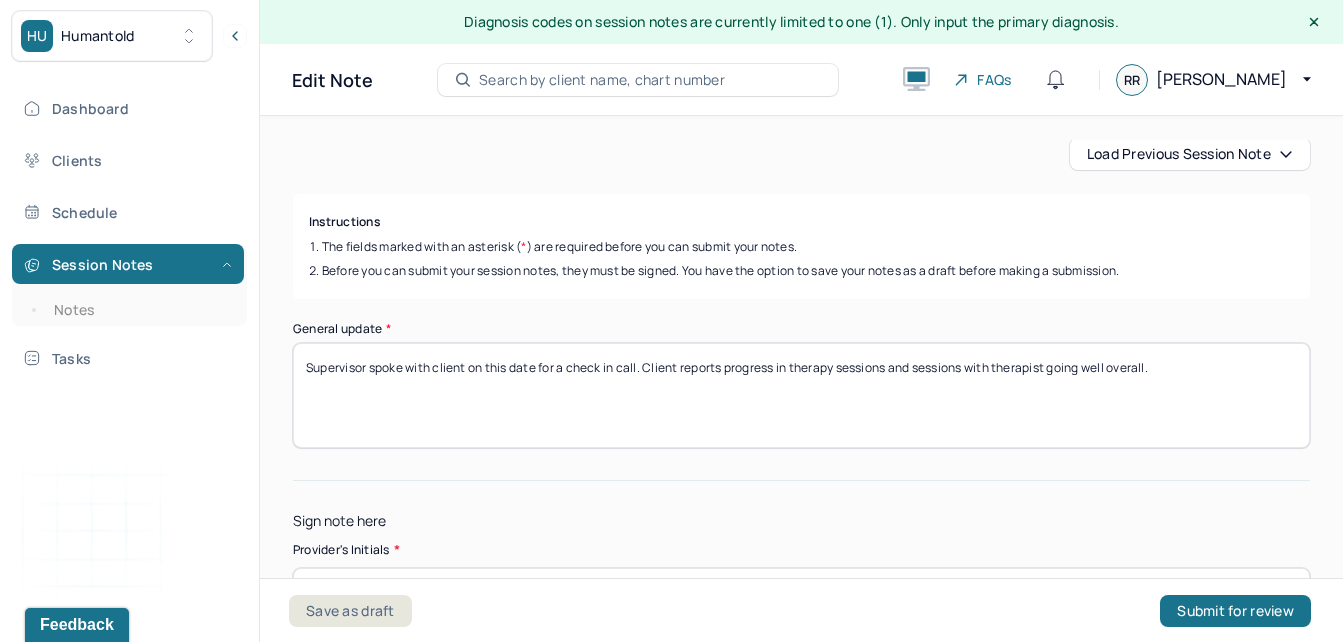 scroll, scrollTop: 338, scrollLeft: 0, axis: vertical 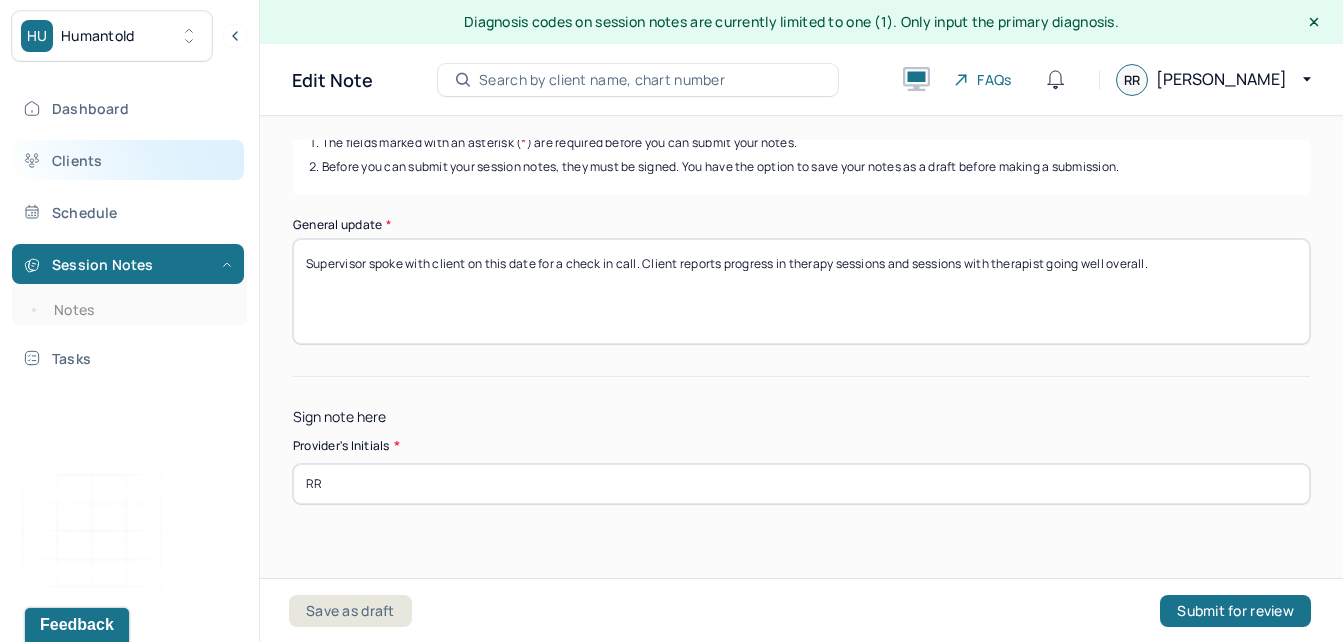 click on "Clients" at bounding box center (128, 160) 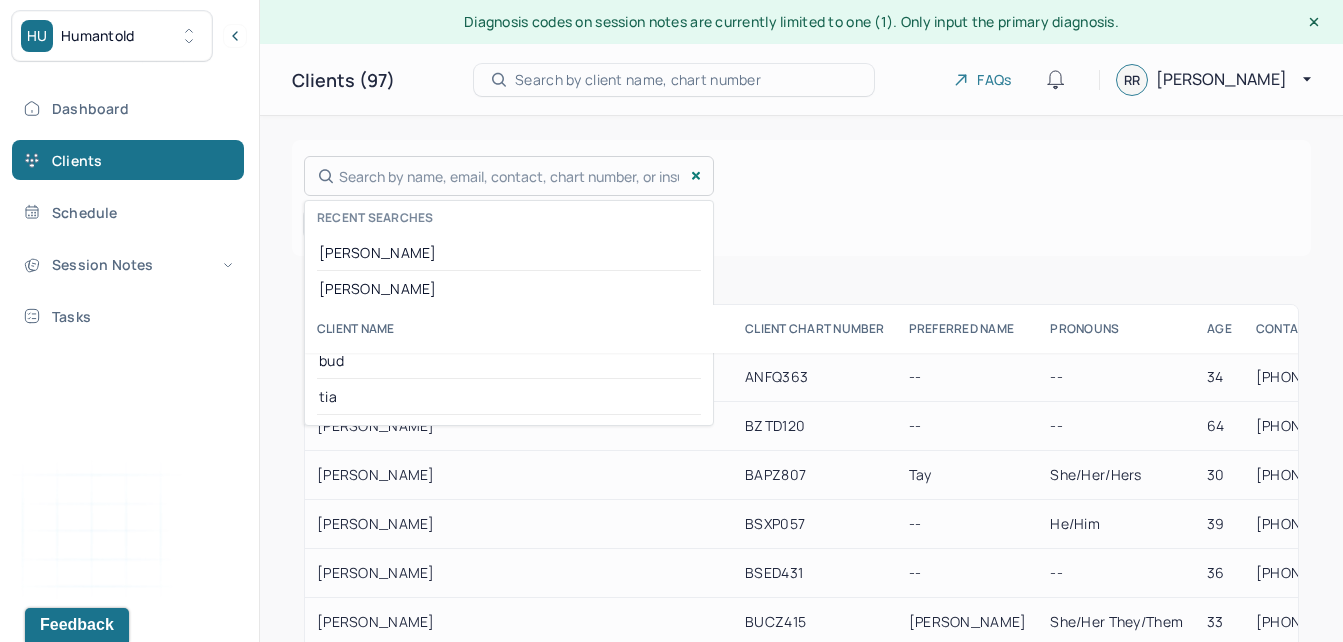 click on "Search by name, email, contact, chart number, or insurance id... Recent searches [PERSON_NAME][MEDICAL_DATA] [PERSON_NAME] [PERSON_NAME] [PERSON_NAME]" at bounding box center [509, 176] 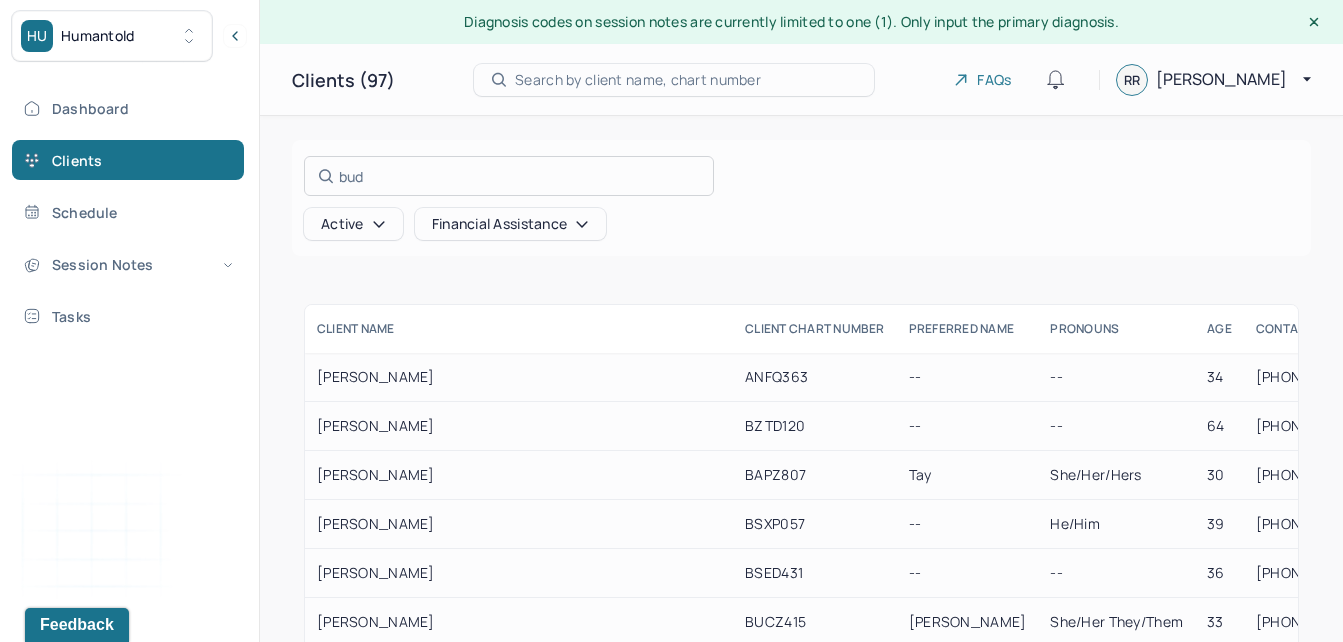 type on "bud" 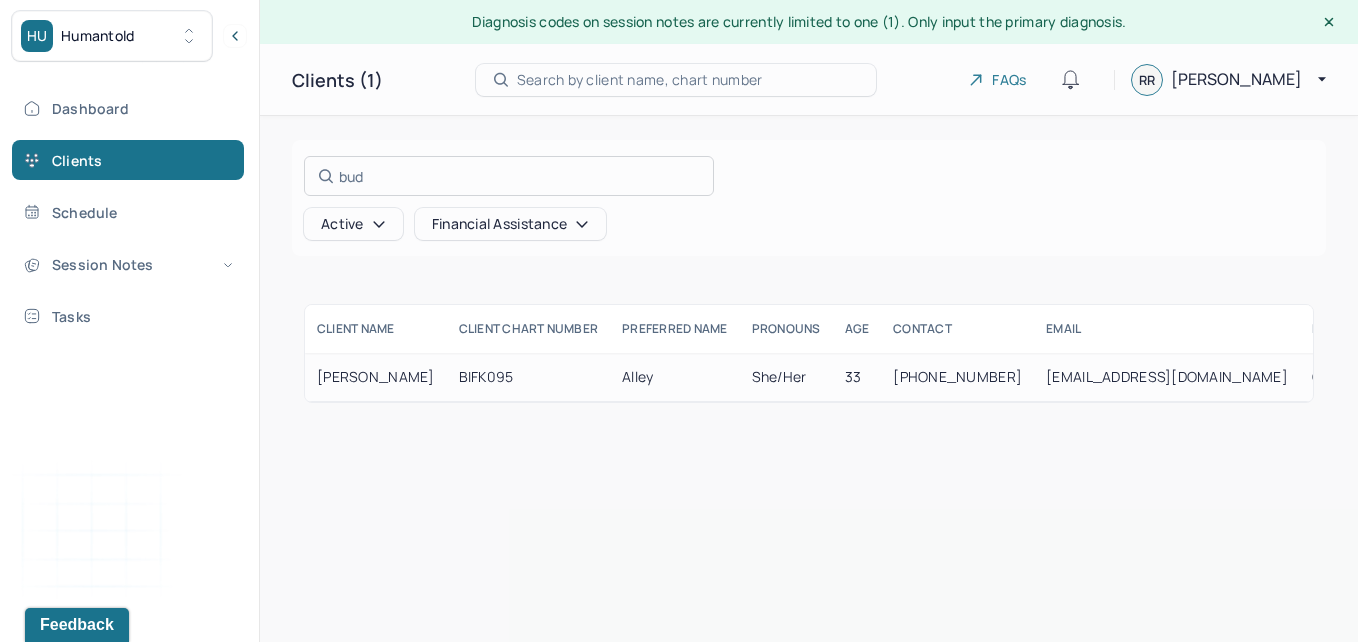 click at bounding box center [679, 321] 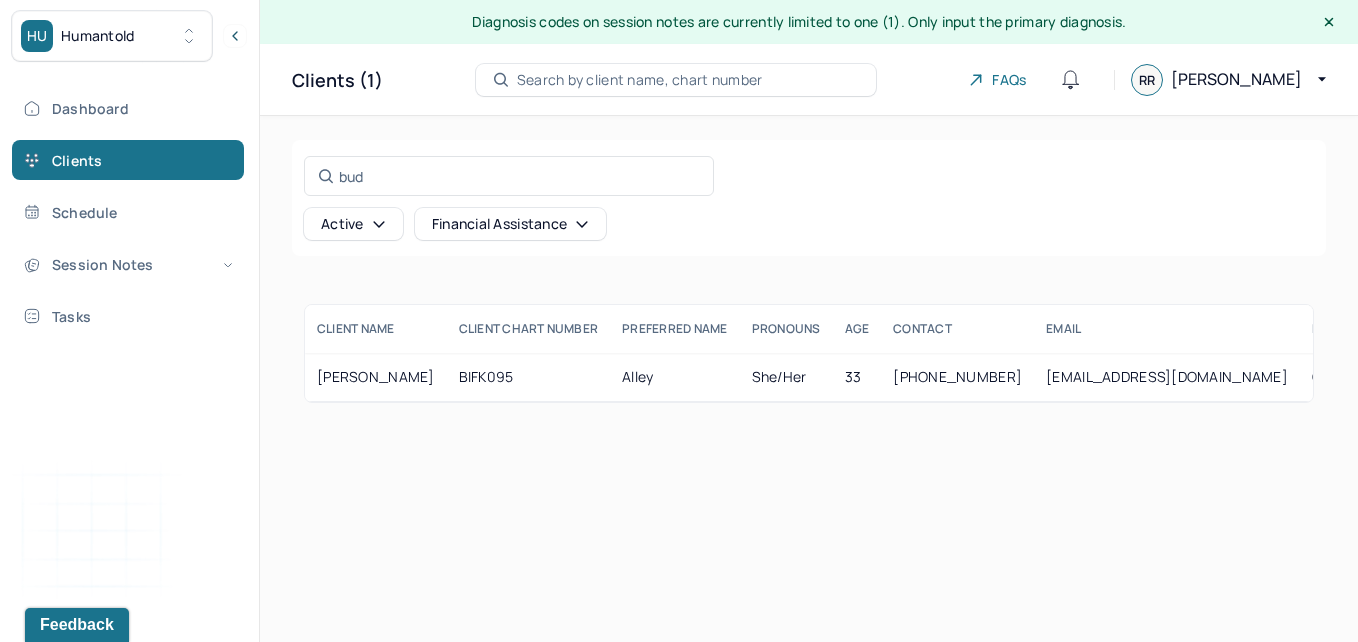 click on "[PERSON_NAME]" at bounding box center (376, 377) 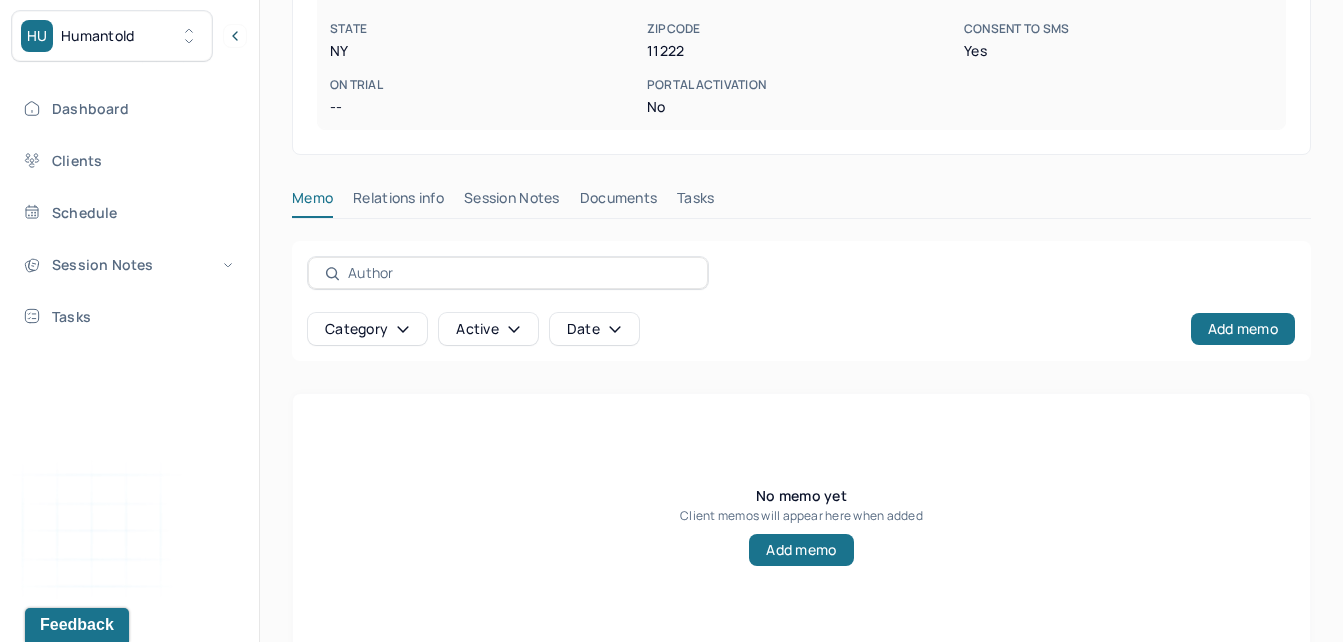 scroll, scrollTop: 532, scrollLeft: 0, axis: vertical 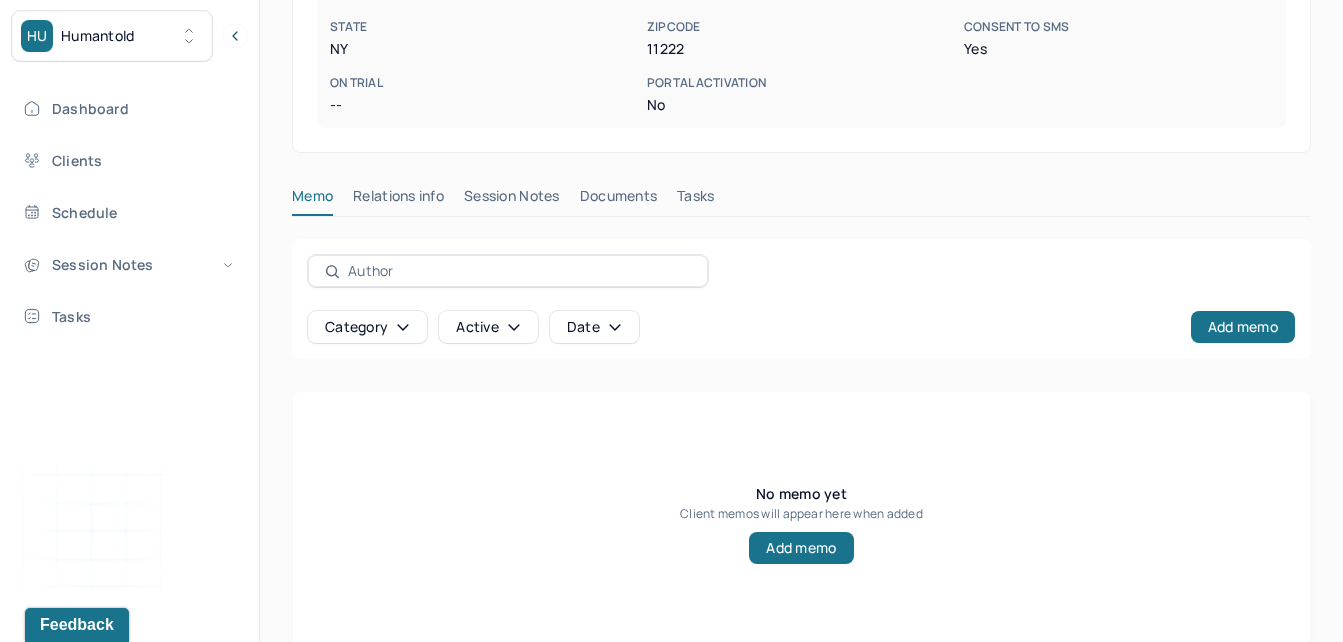 click on "Session Notes" at bounding box center [512, 200] 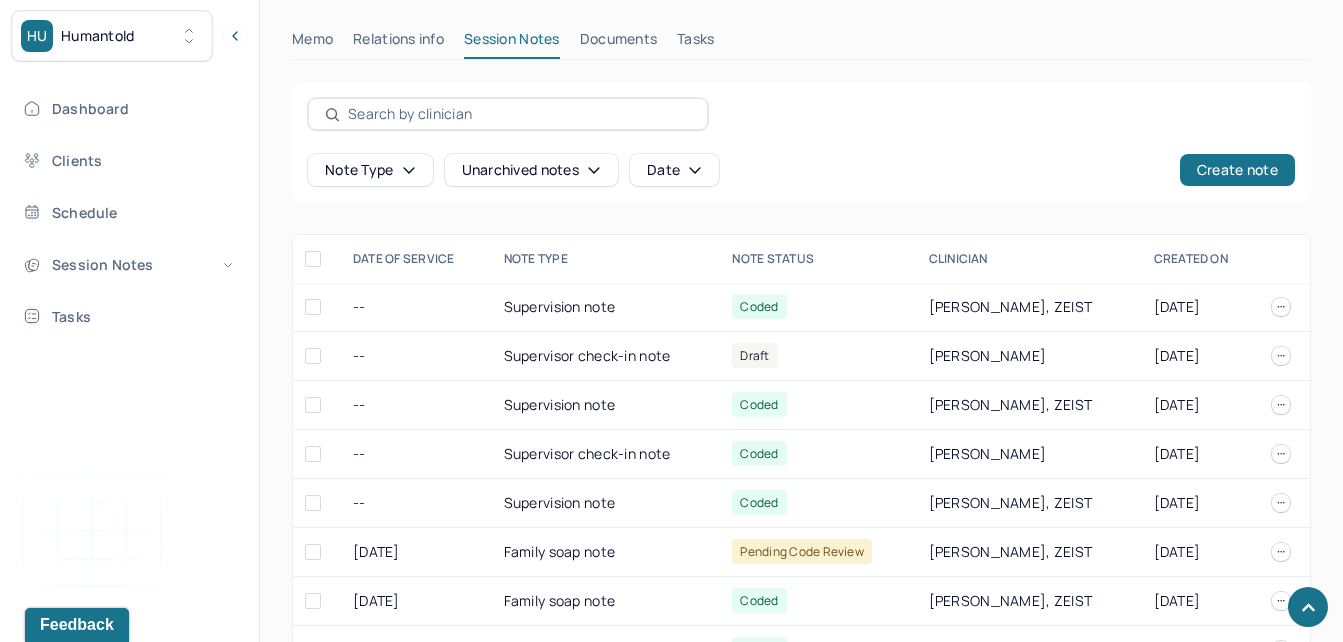 scroll, scrollTop: 819, scrollLeft: 0, axis: vertical 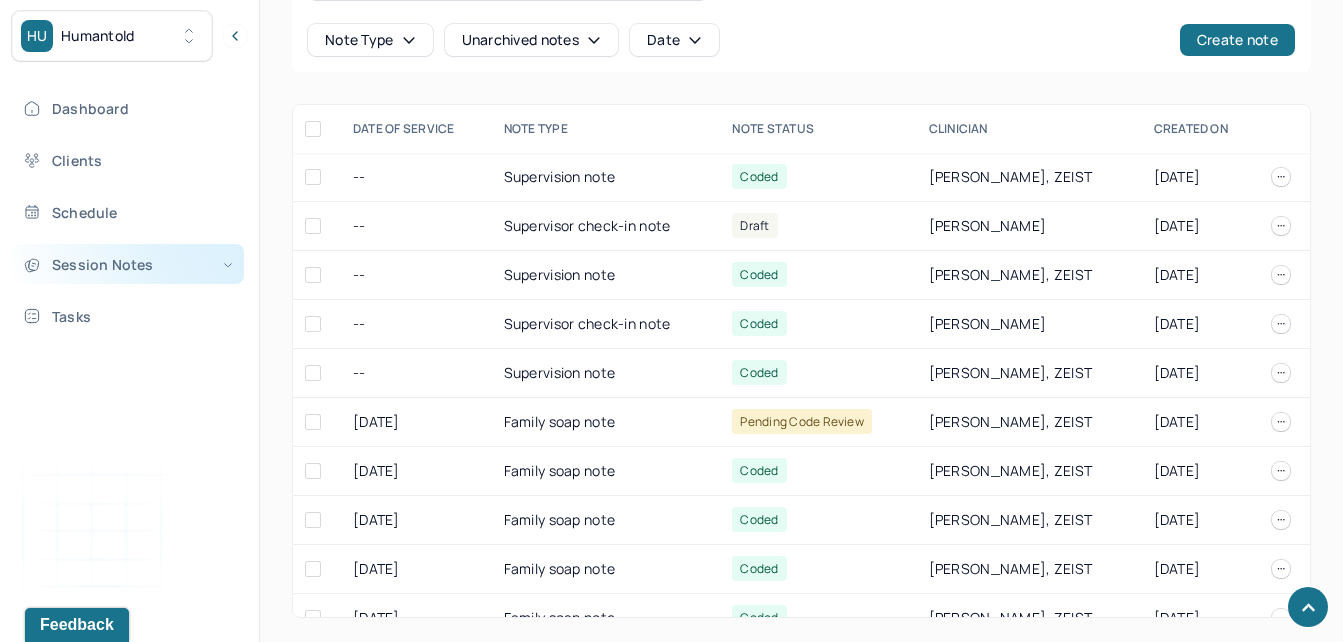 click on "Session Notes" at bounding box center [128, 264] 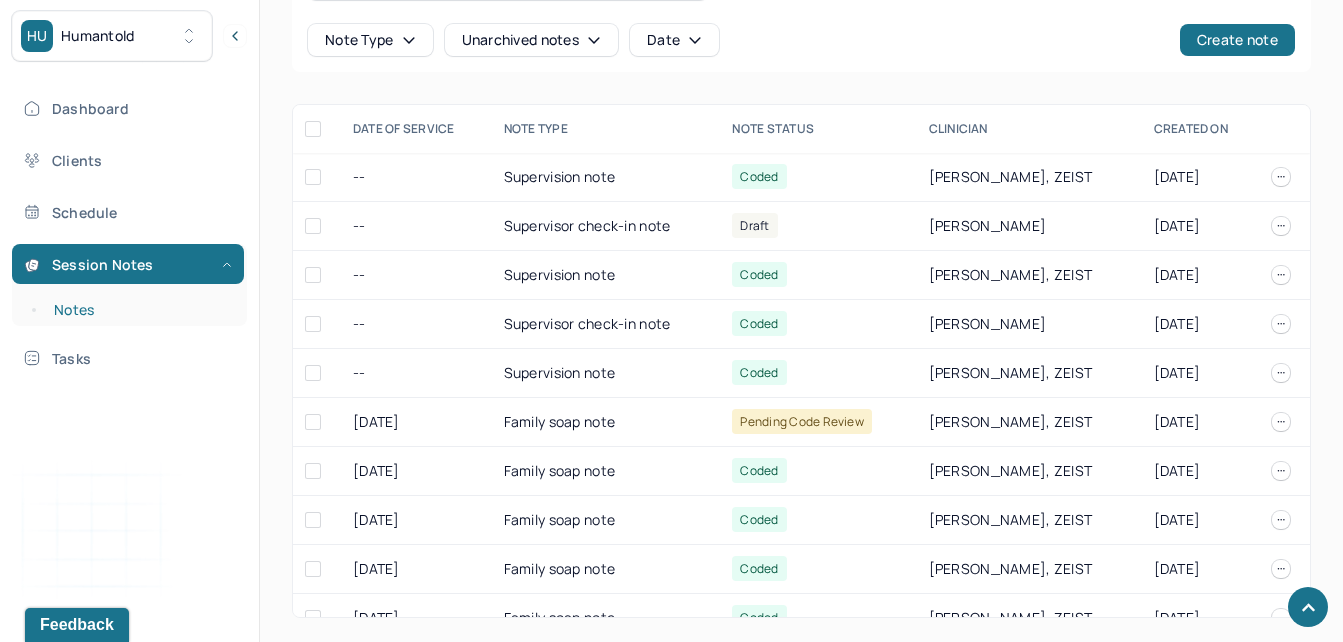 click on "Notes" at bounding box center (139, 310) 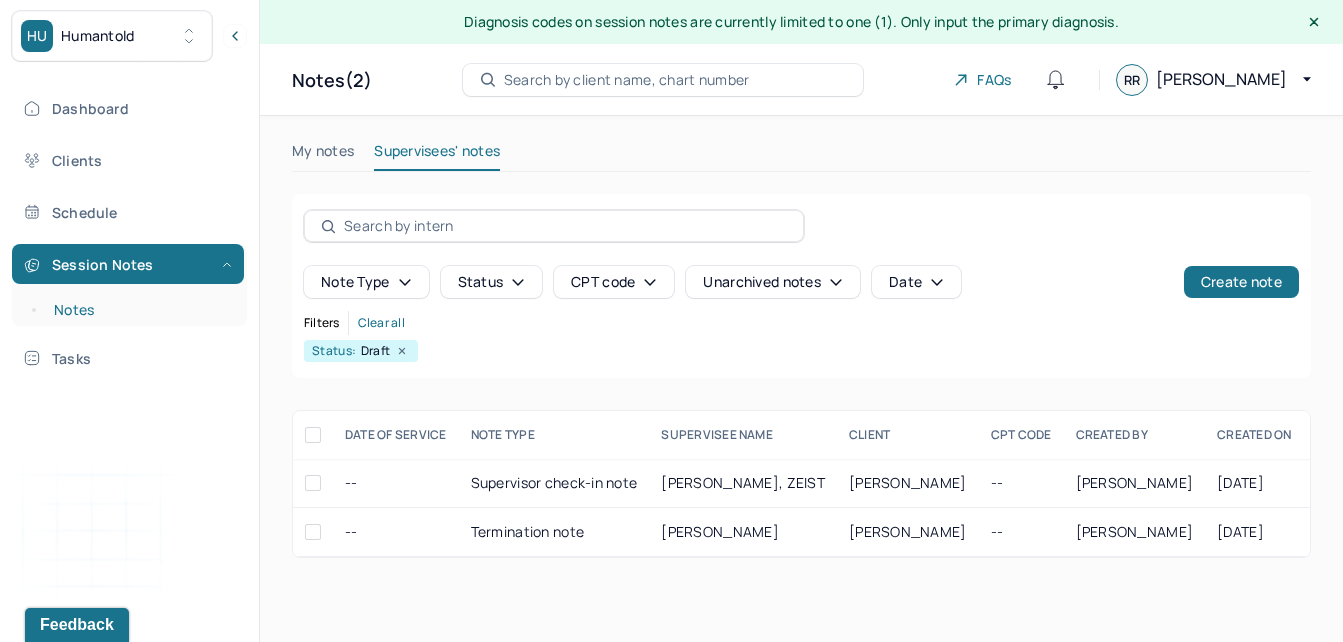 scroll, scrollTop: 0, scrollLeft: 0, axis: both 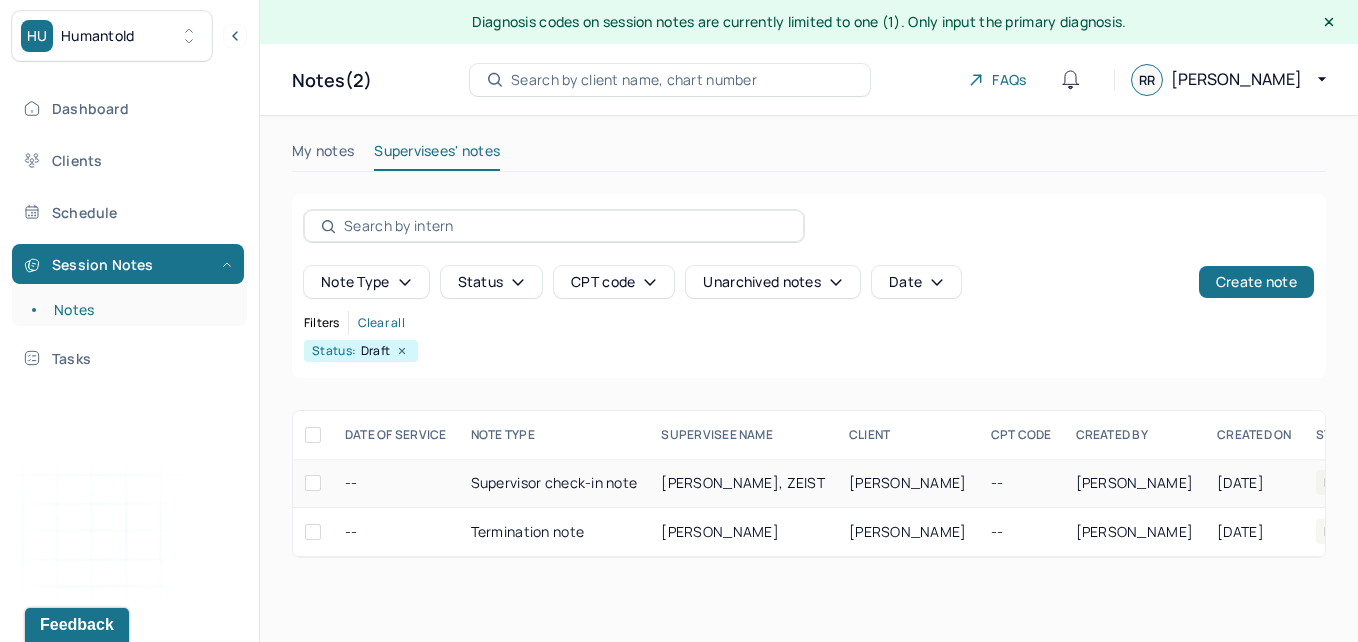 click on "Supervisor check-in note" at bounding box center (554, 483) 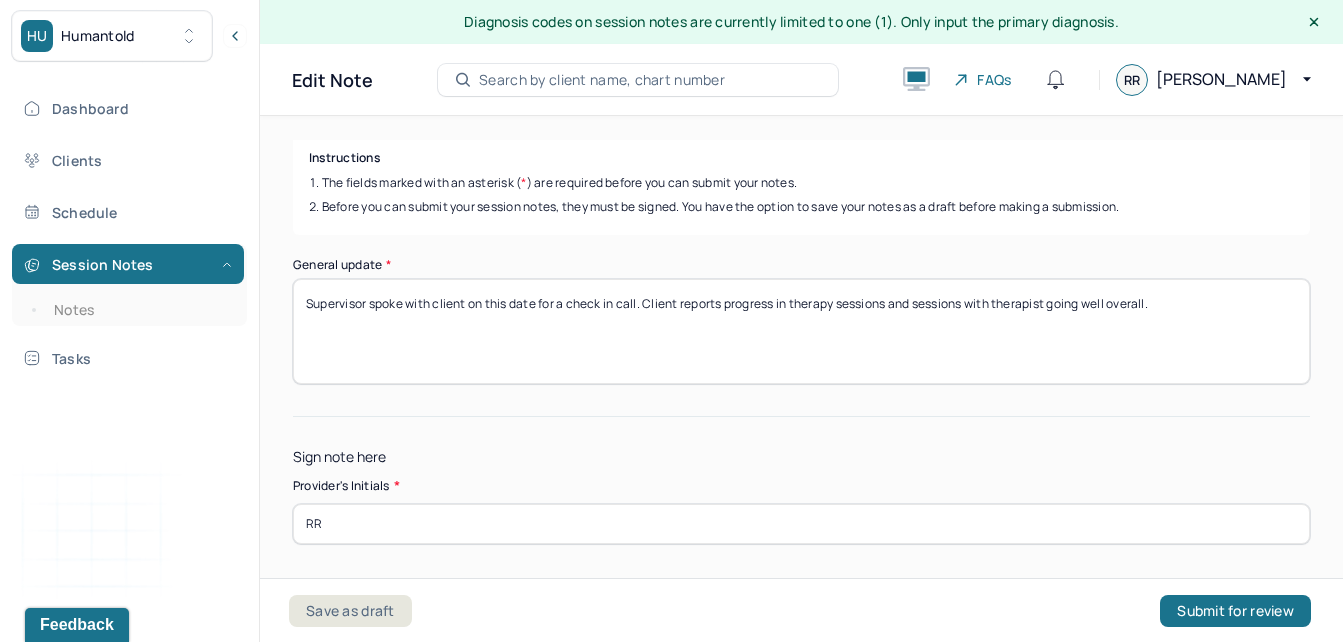scroll, scrollTop: 305, scrollLeft: 0, axis: vertical 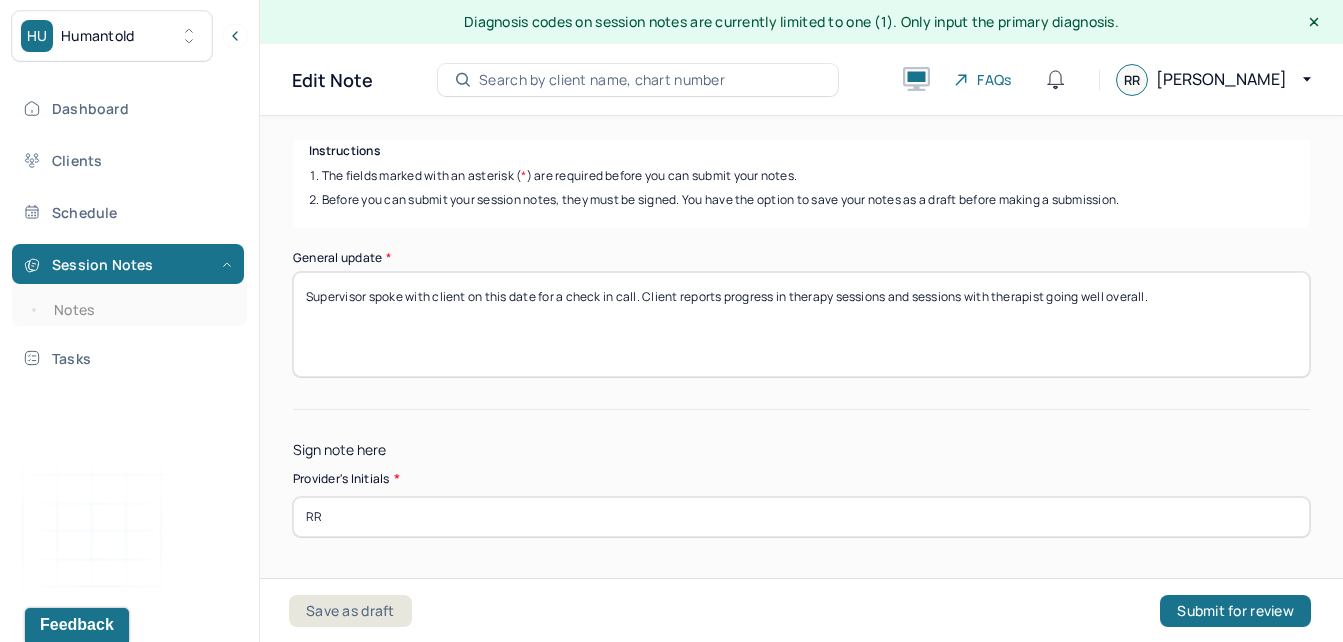 click on "Supervisor spoke with client on this date for a check in call. Client reports progress in therapy sessions and sessions with therapist going well overall." at bounding box center (801, 324) 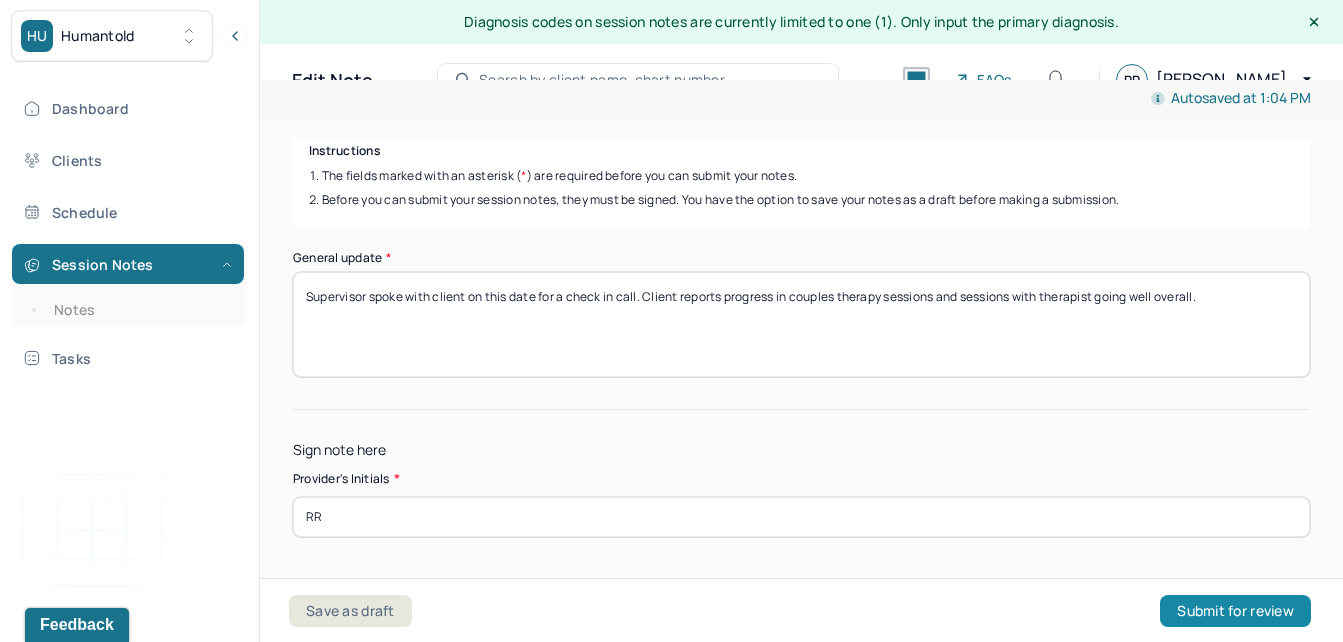 type on "Supervisor spoke with client on this date for a check in call. Client reports progress in couples therapy sessions and sessions with therapist going well overall." 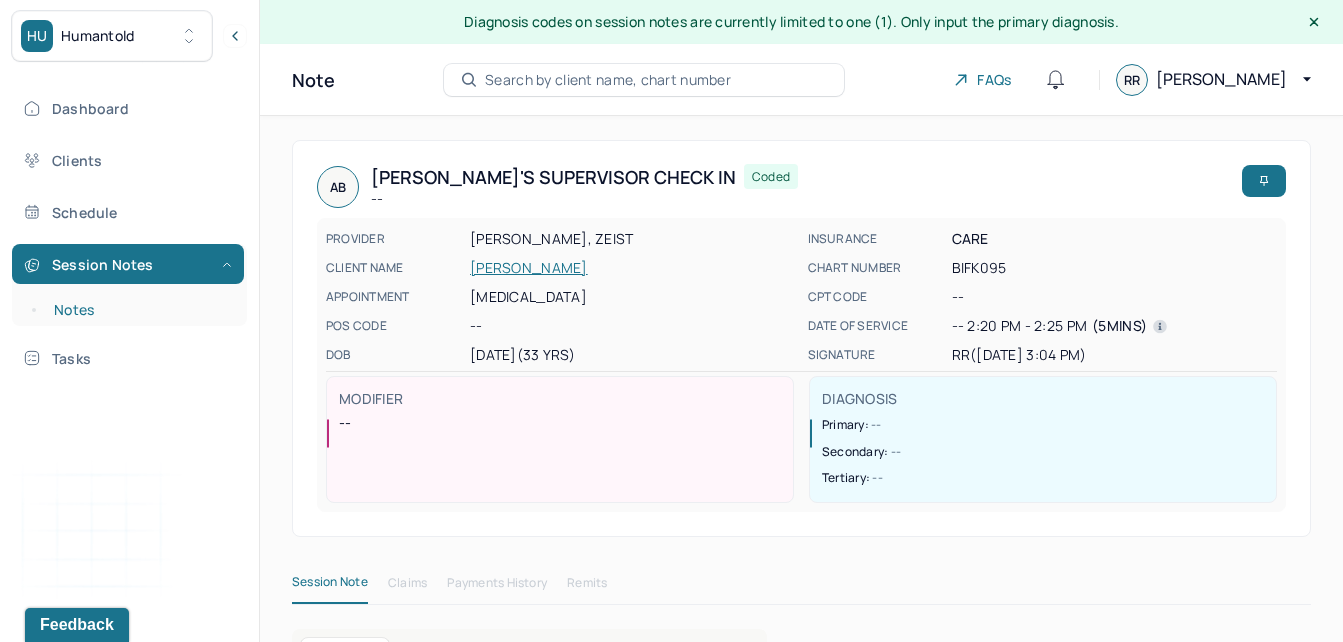 click on "Notes" at bounding box center [139, 310] 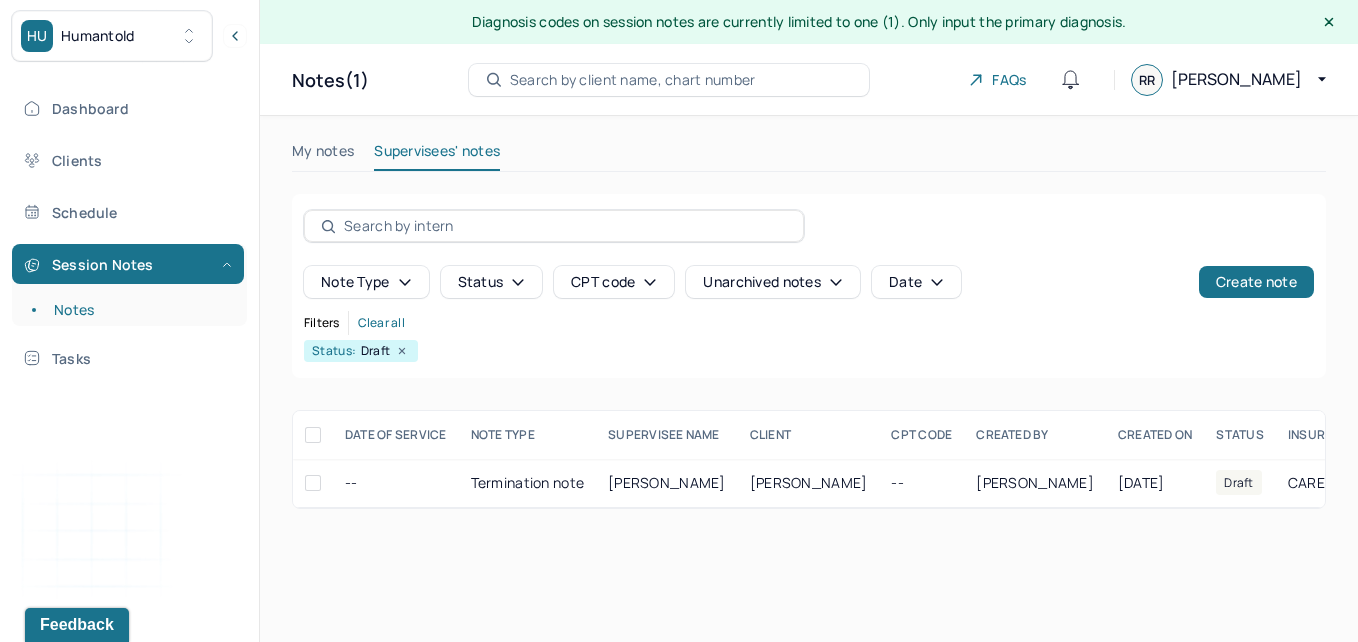 click 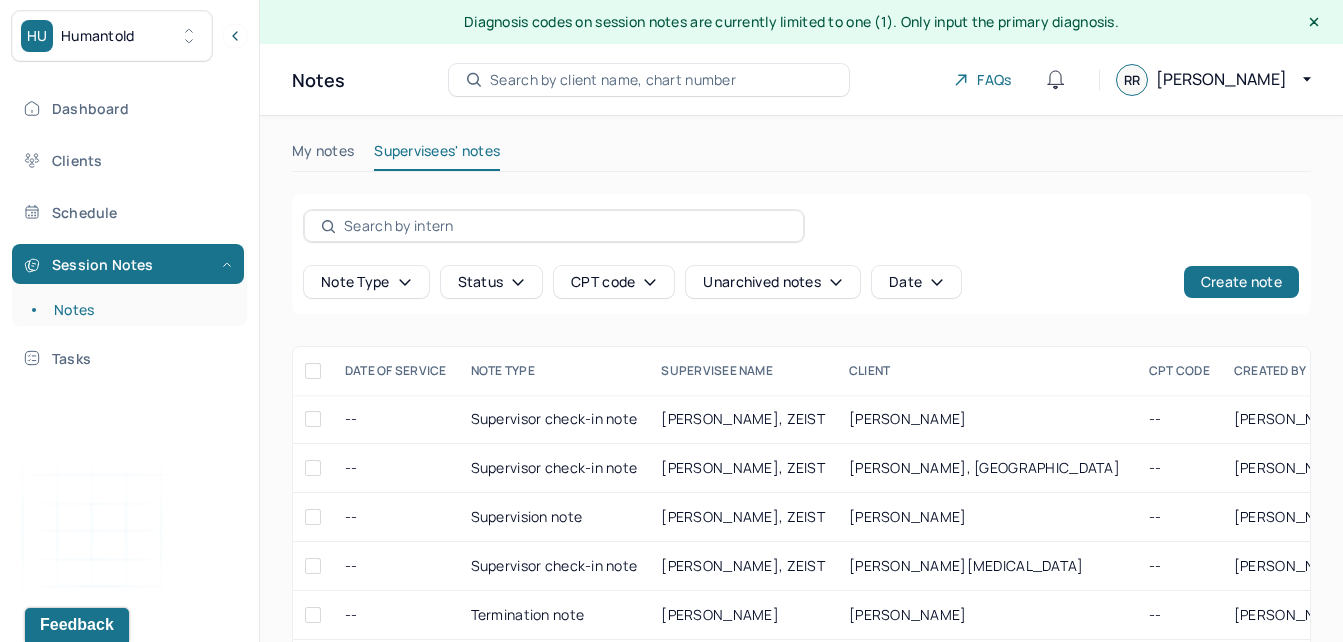 click on "My notes" at bounding box center (323, 155) 